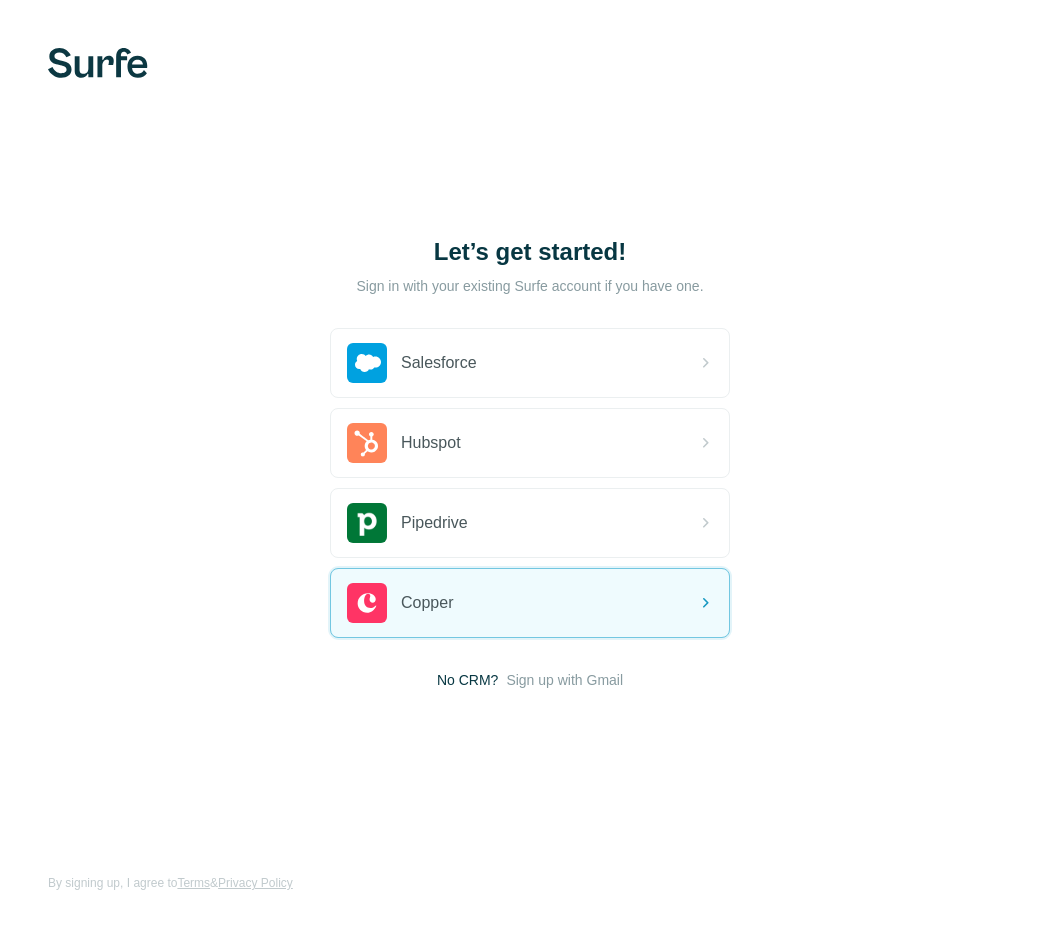 scroll, scrollTop: 0, scrollLeft: 0, axis: both 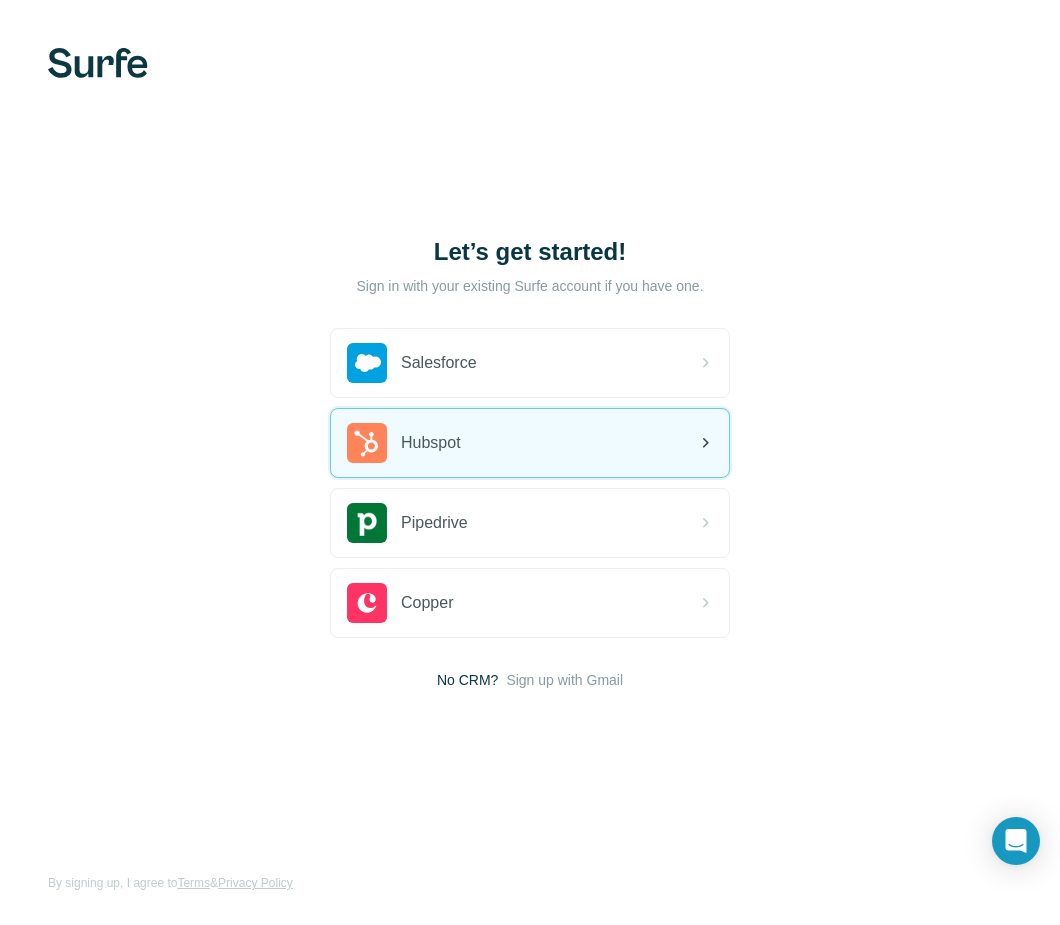 click on "Hubspot" at bounding box center [530, 443] 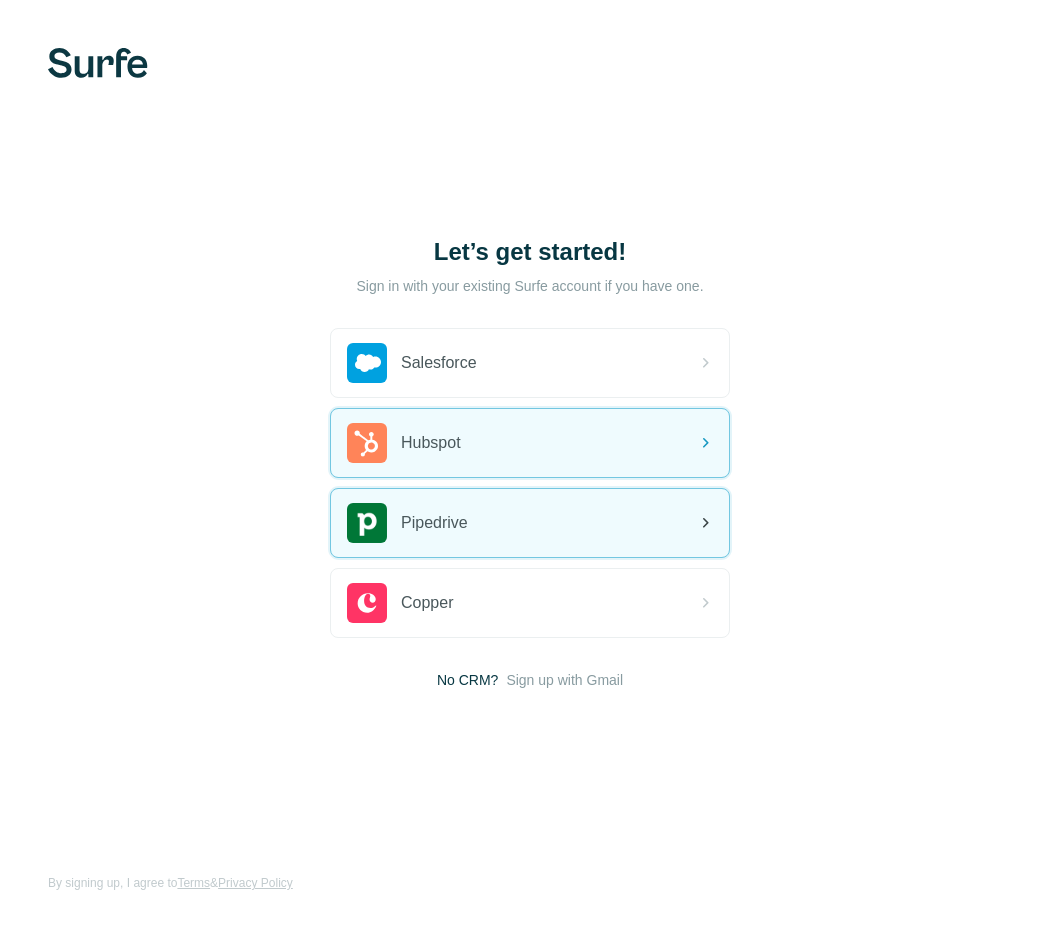 scroll, scrollTop: 0, scrollLeft: 0, axis: both 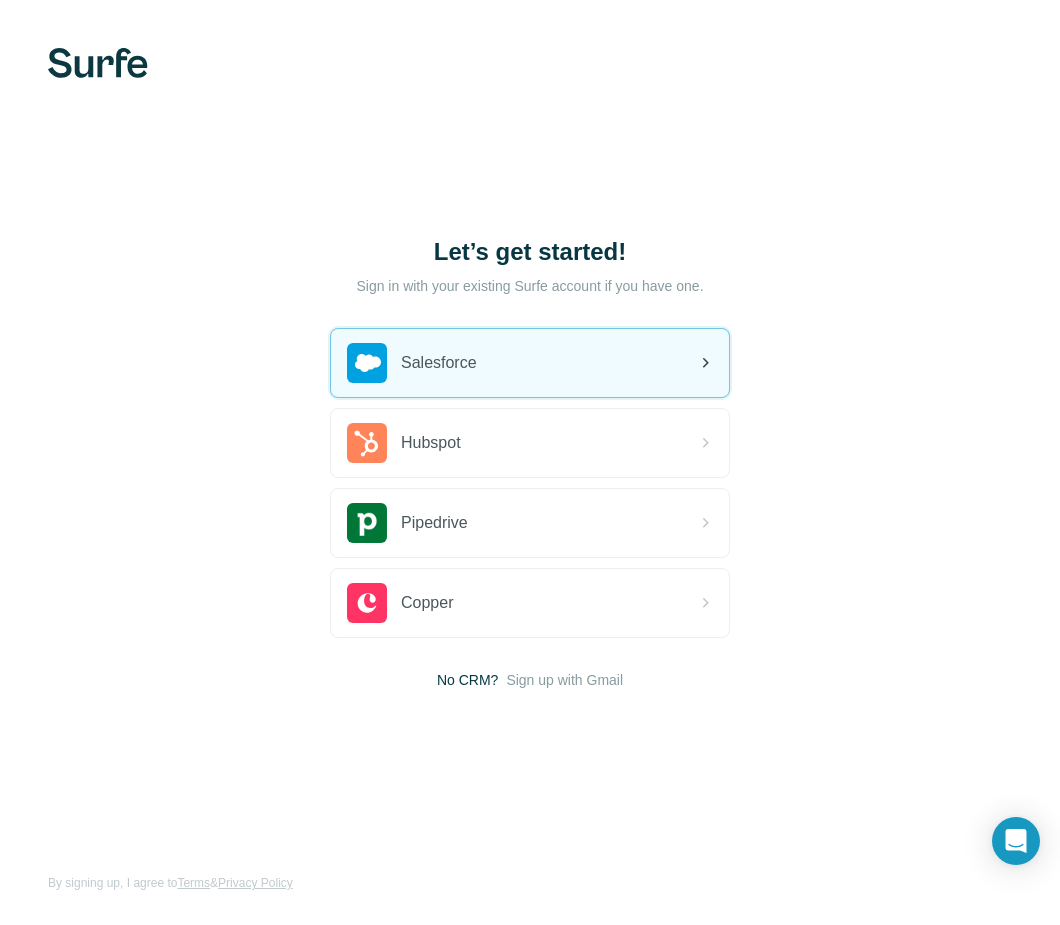 click 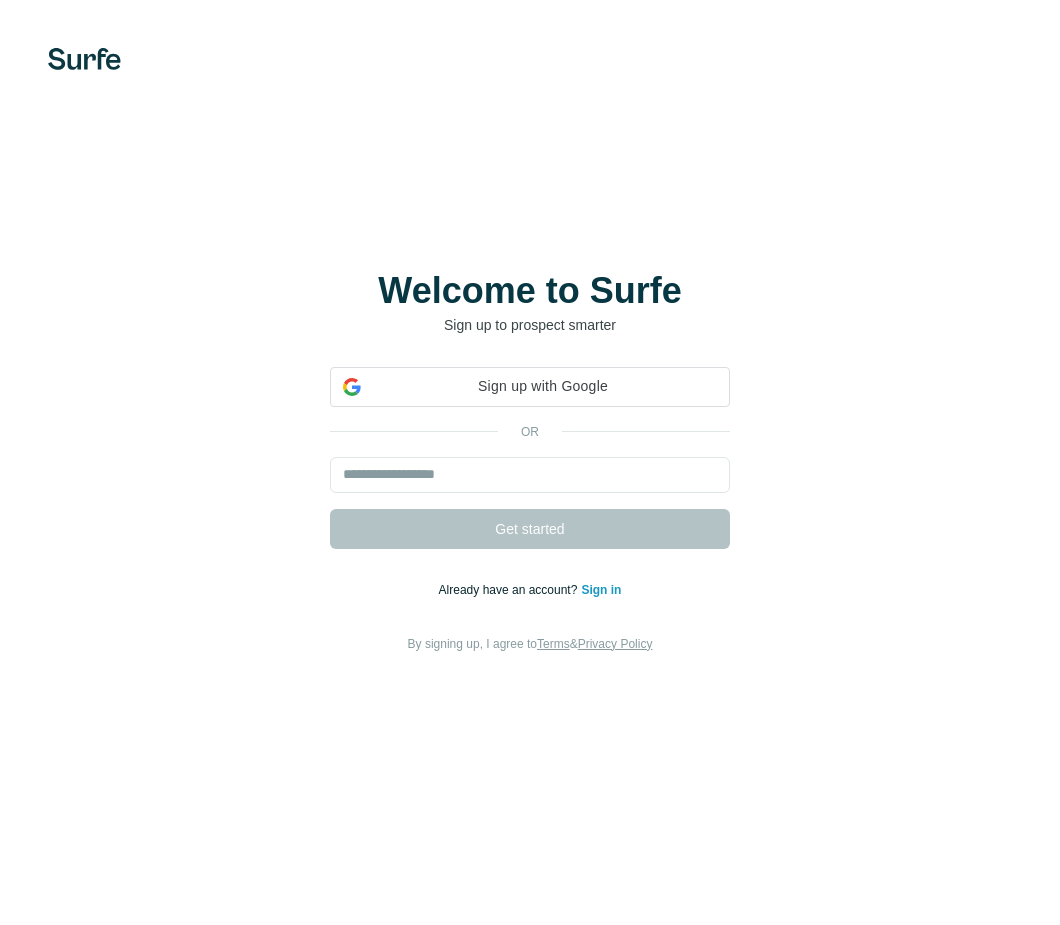 scroll, scrollTop: 0, scrollLeft: 0, axis: both 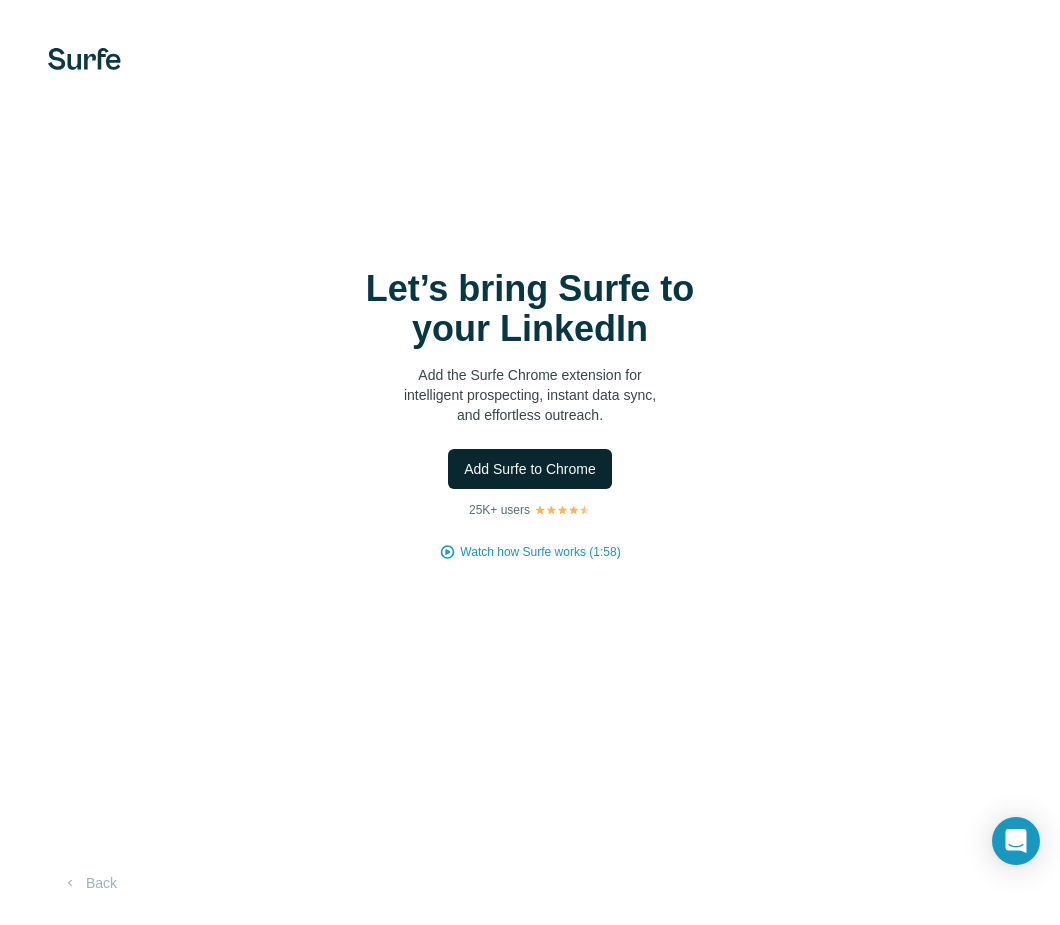 click on "Add Surfe to Chrome" at bounding box center (530, 469) 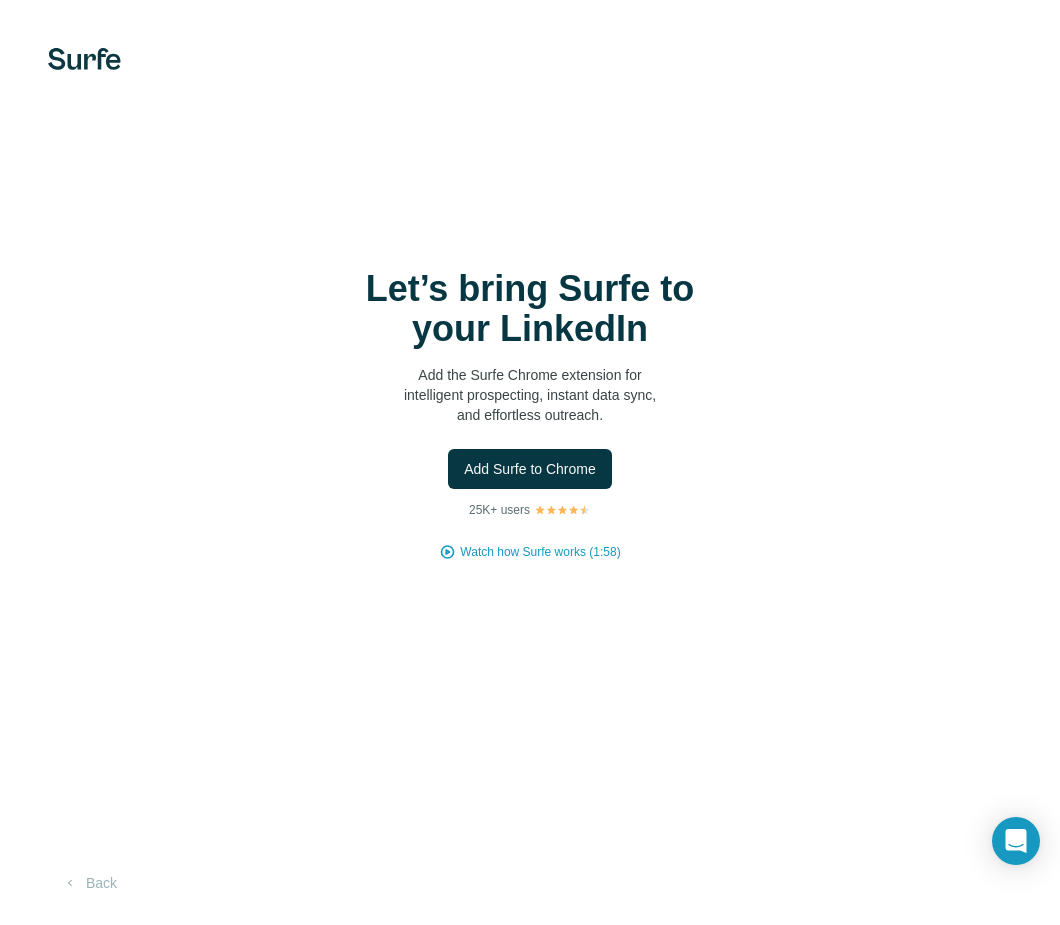 click on "Let’s bring Surfe to
your LinkedIn Add the Surfe Chrome extension for
intelligent prospecting, instant data sync,
and effortless outreach. Add Surfe to Chrome 25K+ users Watch how Surfe works (1:58) Back" at bounding box center (530, 462) 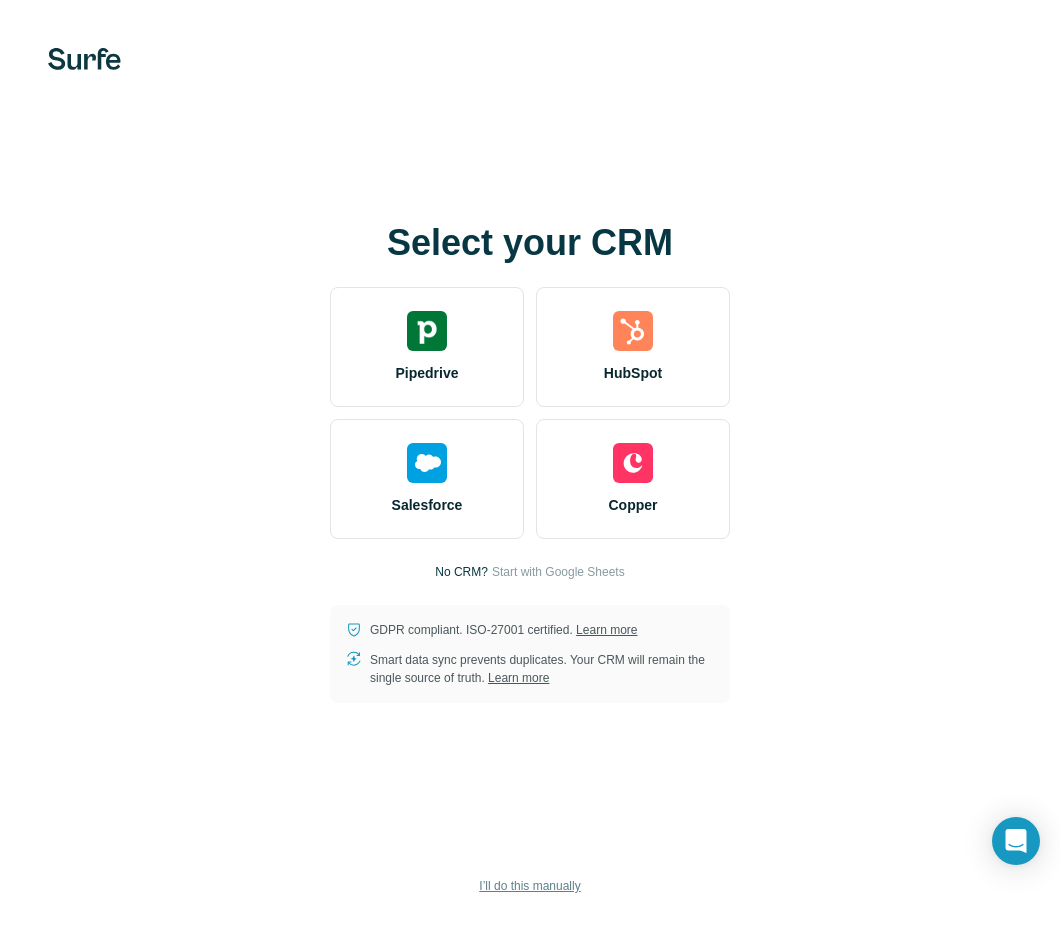 click on "I’ll do this manually" at bounding box center [529, 886] 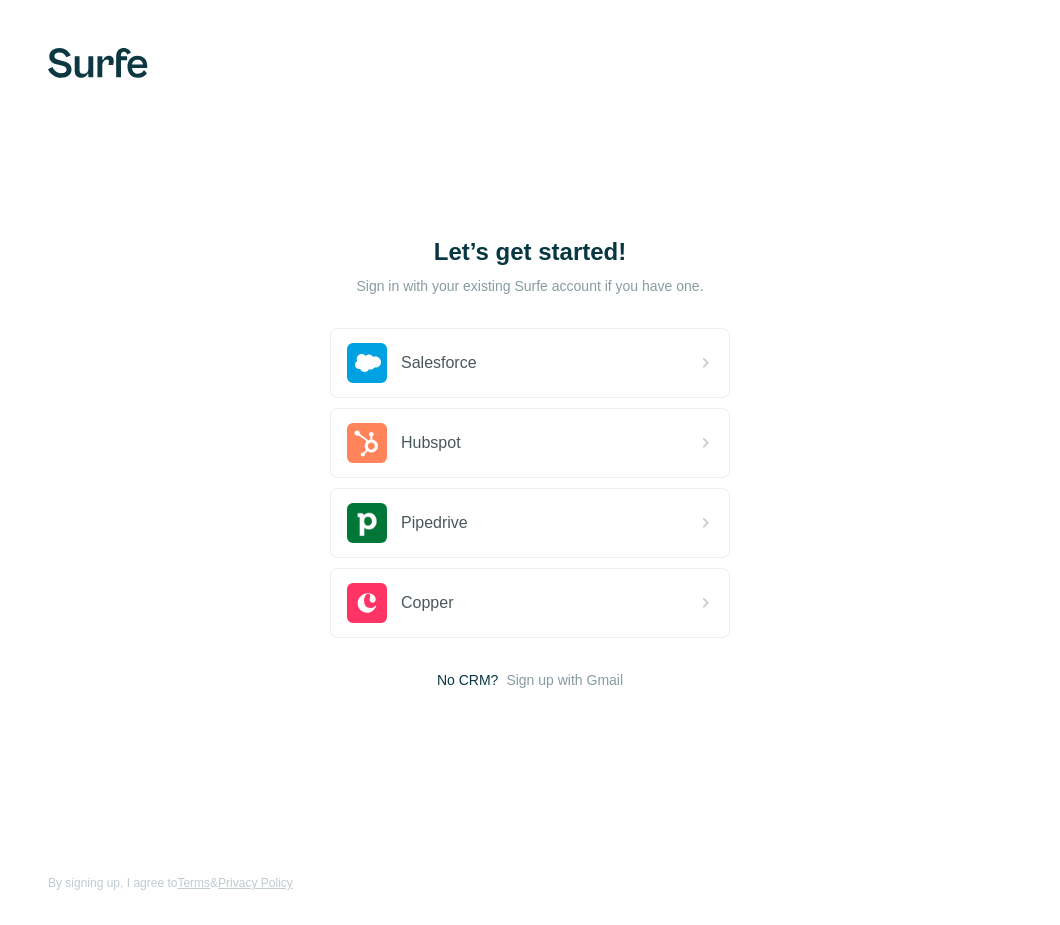 scroll, scrollTop: 0, scrollLeft: 0, axis: both 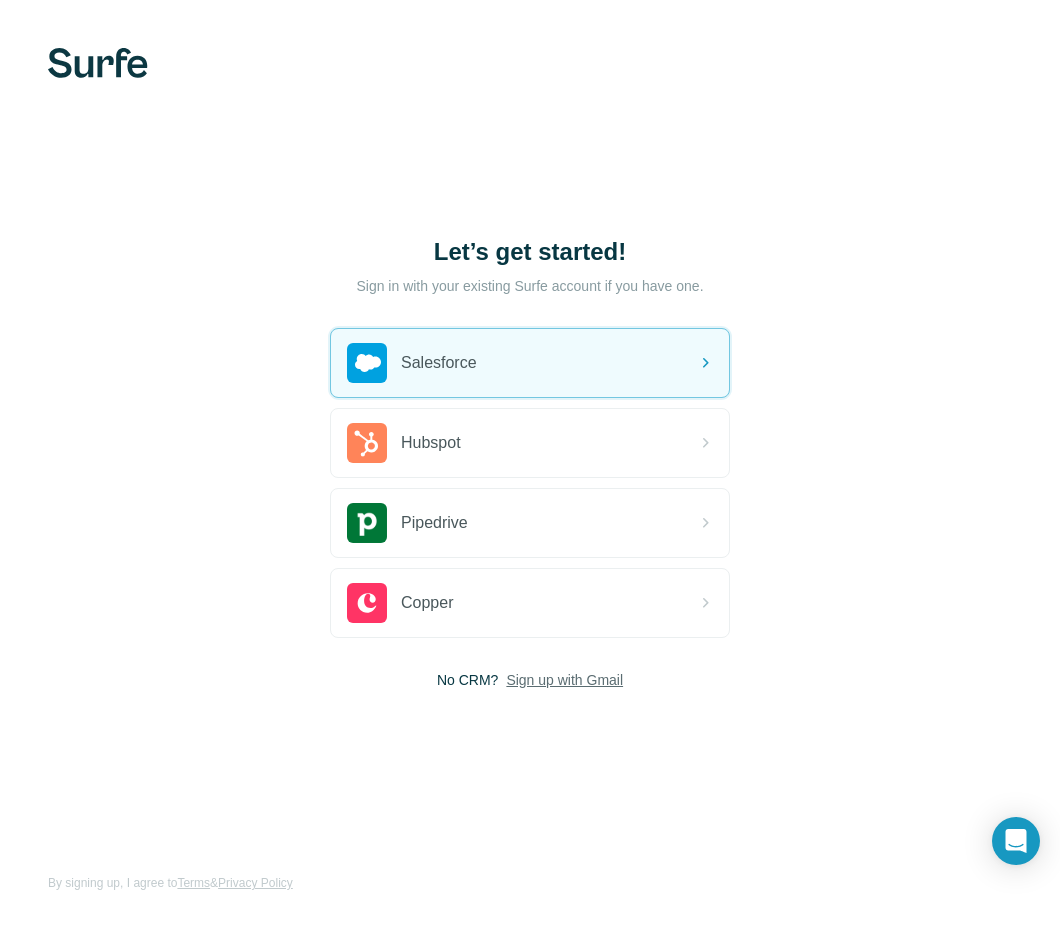 click on "Sign up with Gmail" at bounding box center (564, 680) 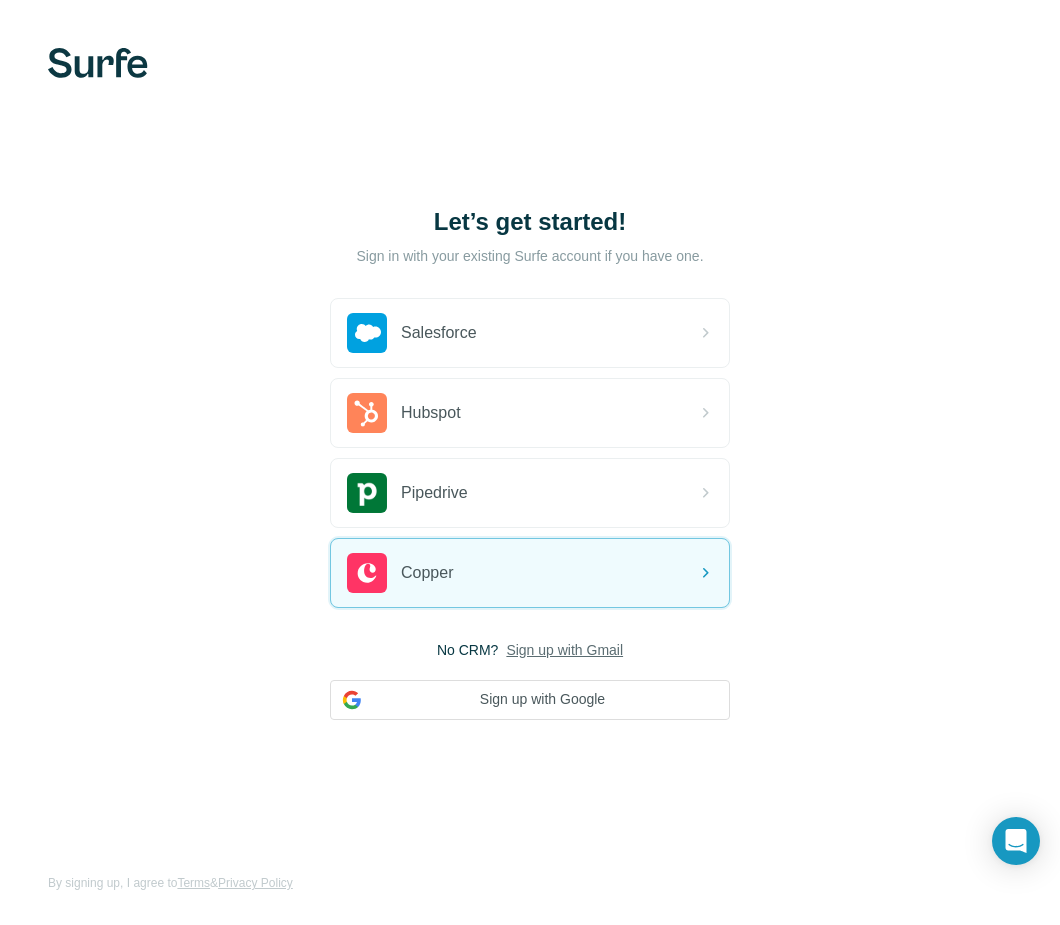 drag, startPoint x: 541, startPoint y: 700, endPoint x: 710, endPoint y: 620, distance: 186.9786 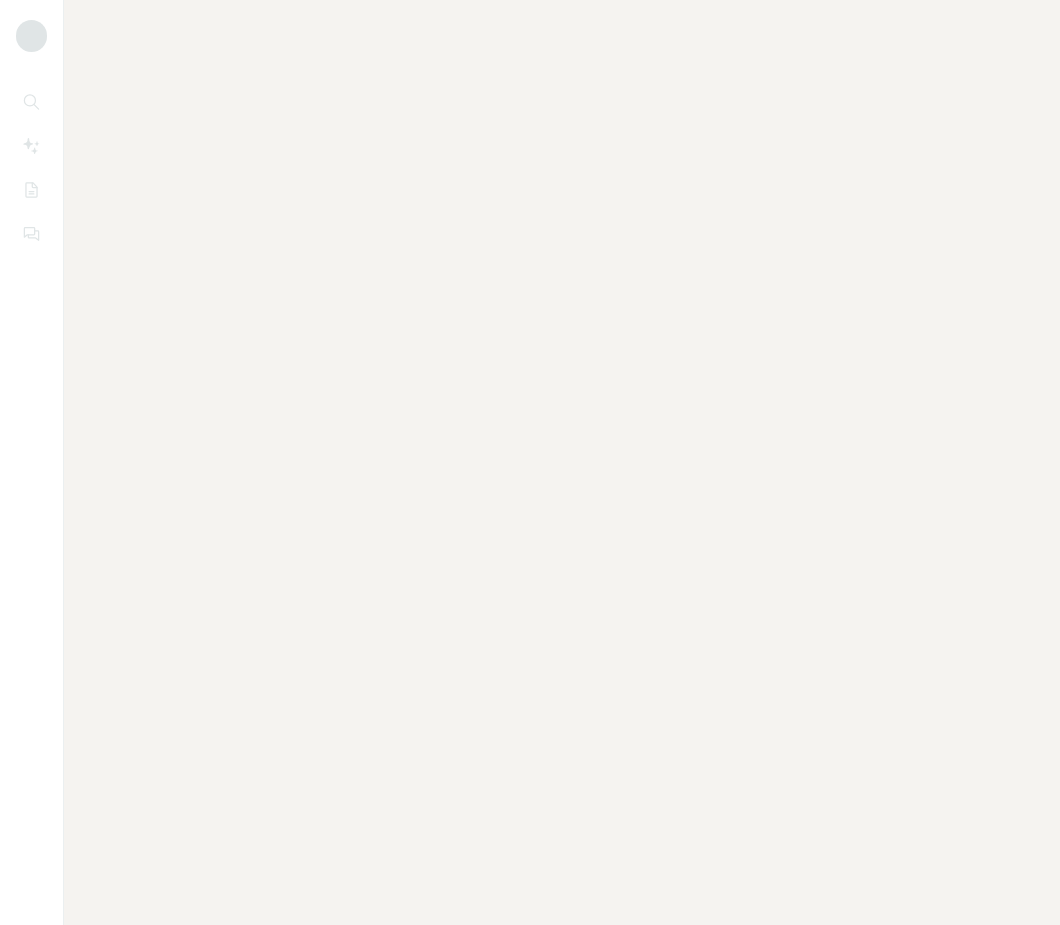 scroll, scrollTop: 0, scrollLeft: 0, axis: both 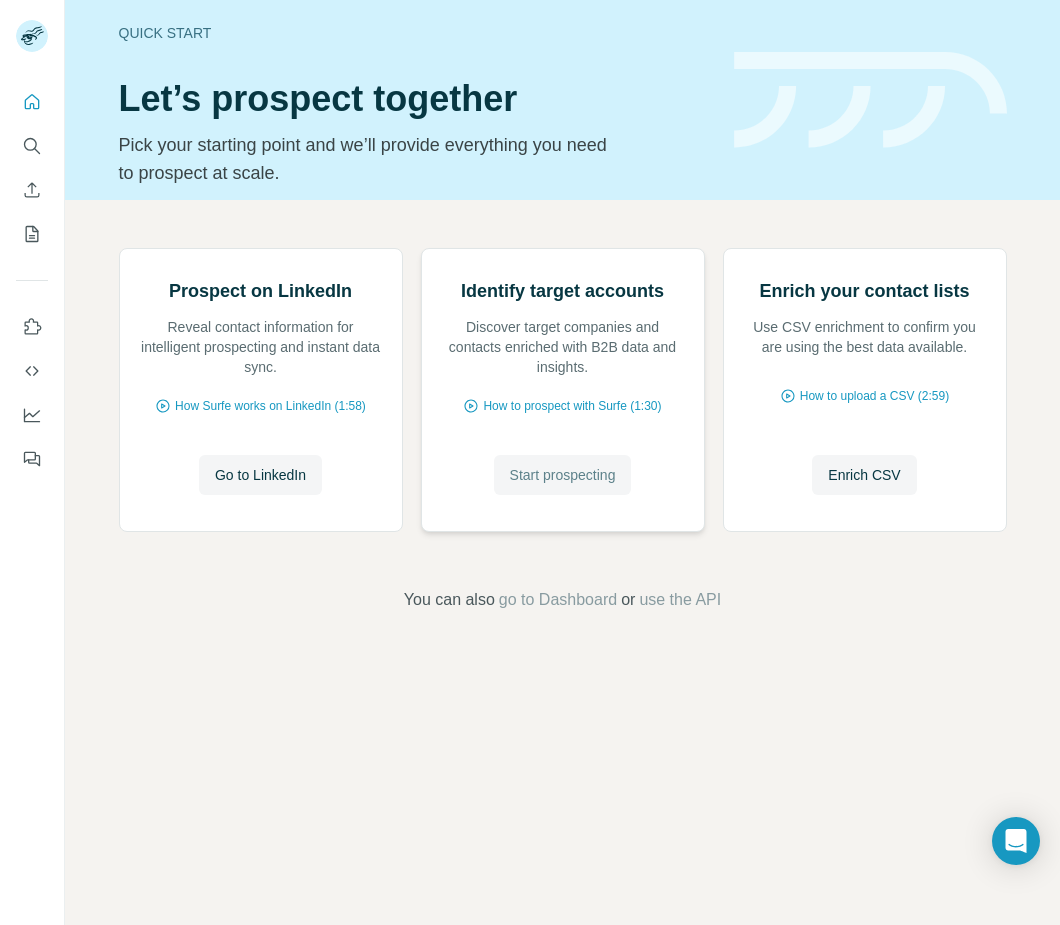 click on "Start prospecting" at bounding box center (563, 475) 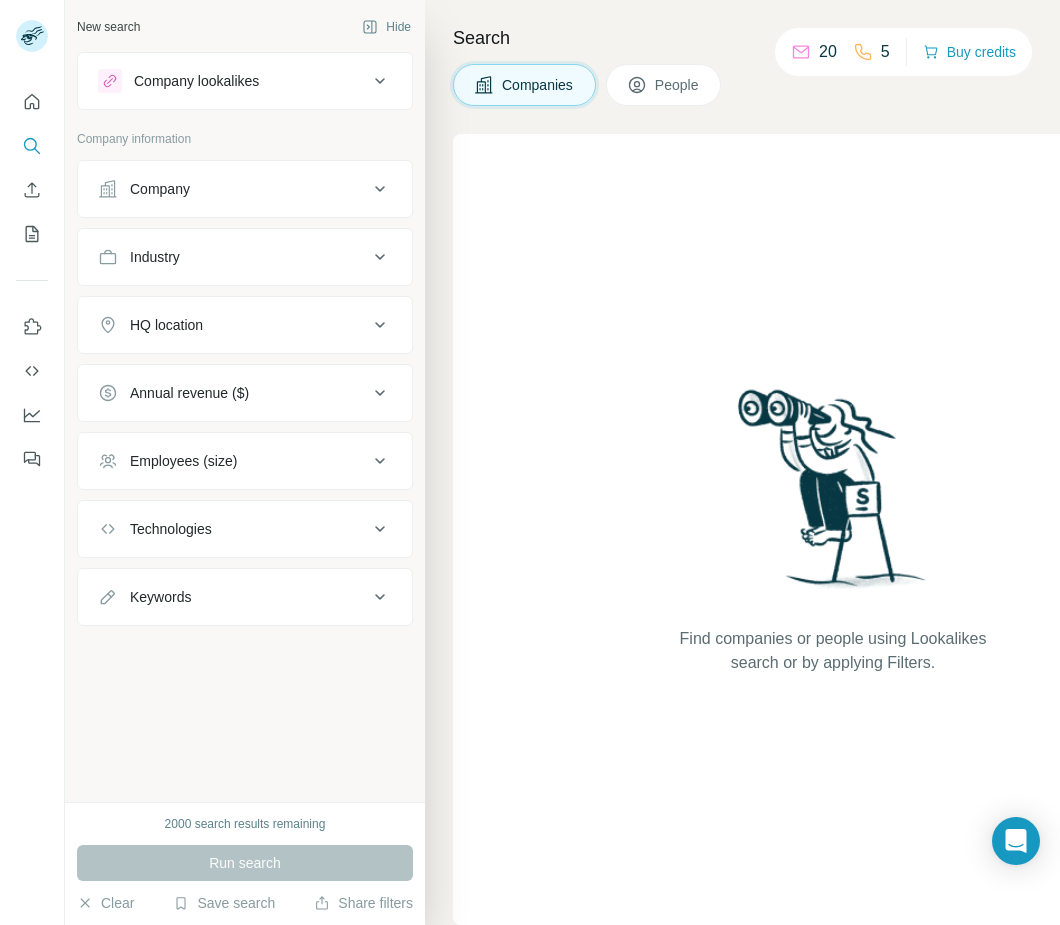 click on "People" at bounding box center [678, 85] 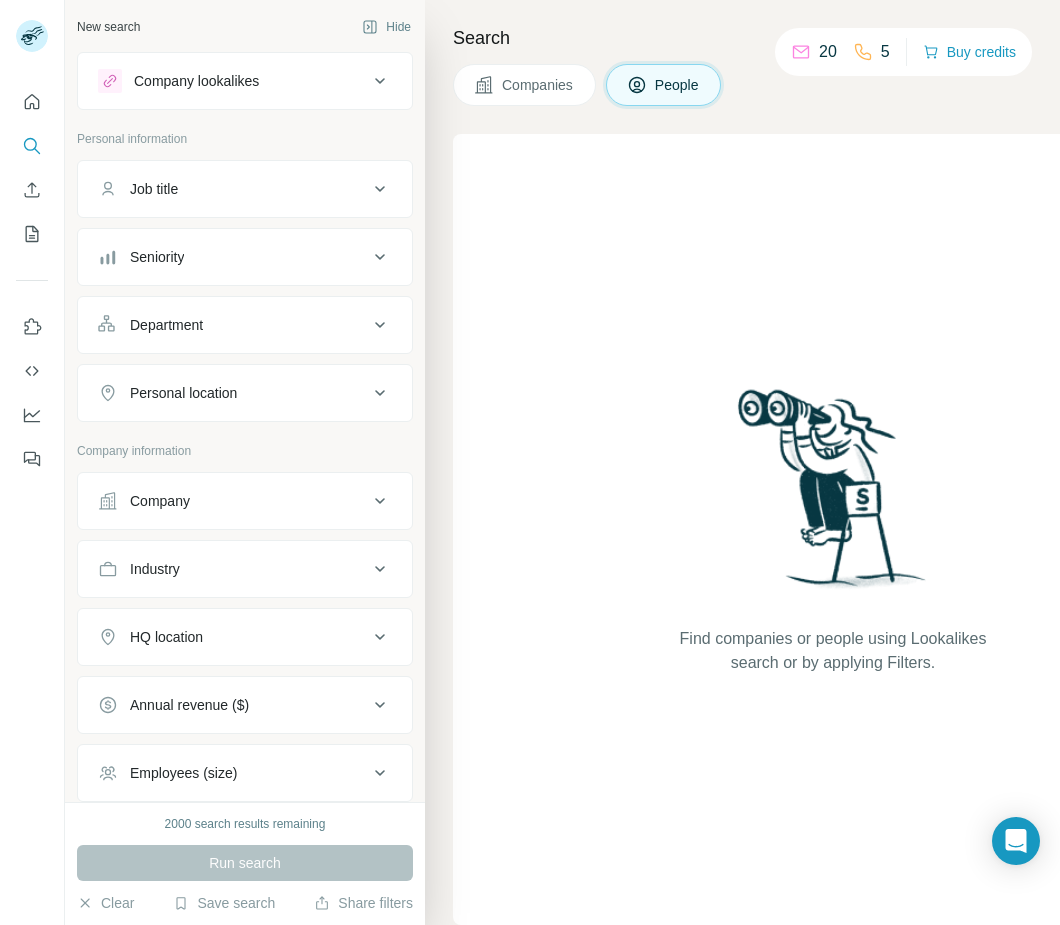 click on "Job title" at bounding box center [233, 189] 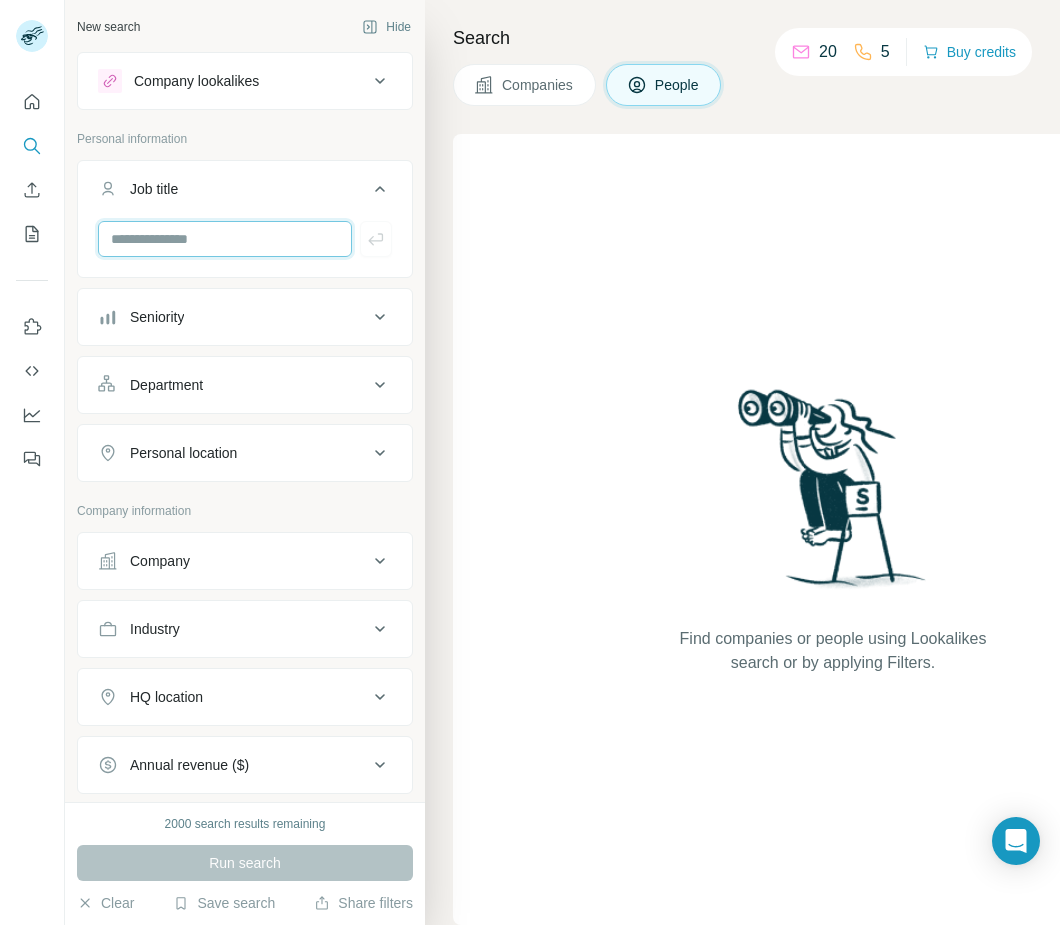 click at bounding box center [225, 239] 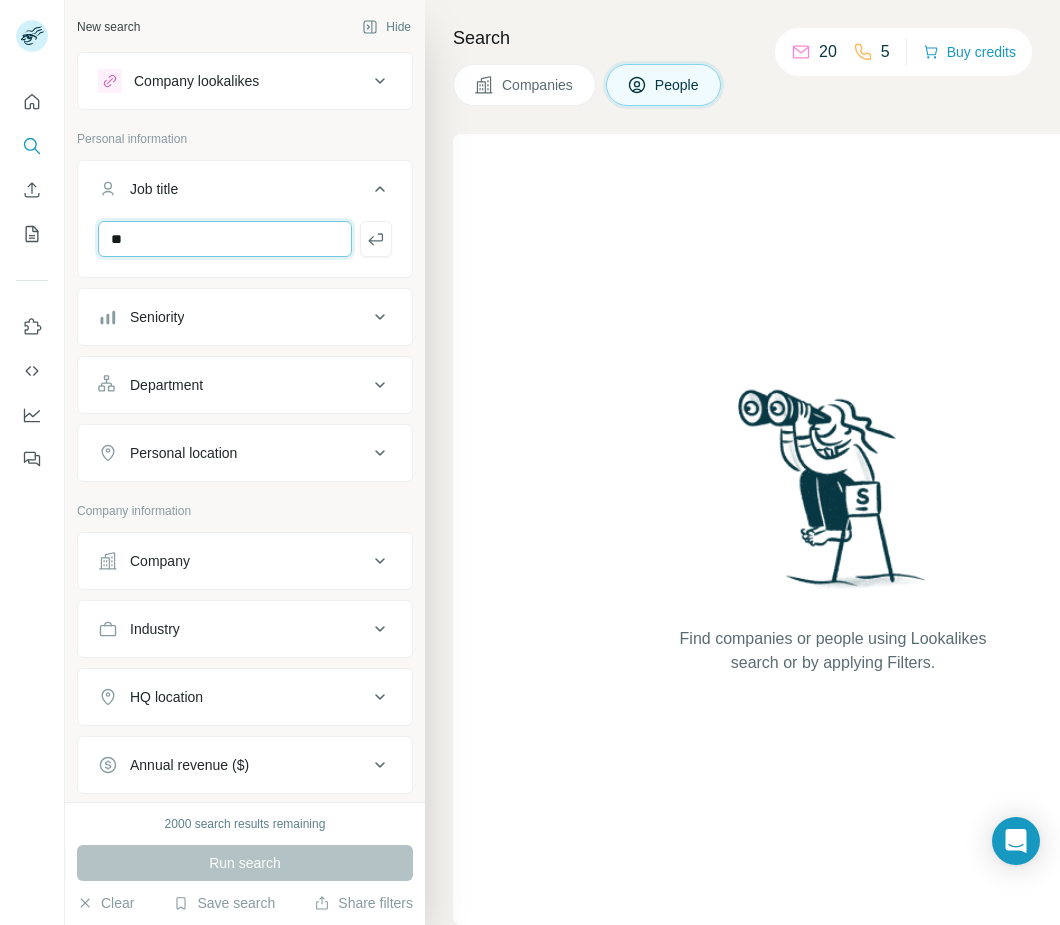 type on "*" 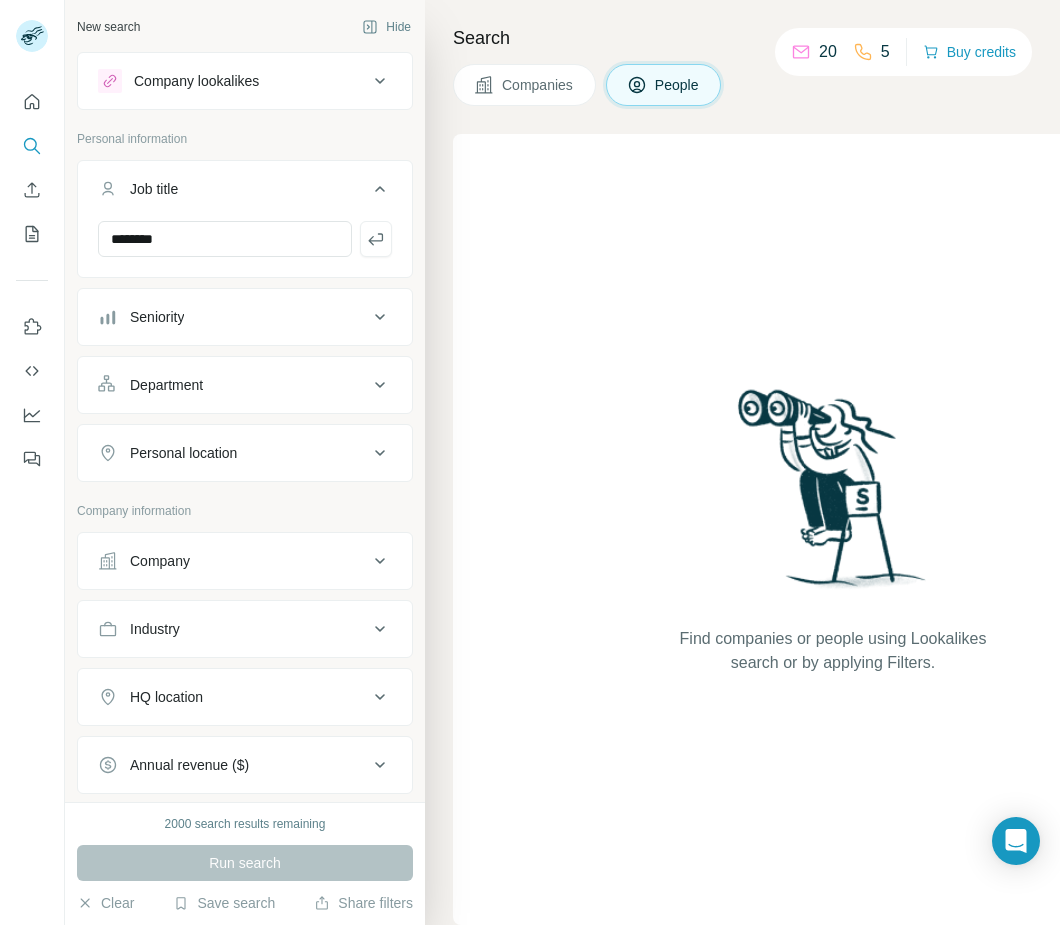 drag, startPoint x: 228, startPoint y: 310, endPoint x: 234, endPoint y: 320, distance: 11.661903 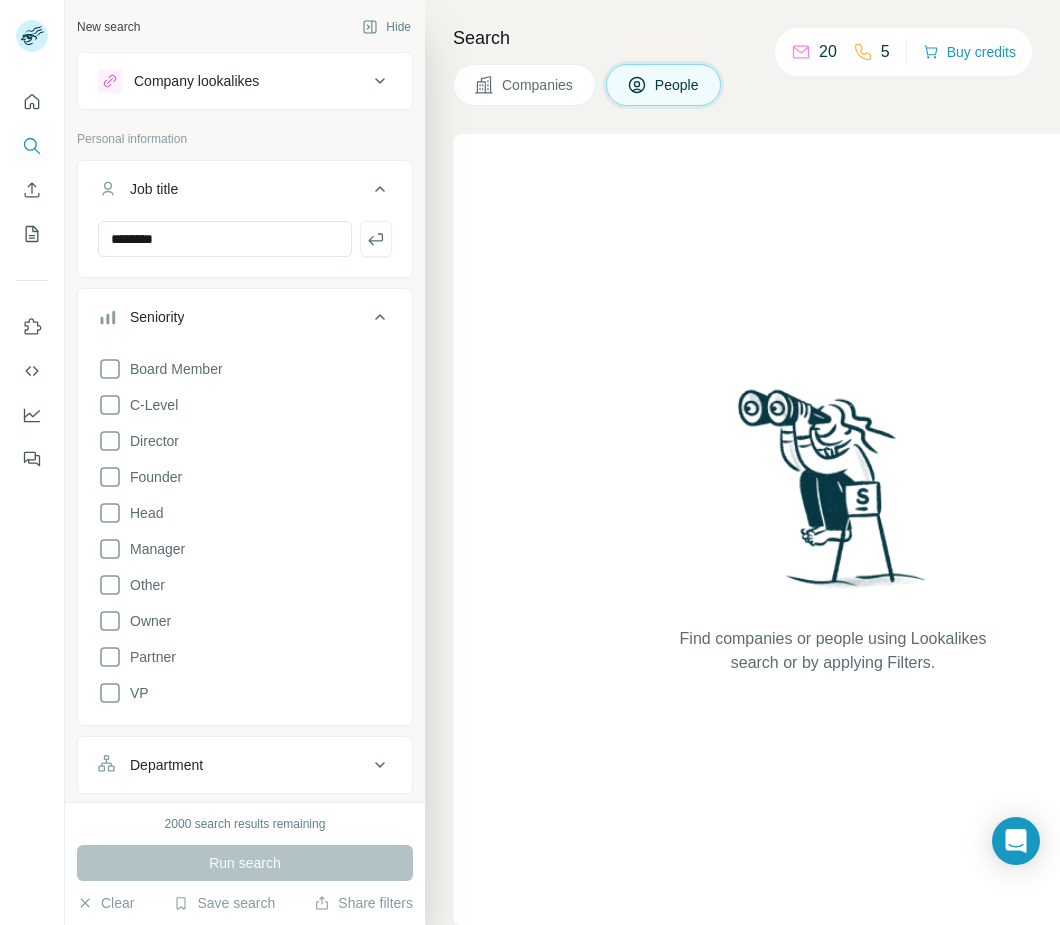 drag, startPoint x: 109, startPoint y: 442, endPoint x: 167, endPoint y: 387, distance: 79.93122 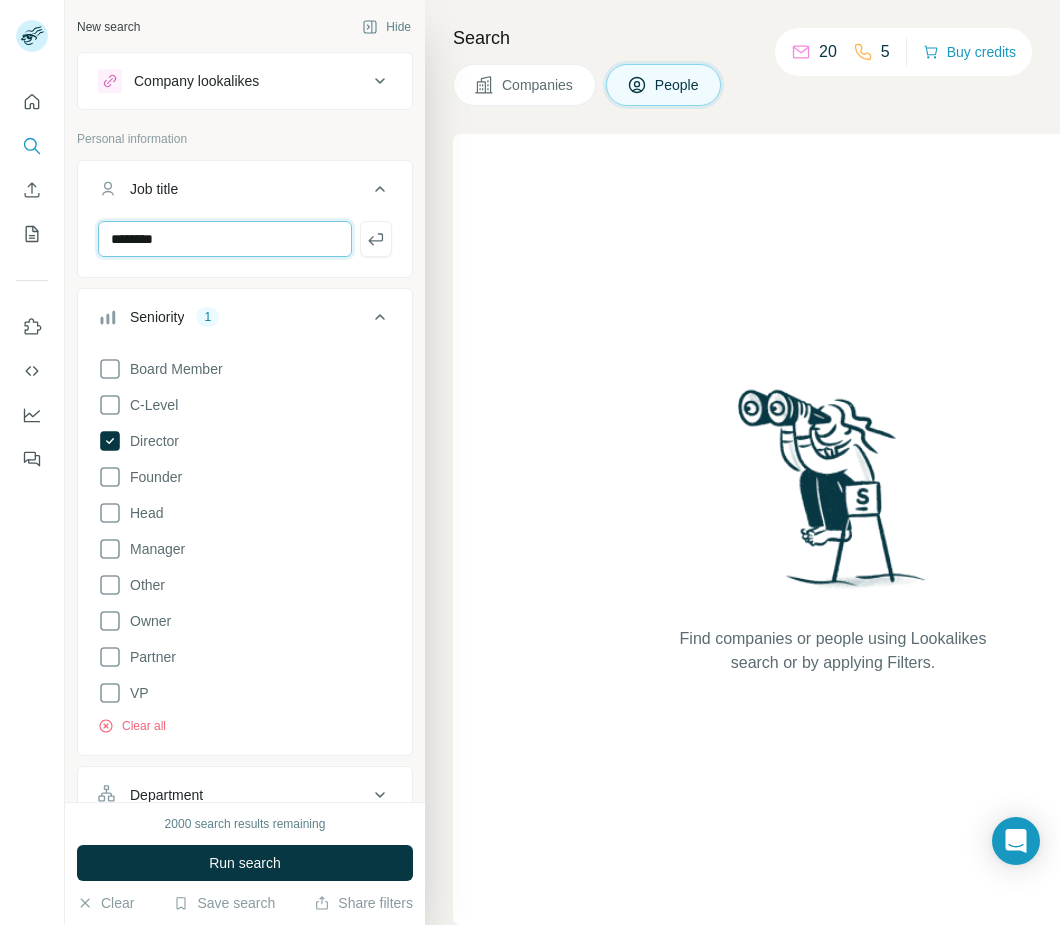click on "********" at bounding box center (225, 239) 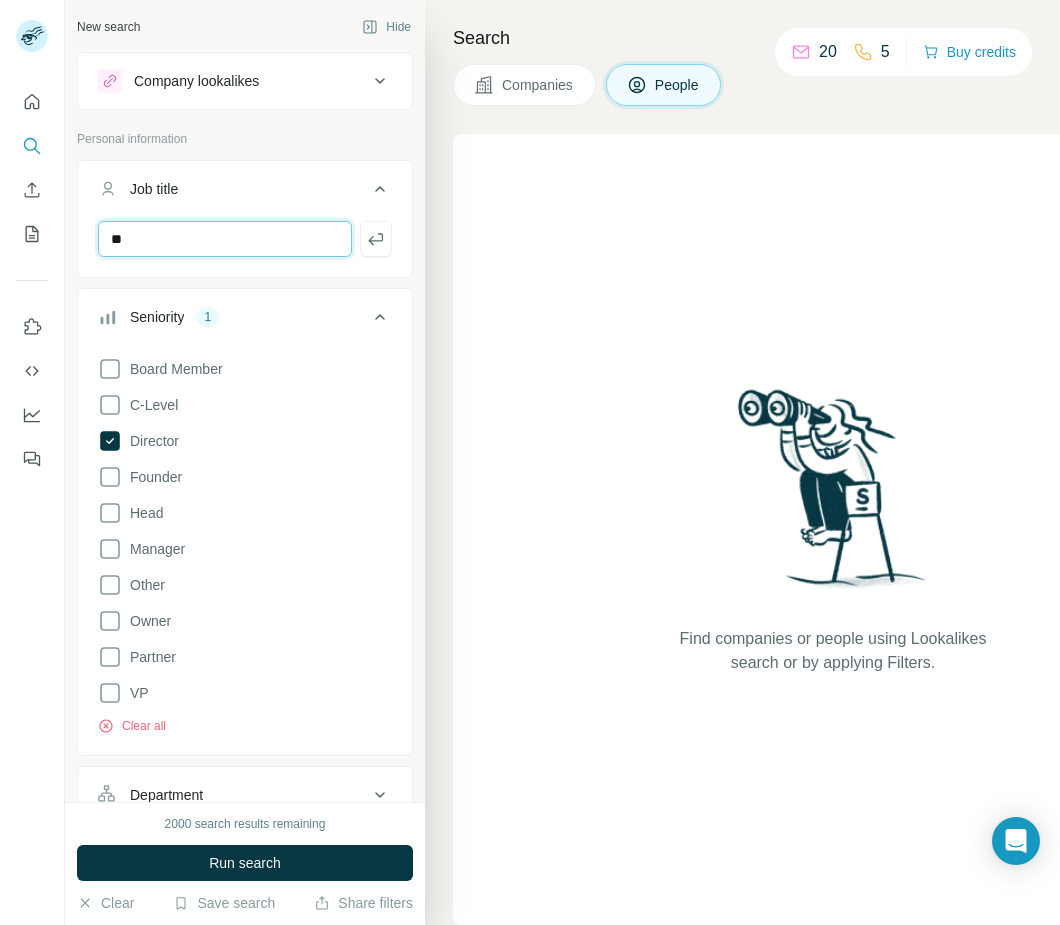 type on "*" 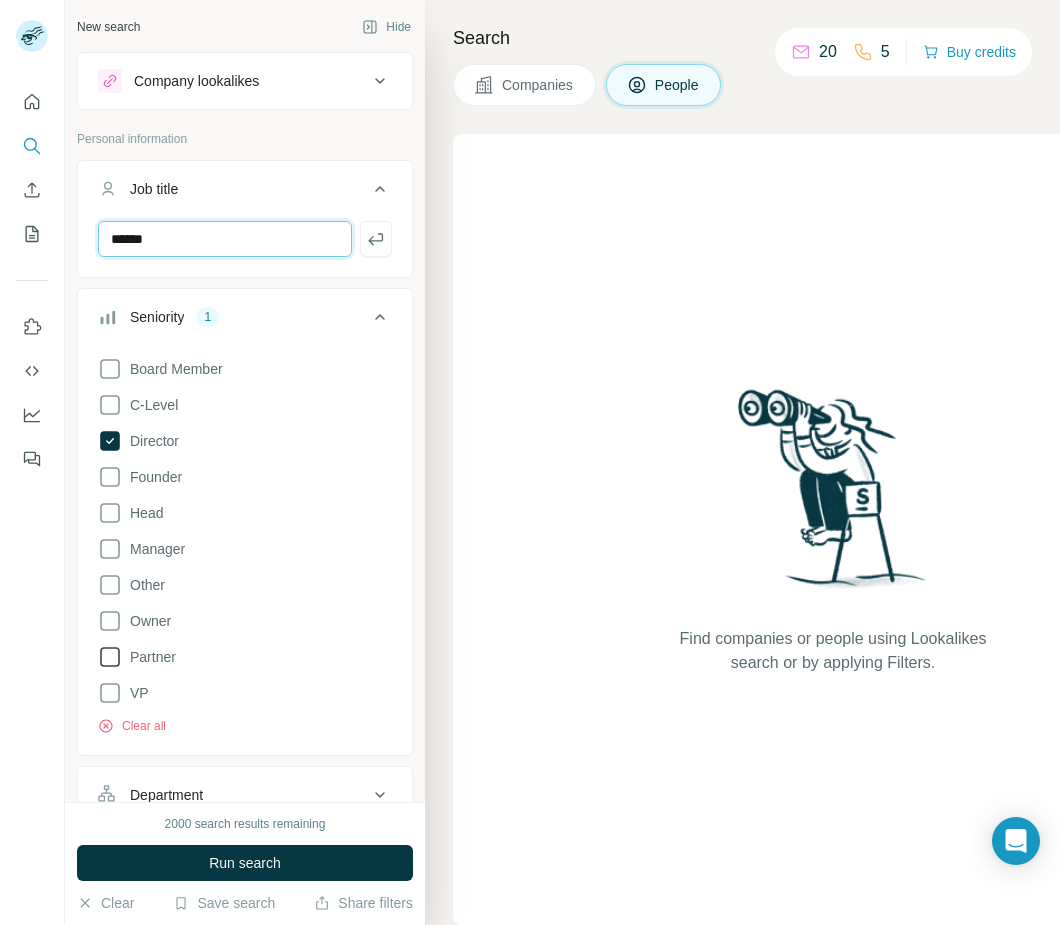 type on "******" 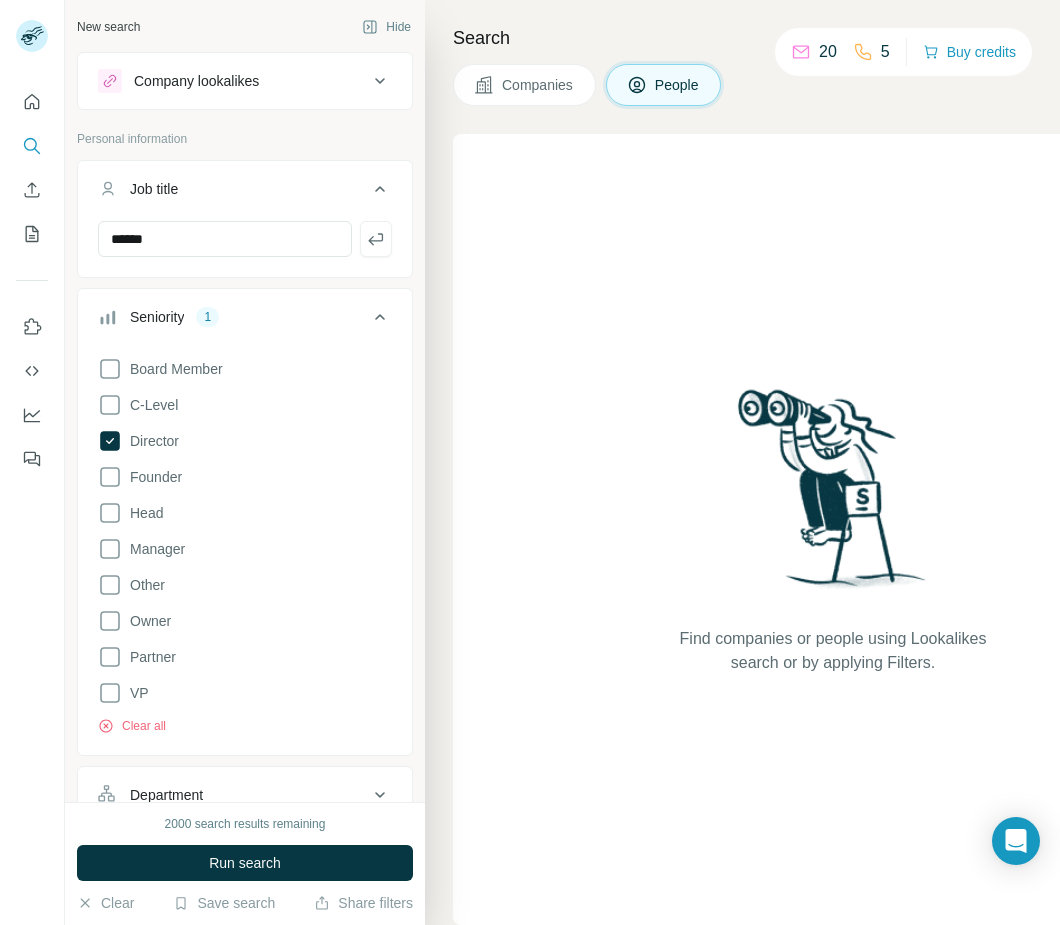 drag, startPoint x: 115, startPoint y: 660, endPoint x: 134, endPoint y: 633, distance: 33.01515 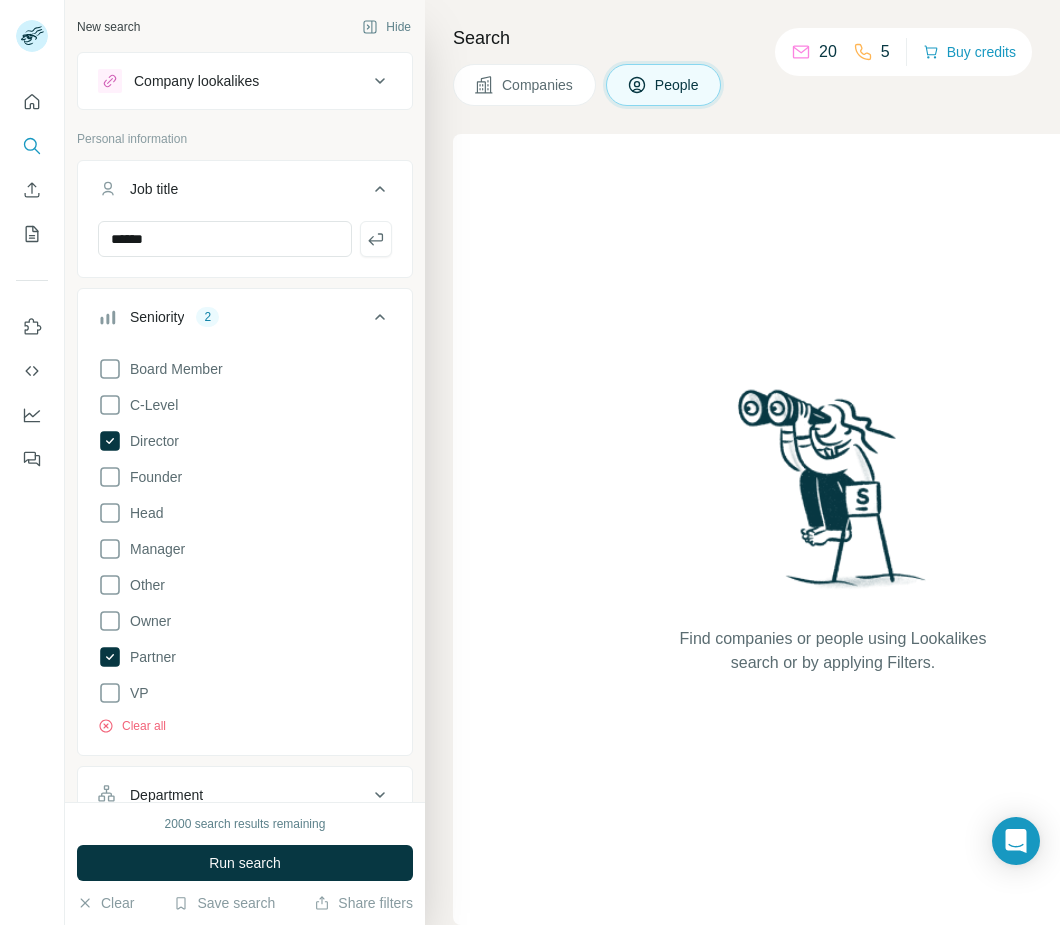 drag, startPoint x: 115, startPoint y: 514, endPoint x: 124, endPoint y: 529, distance: 17.492855 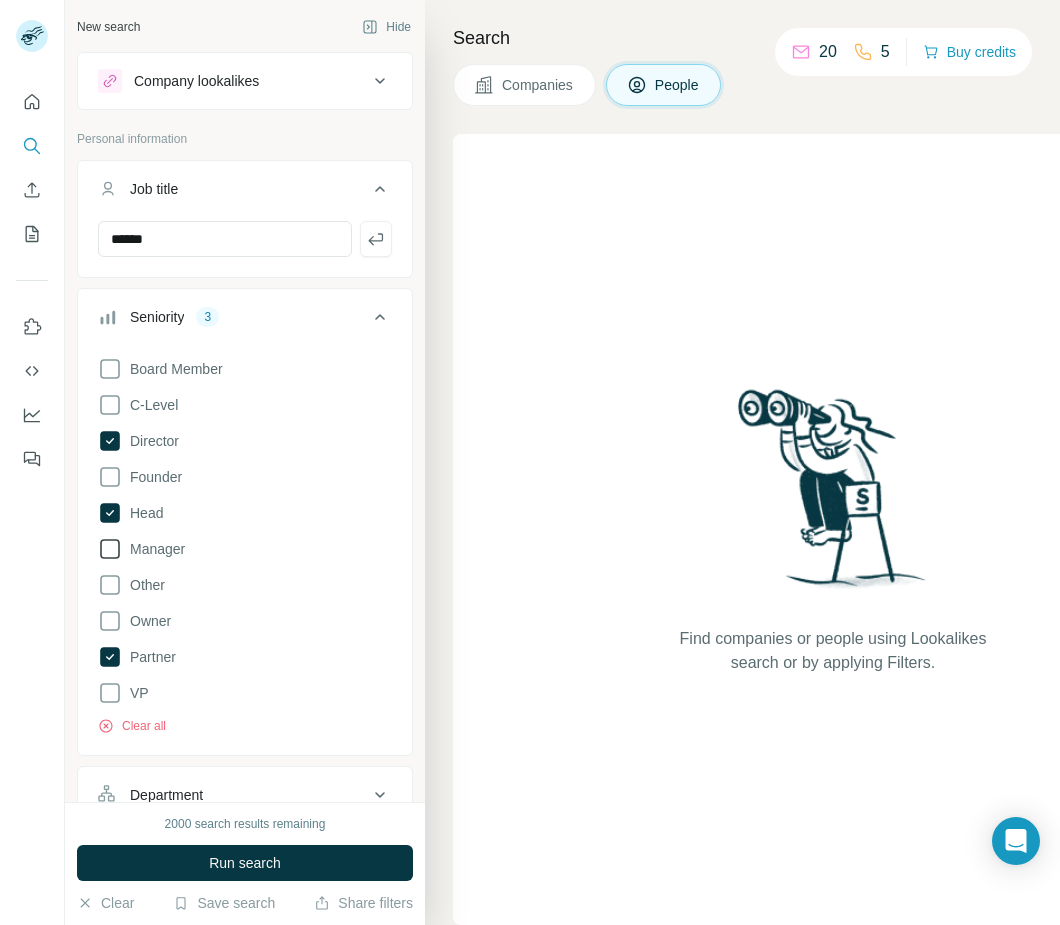 click 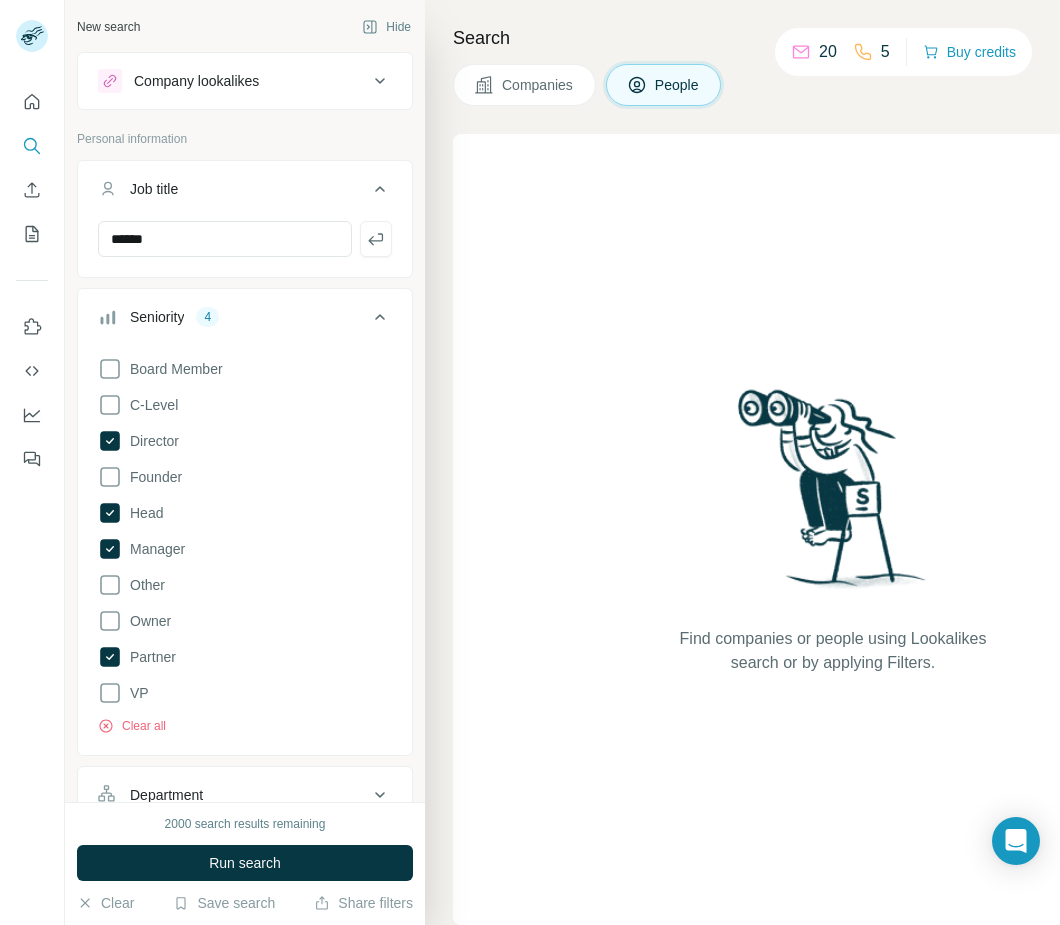 drag, startPoint x: 104, startPoint y: 363, endPoint x: 152, endPoint y: 427, distance: 80 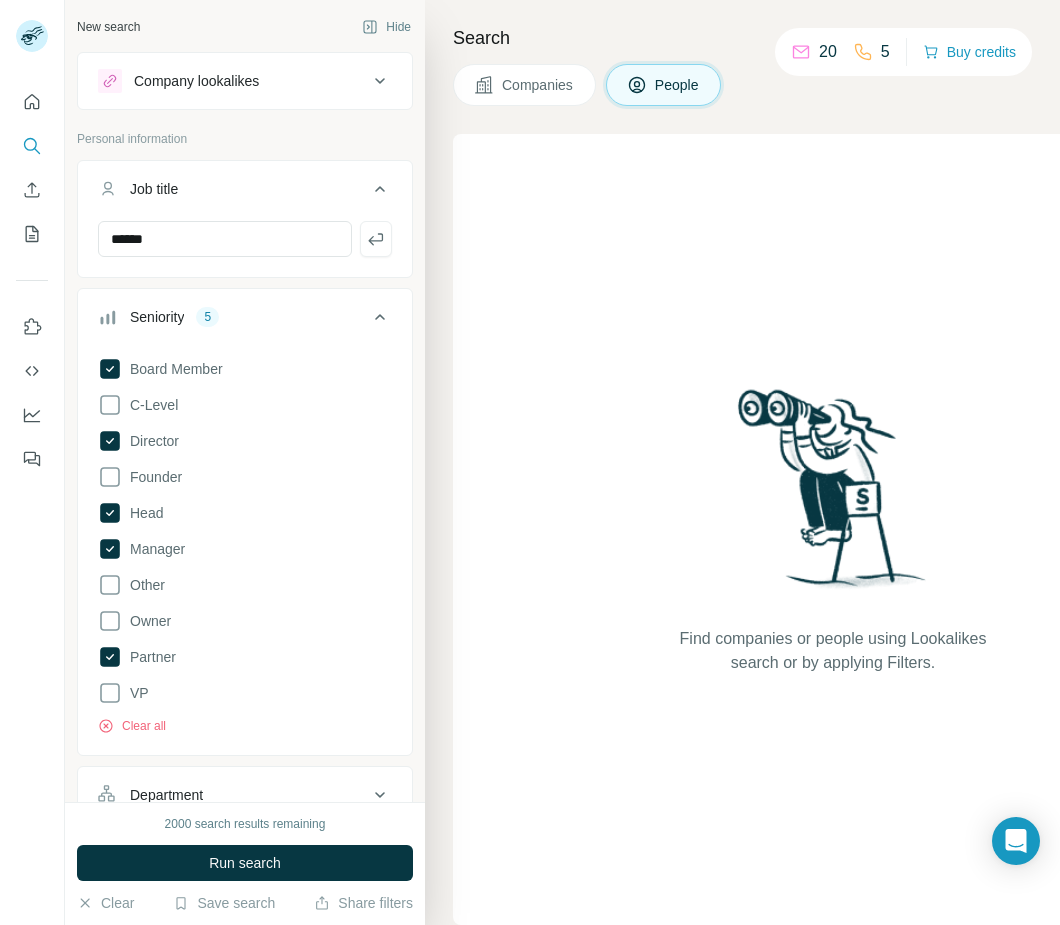 click 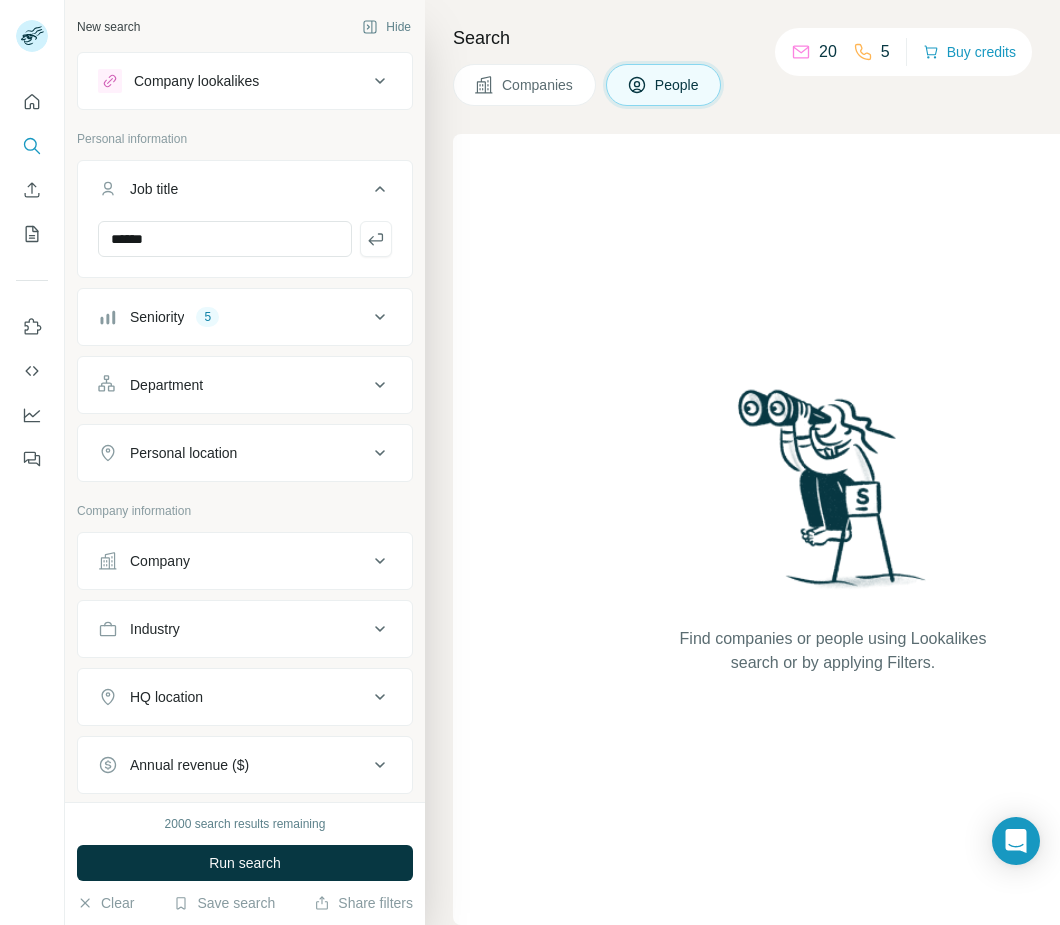 click on "Personal location" at bounding box center [233, 453] 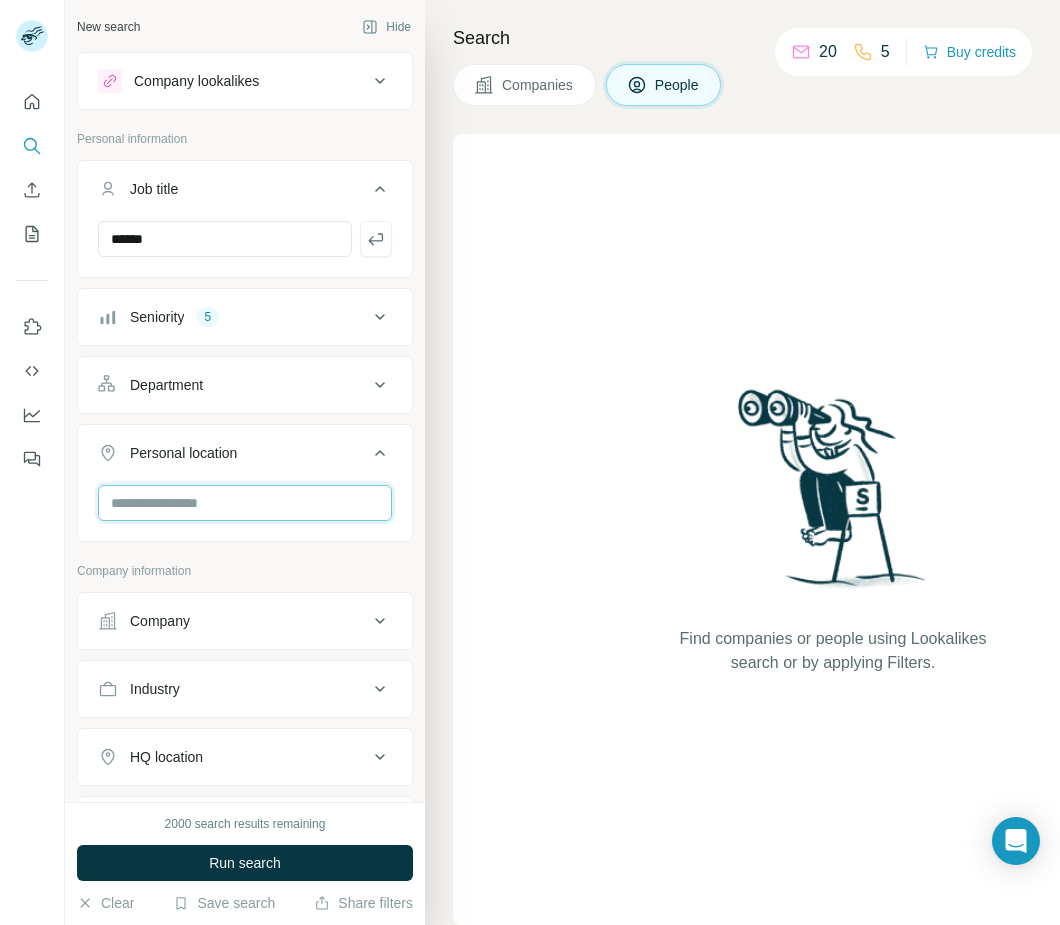 click at bounding box center (245, 503) 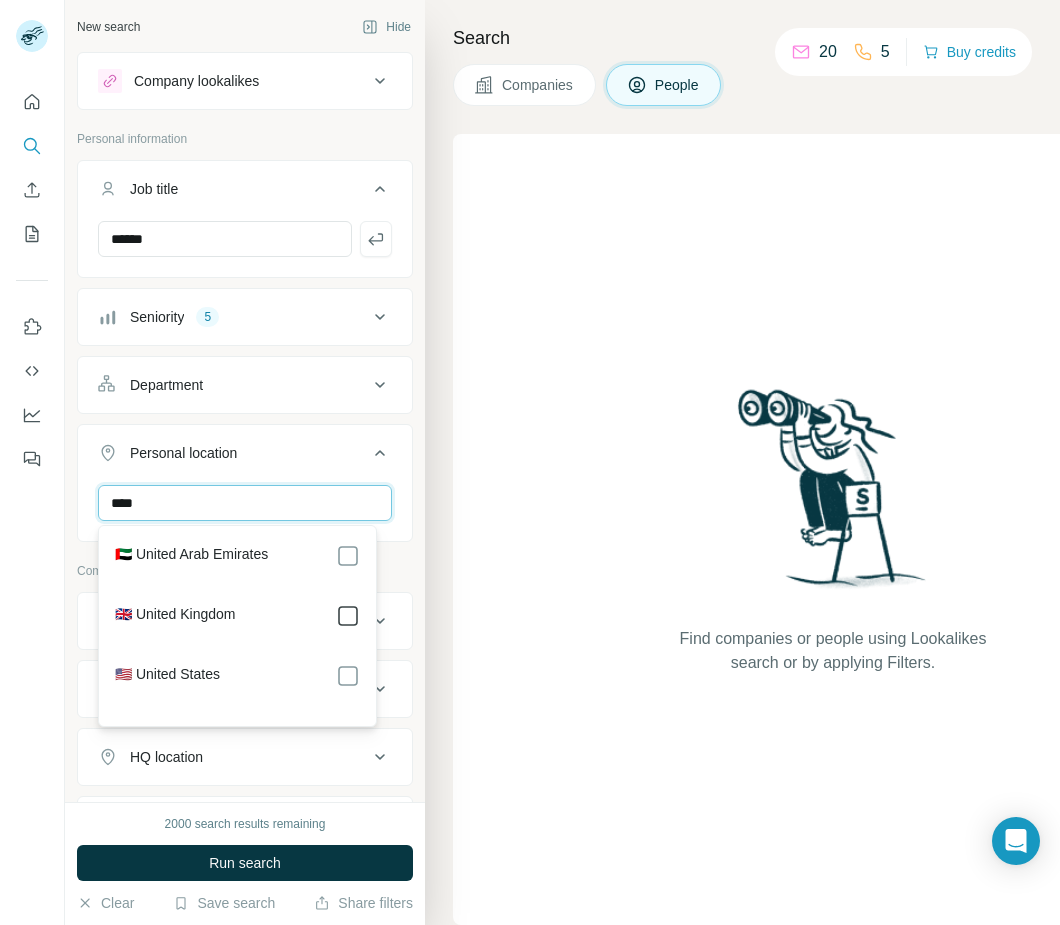 type on "****" 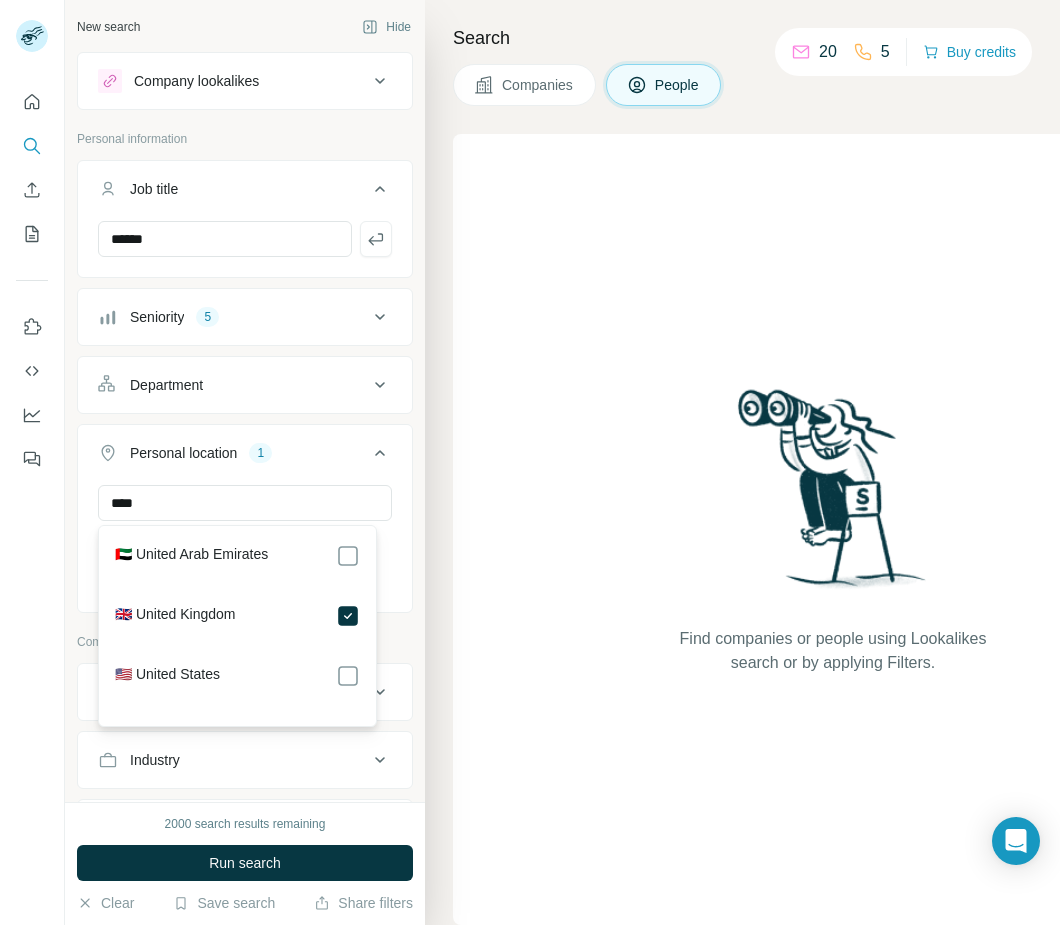 click 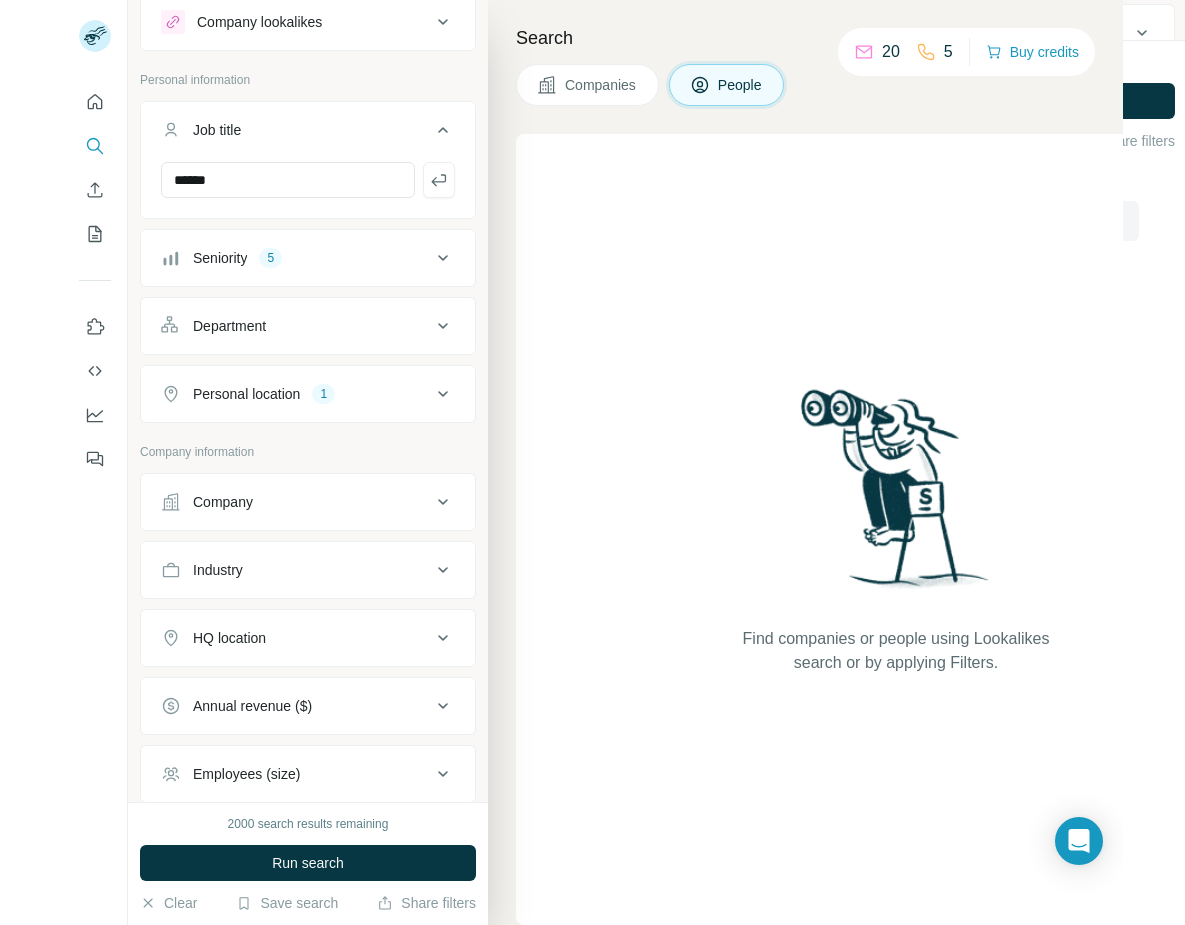 scroll, scrollTop: 252, scrollLeft: 0, axis: vertical 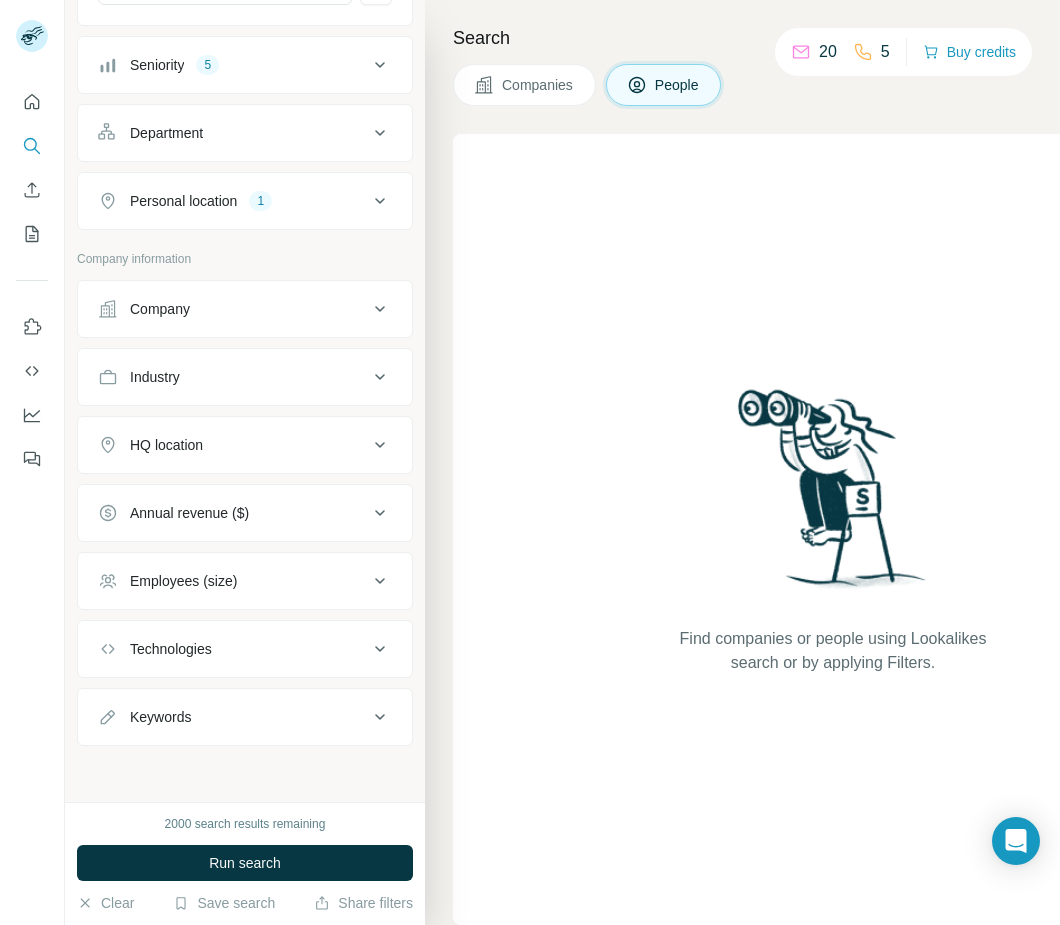 click 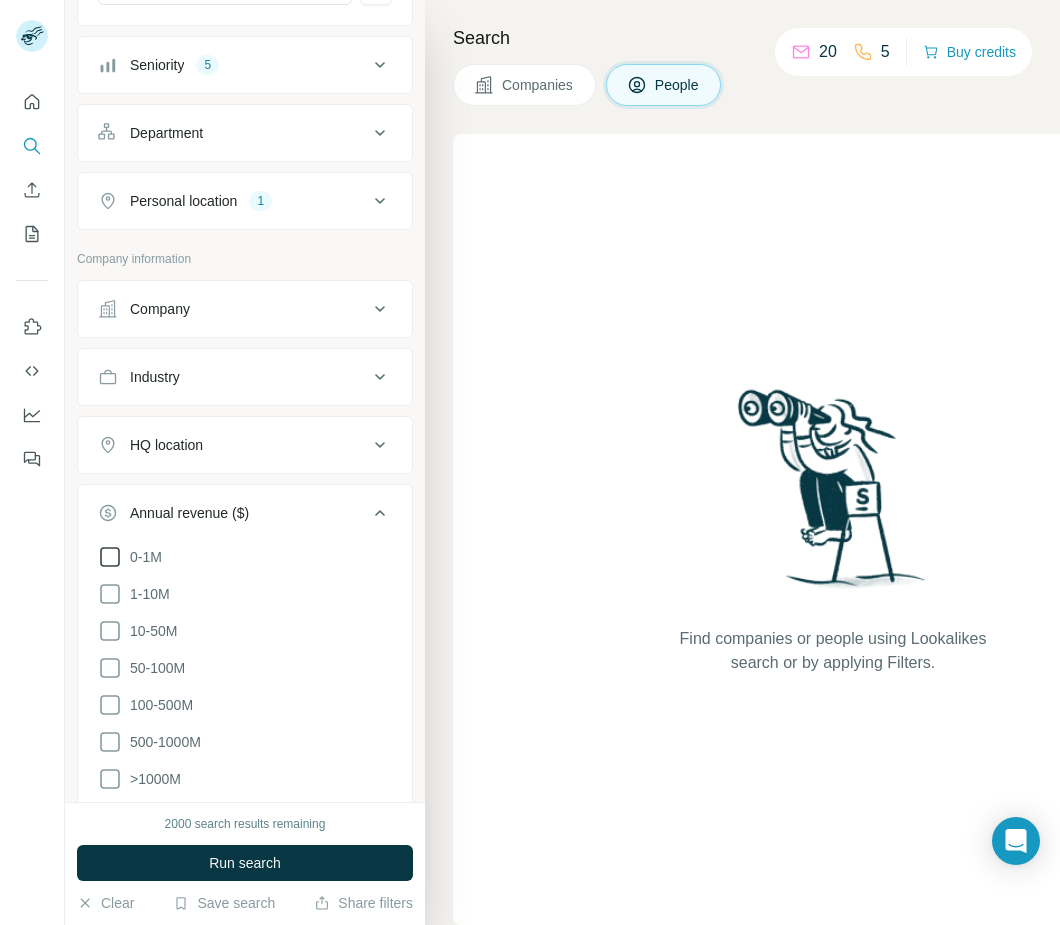 click 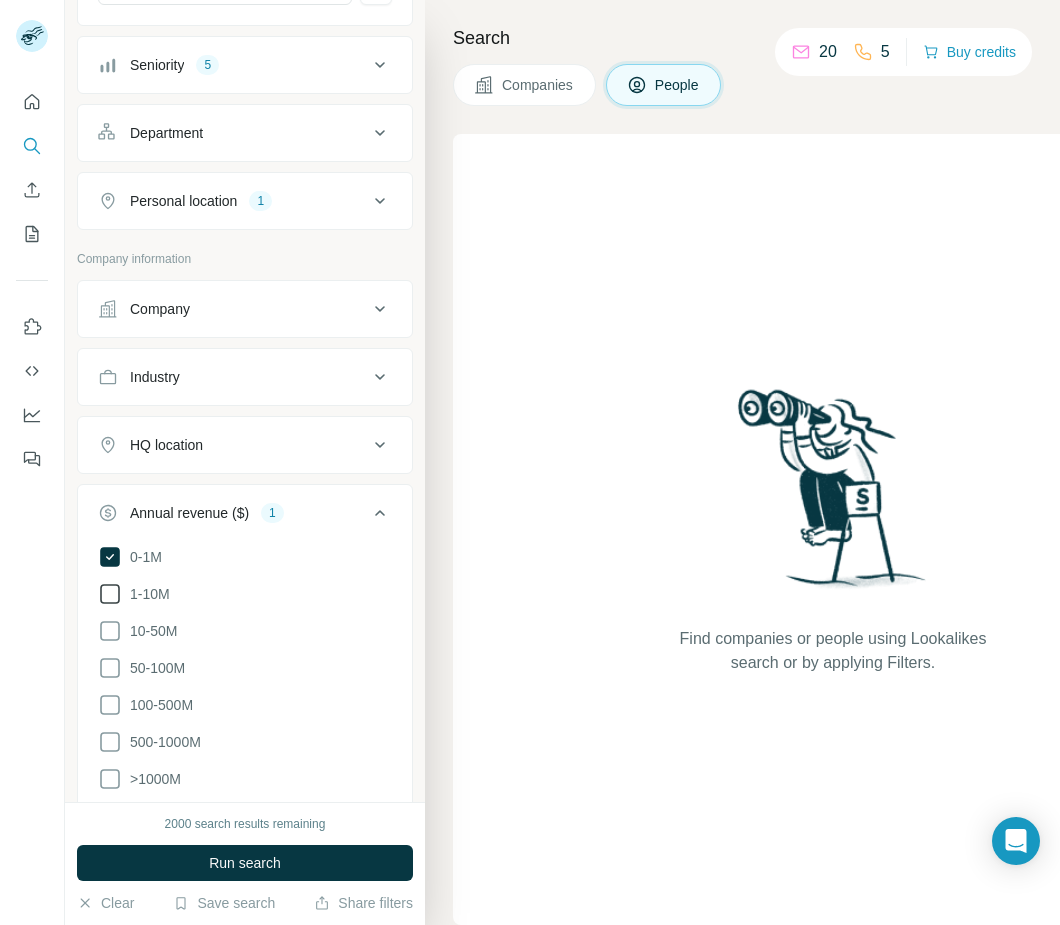 click 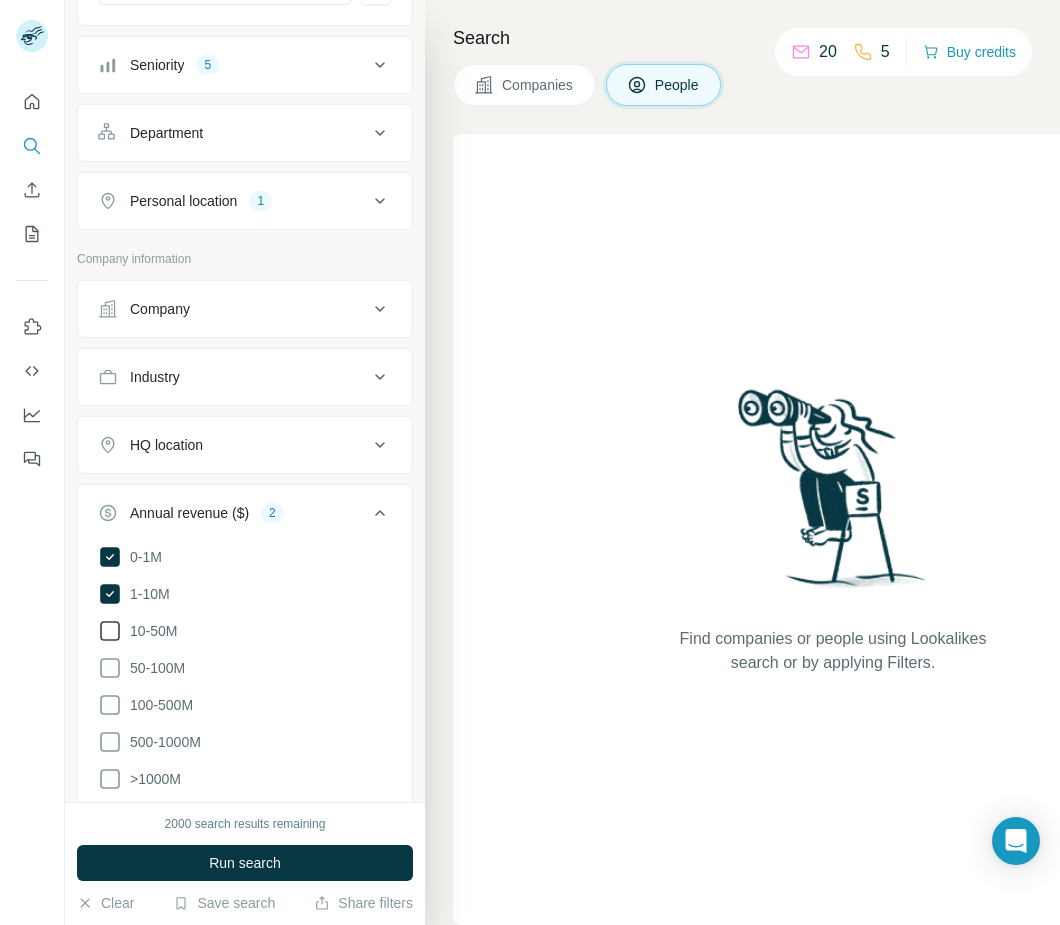 click 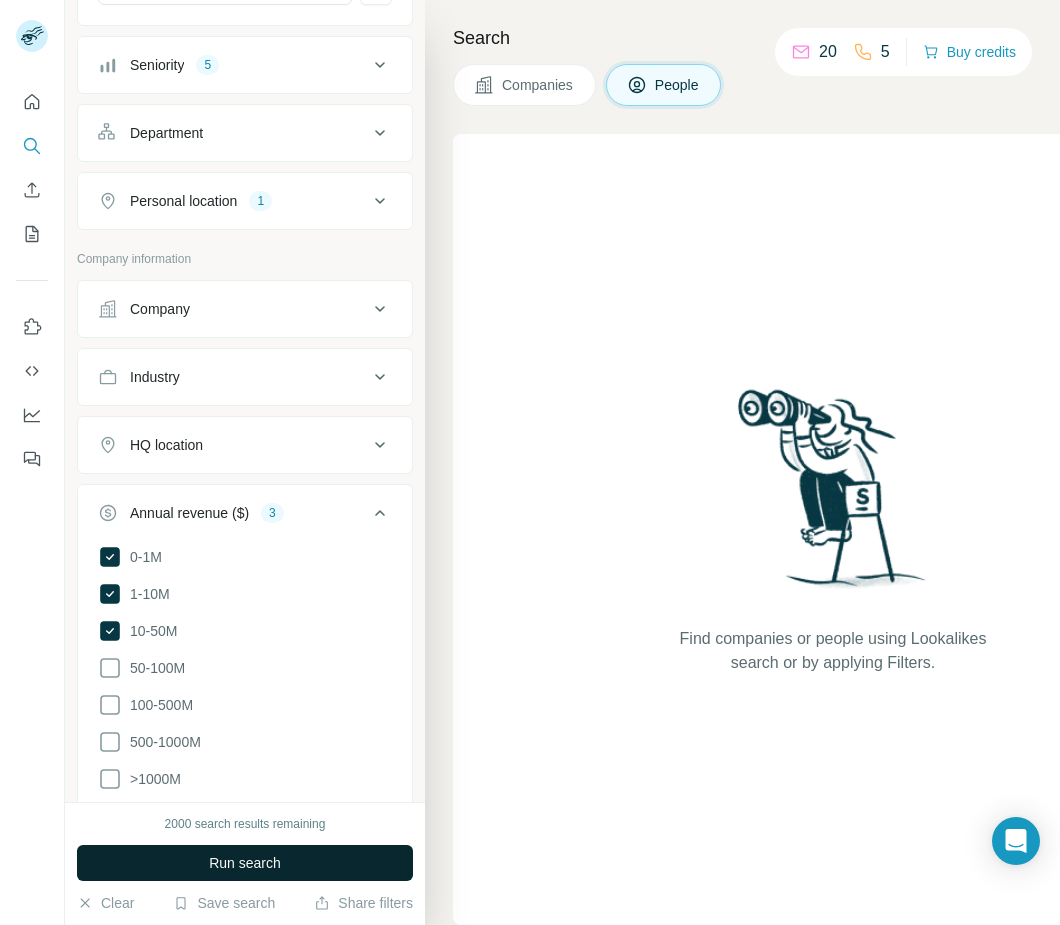 click on "Run search" at bounding box center [245, 863] 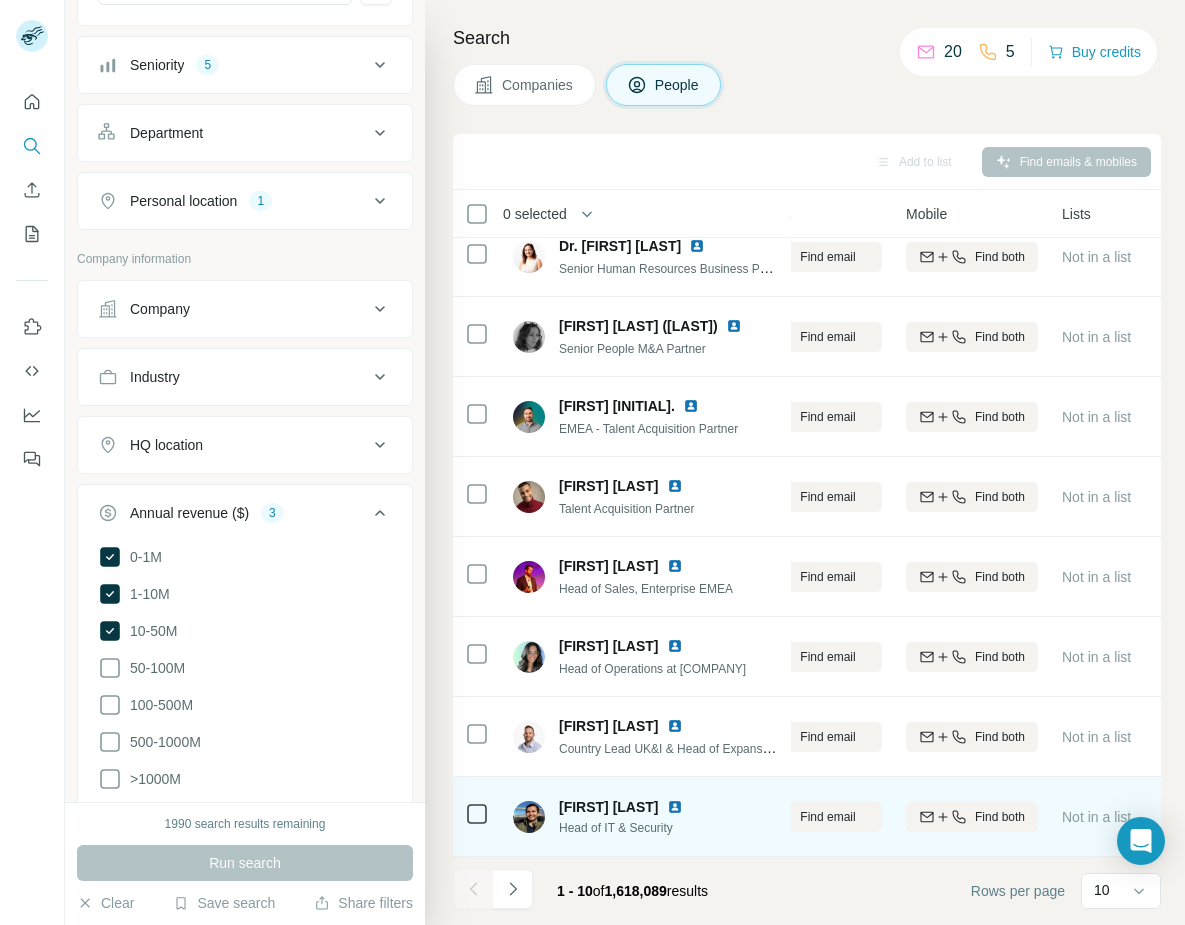 scroll, scrollTop: 191, scrollLeft: 284, axis: both 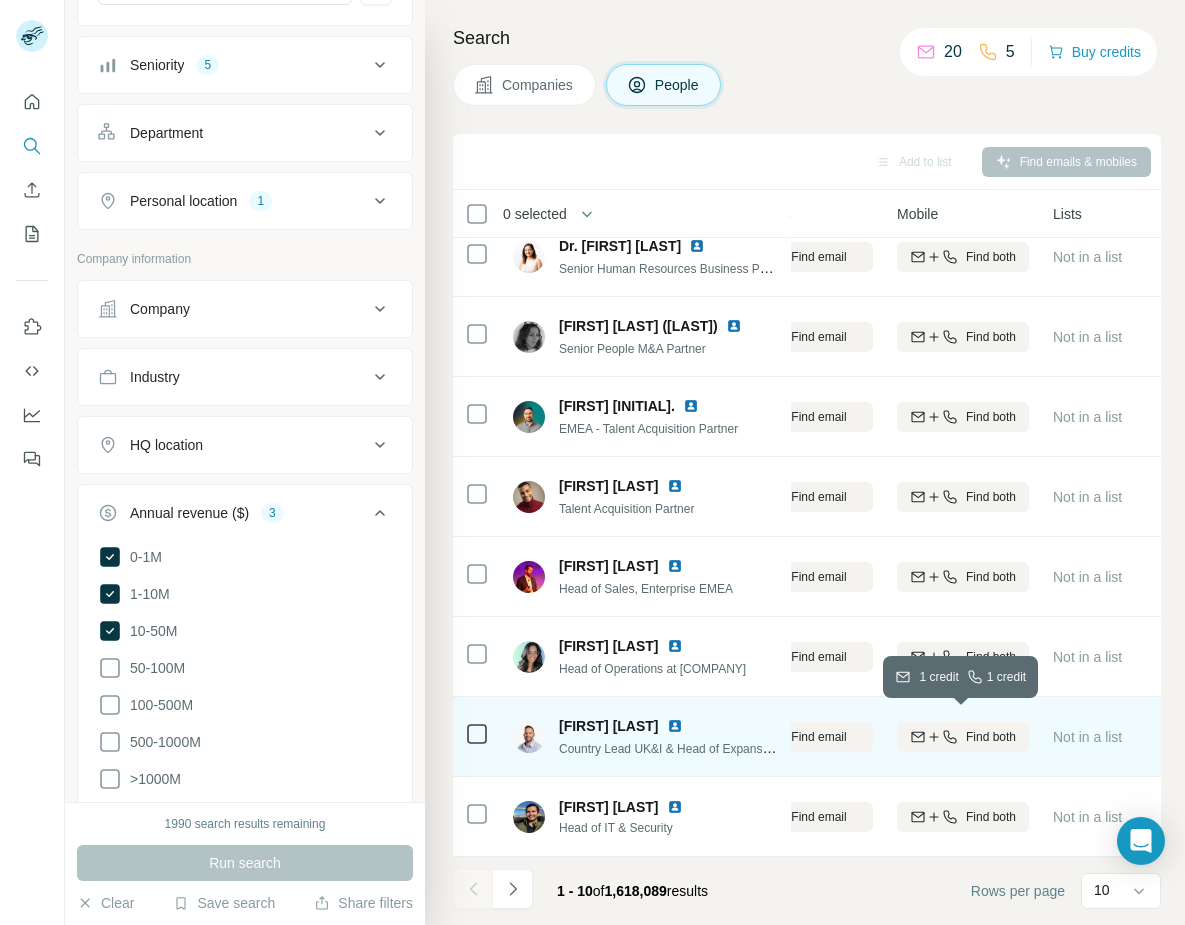 click 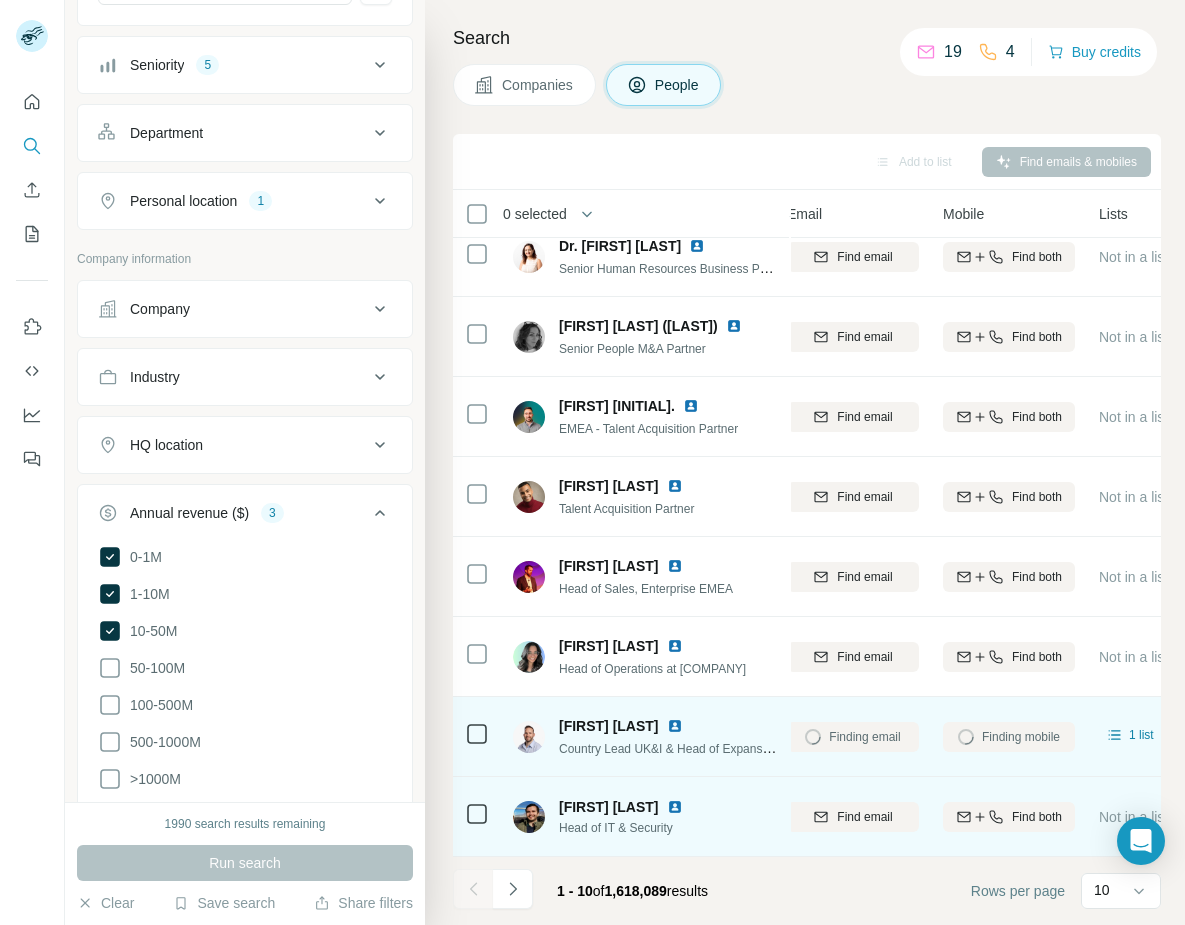 scroll, scrollTop: 191, scrollLeft: 248, axis: both 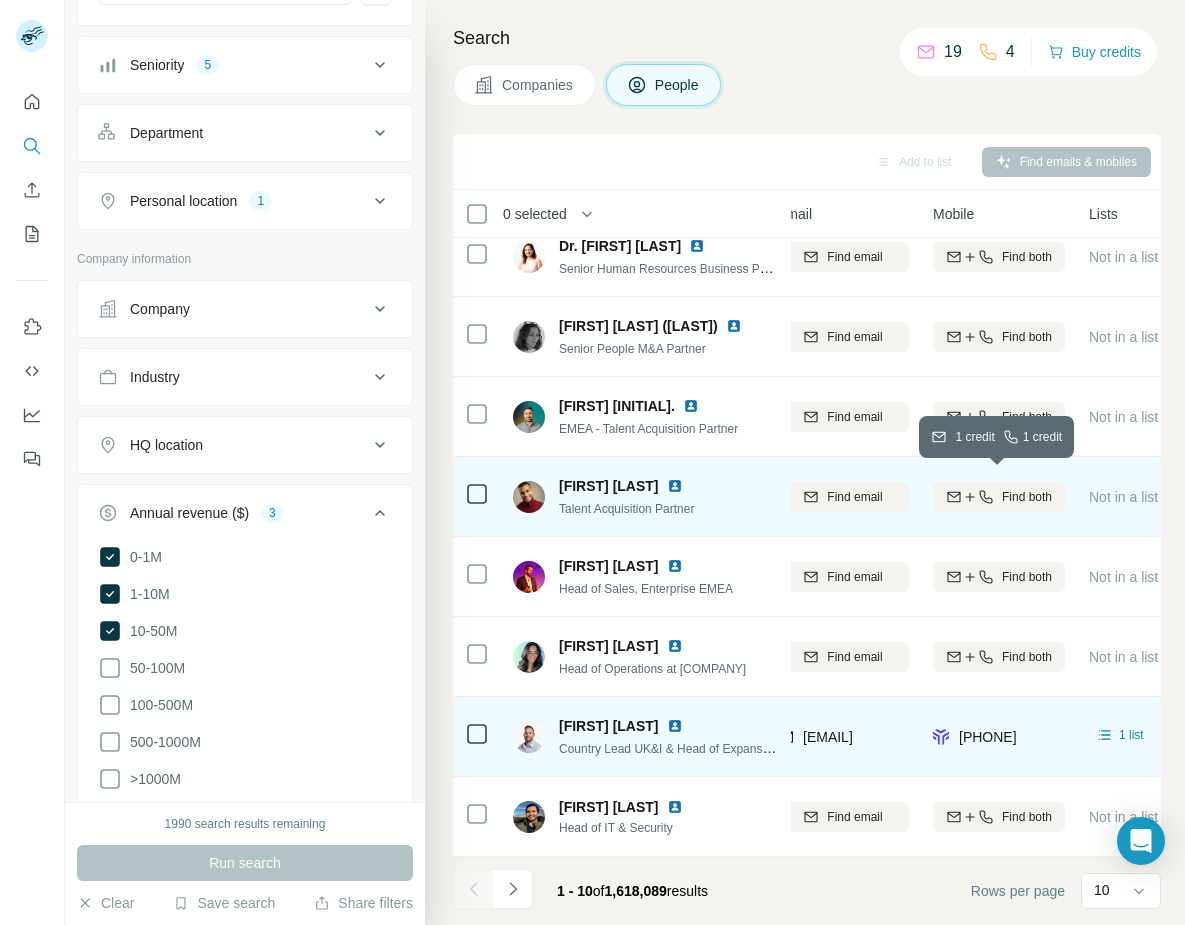 click on "Find both" at bounding box center [1027, 497] 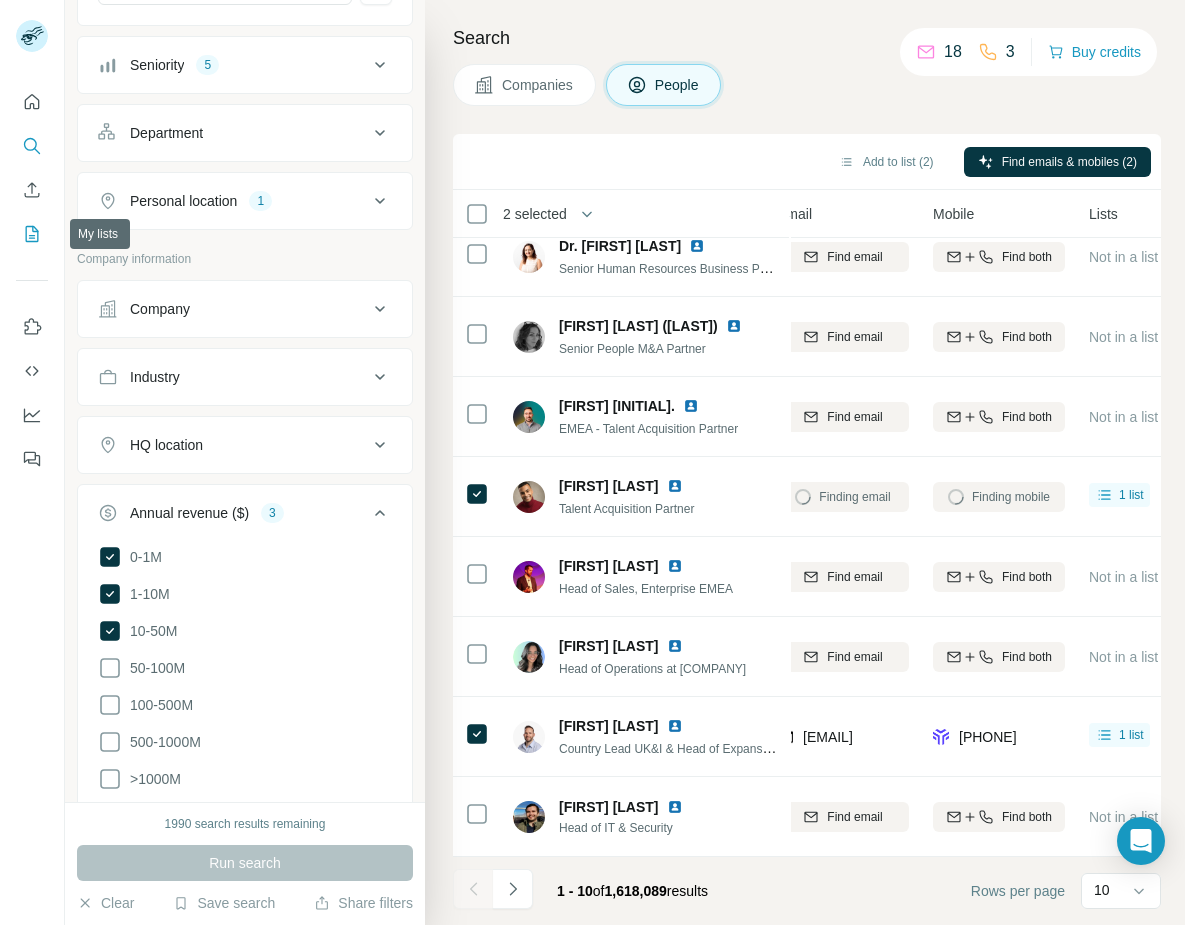 click 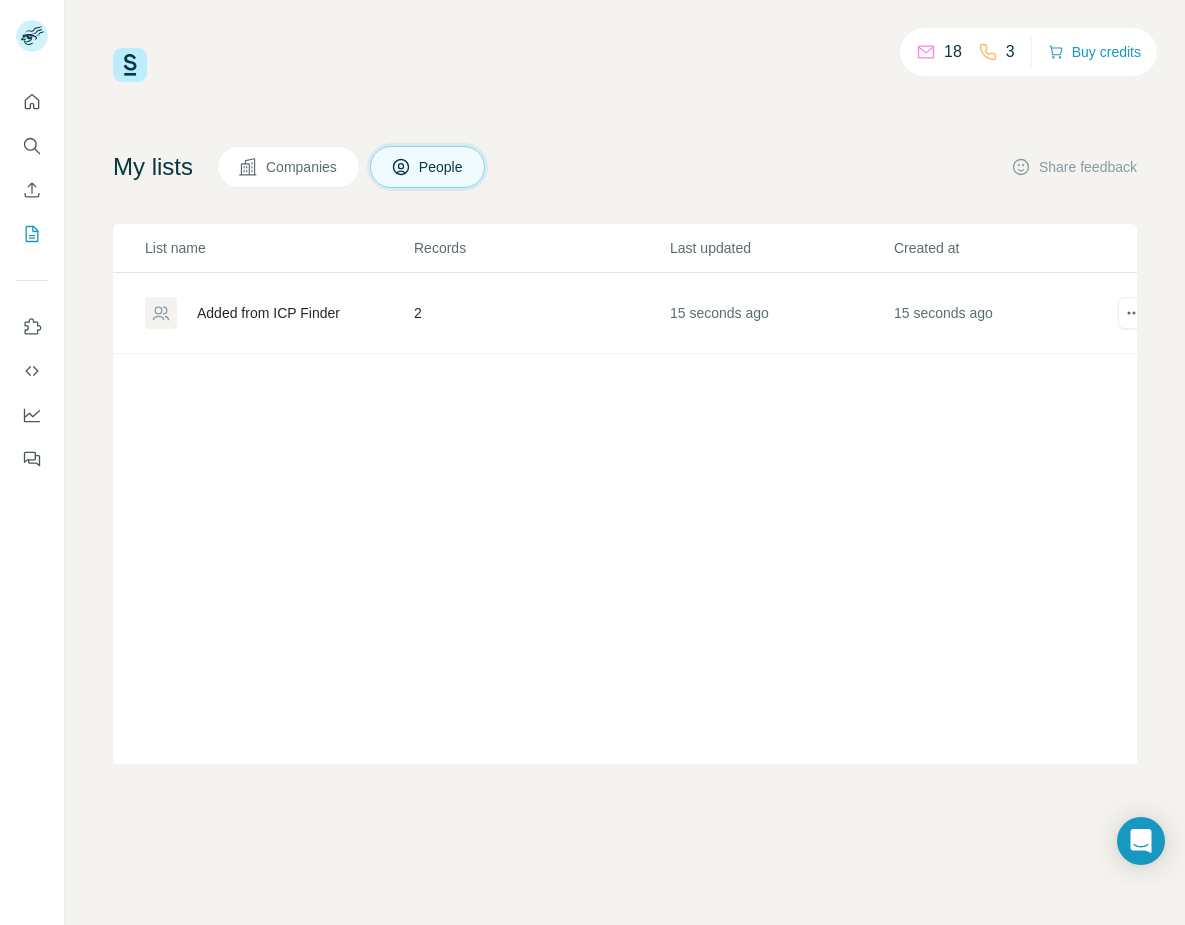 click on "2" at bounding box center (541, 313) 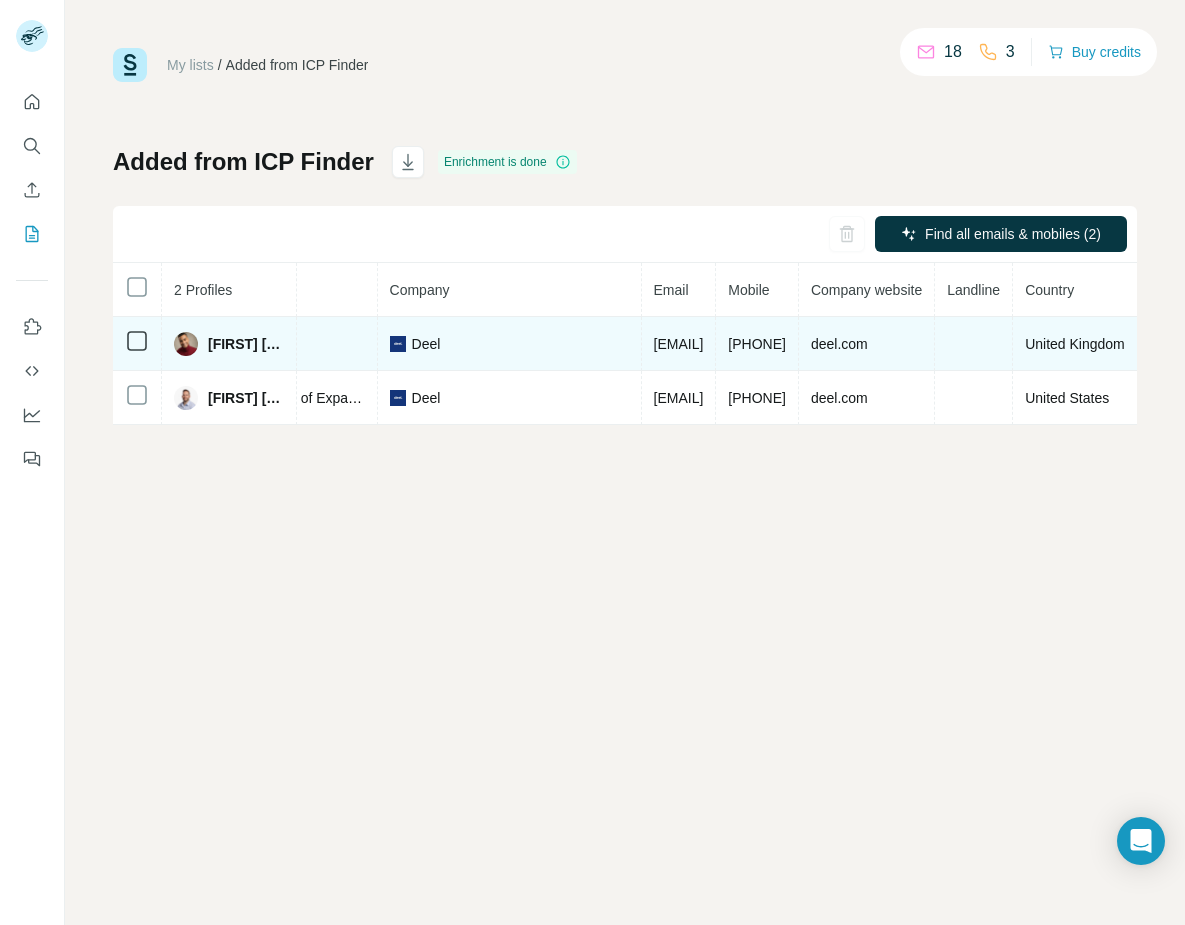 scroll, scrollTop: 0, scrollLeft: 592, axis: horizontal 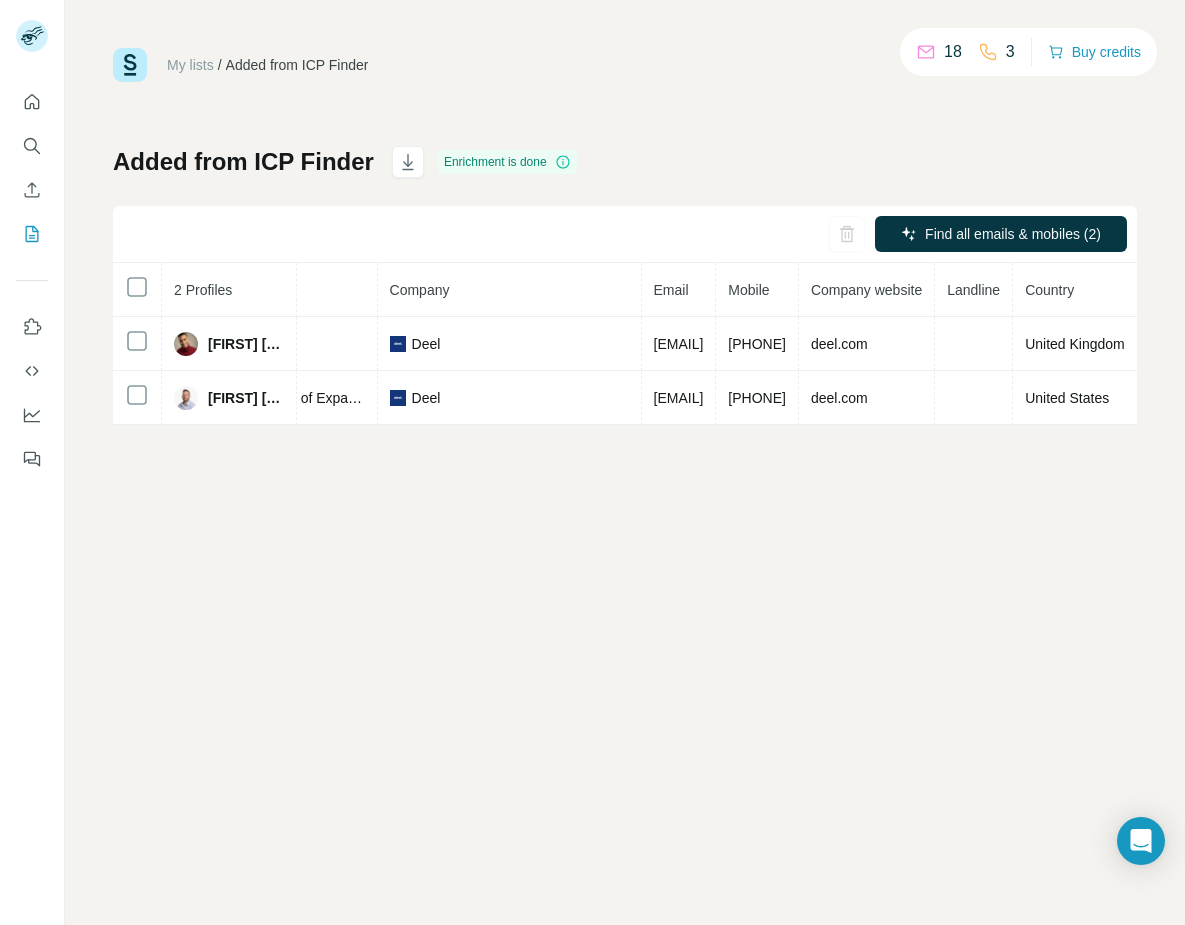 click on "Found LinkedIn Talent Acquisition Partner Deel [EMAIL] [PHONE] deel.com United Kingdom" at bounding box center [625, 462] 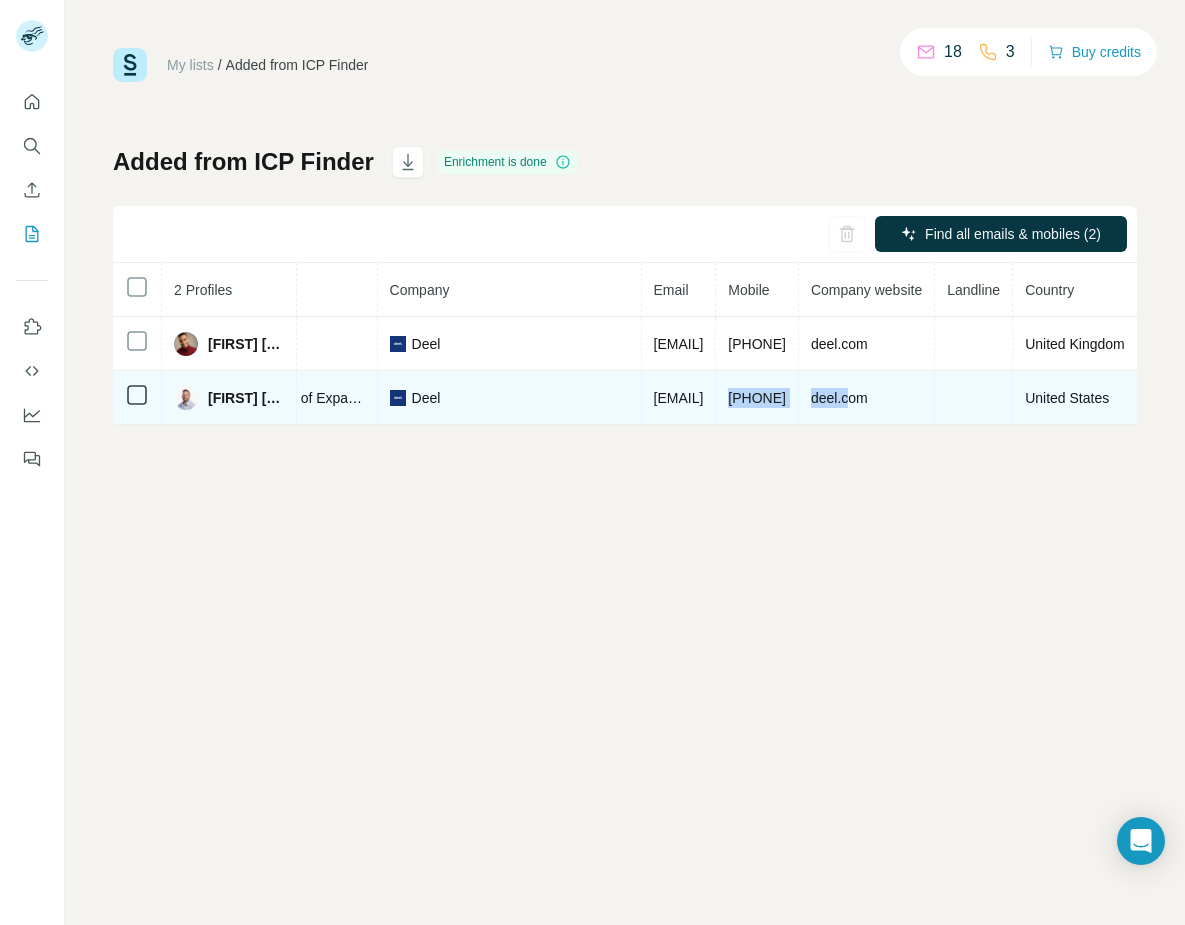 drag, startPoint x: 720, startPoint y: 395, endPoint x: 896, endPoint y: 402, distance: 176.13914 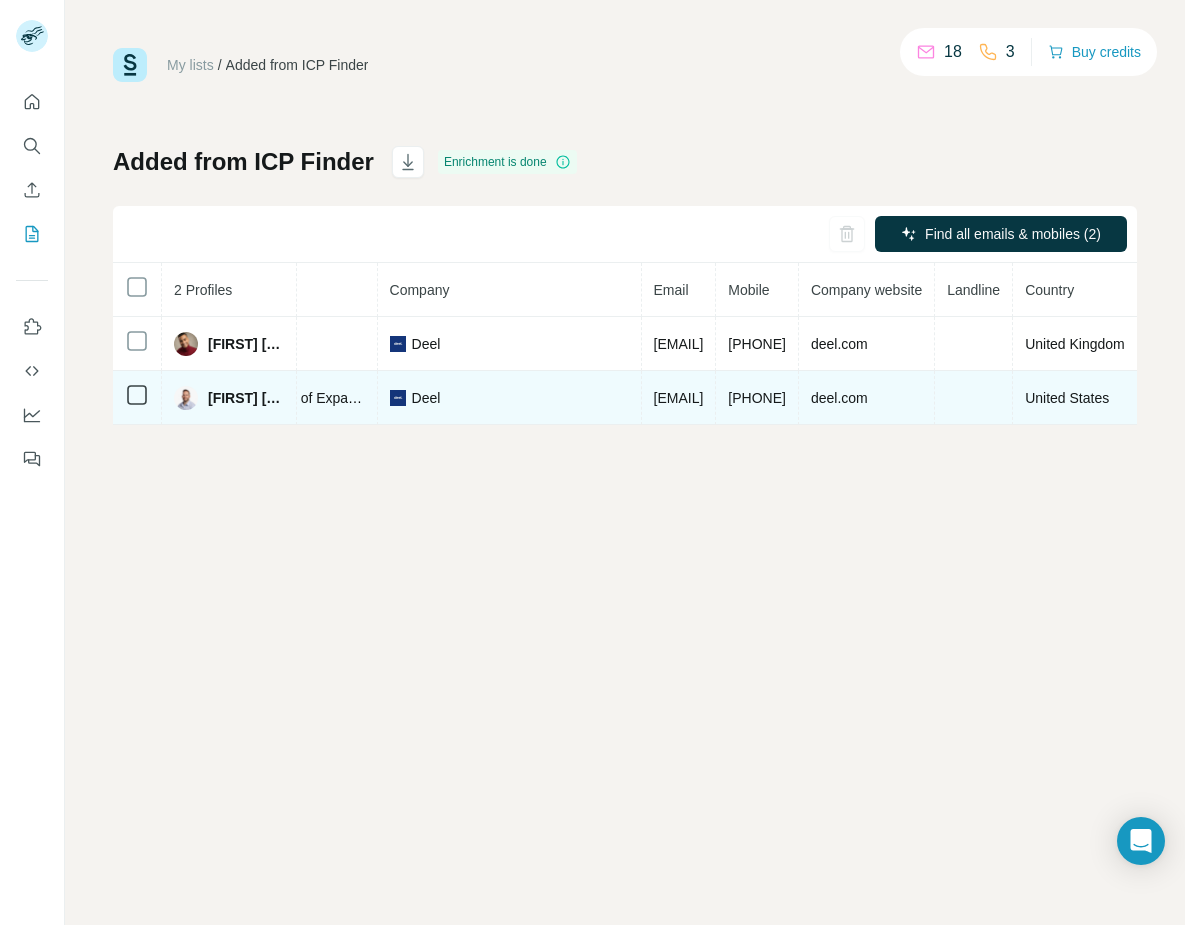 drag, startPoint x: 872, startPoint y: 464, endPoint x: 870, endPoint y: 414, distance: 50.039986 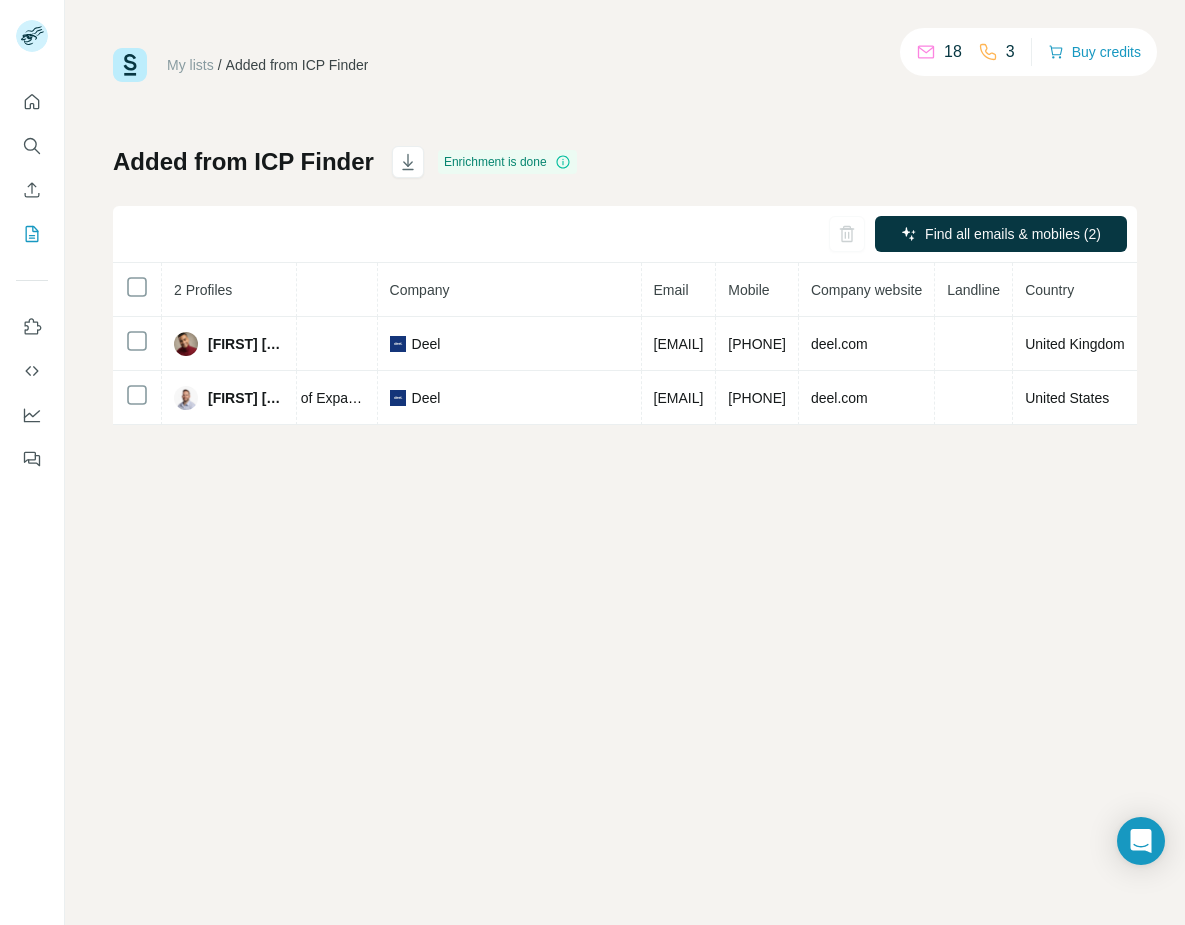 copy on "[PHONE]" 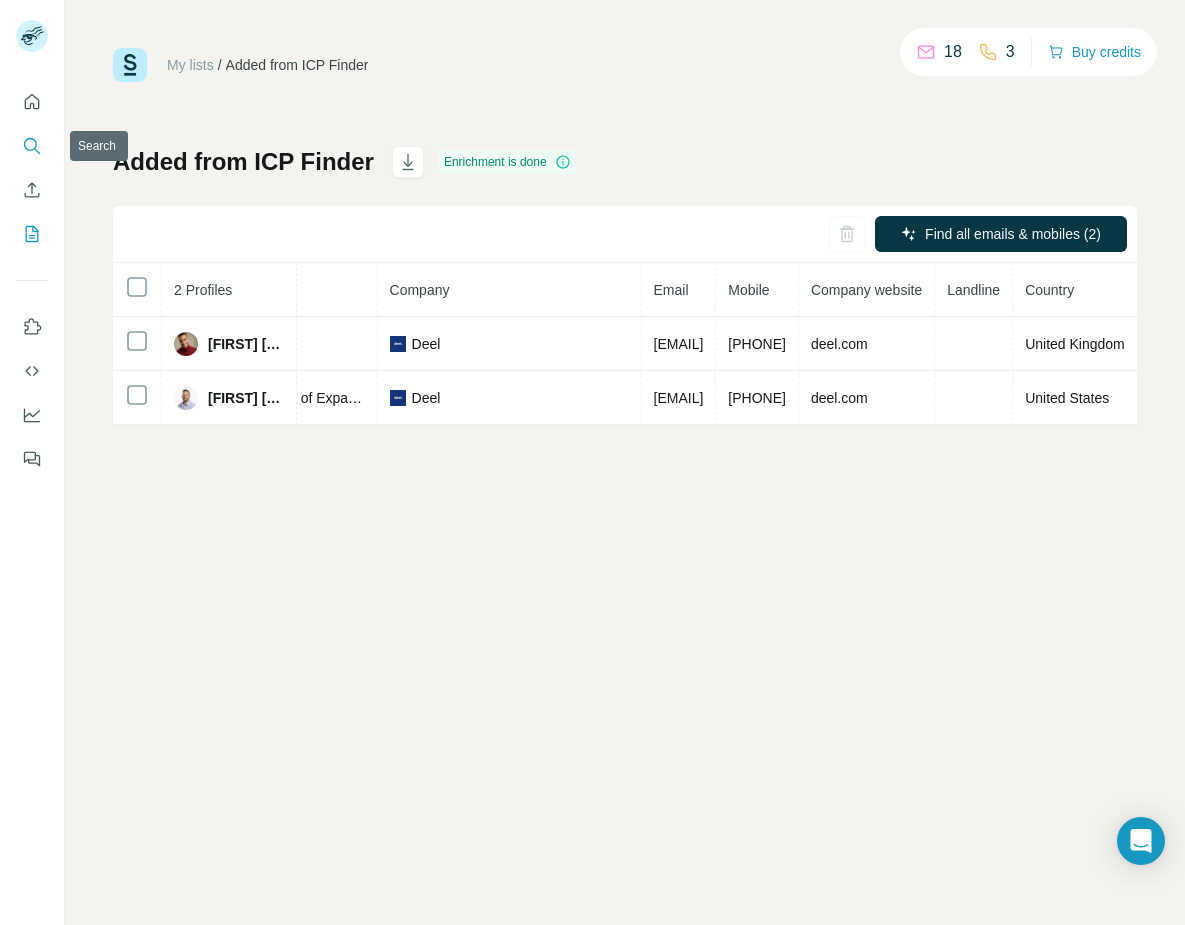 click 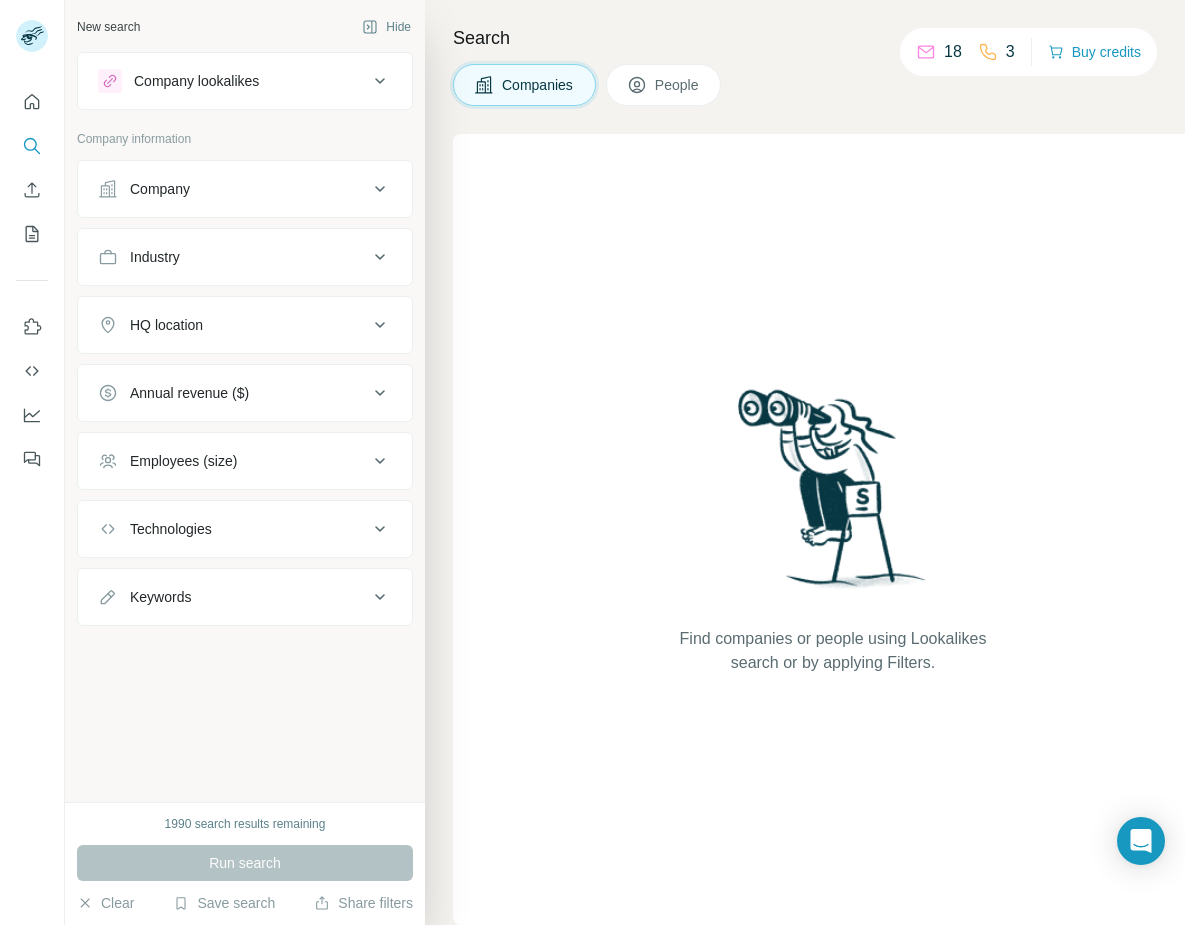 click on "People" at bounding box center [678, 85] 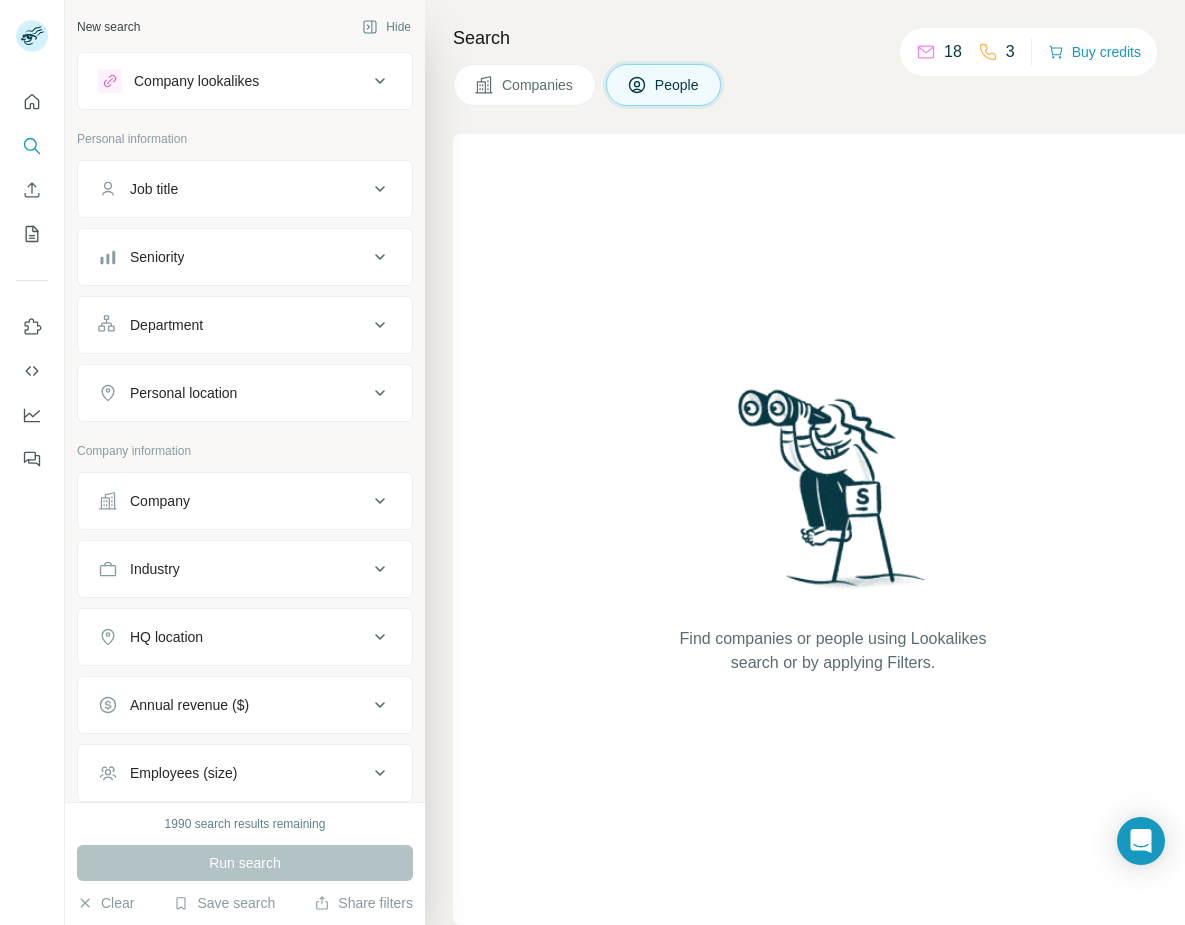 click on "Job title" at bounding box center (233, 189) 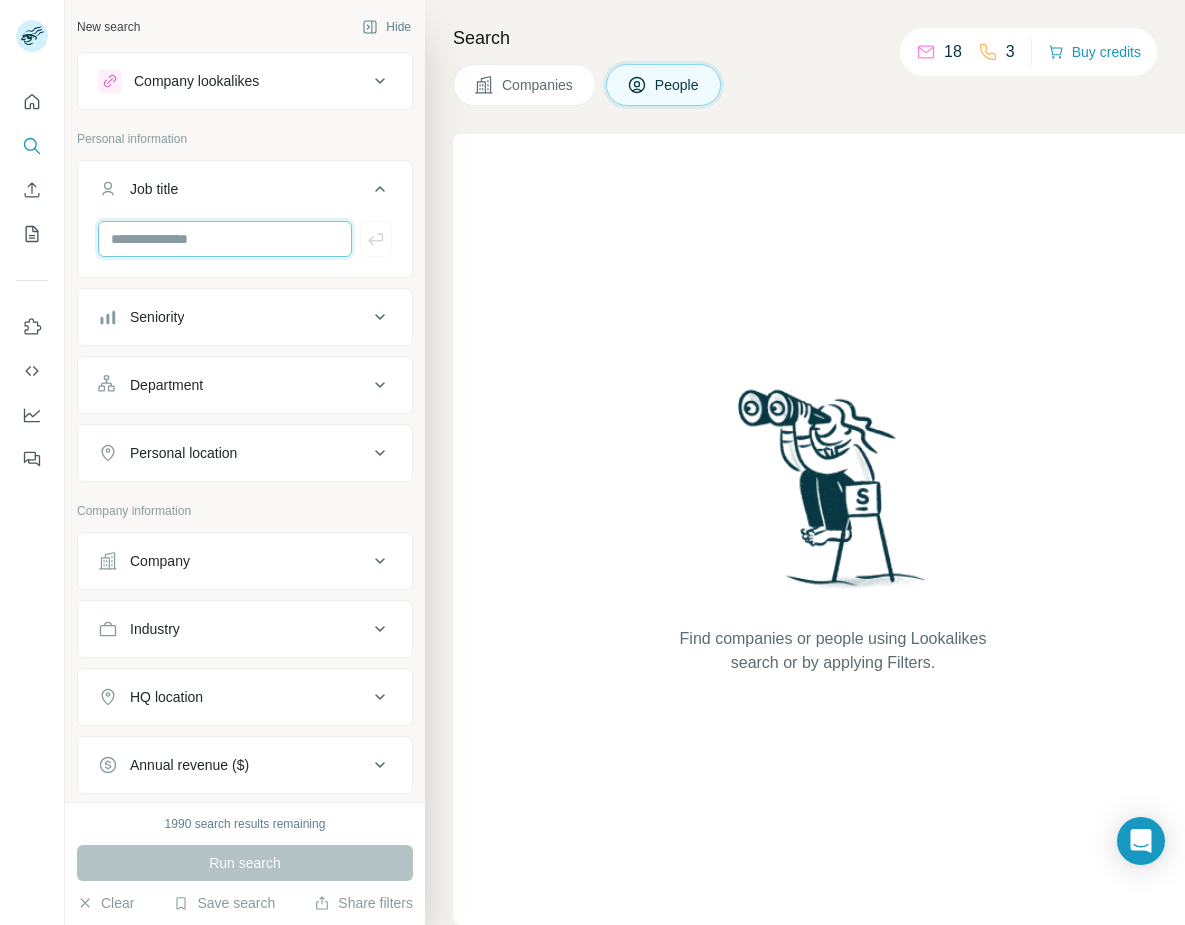 click at bounding box center (225, 239) 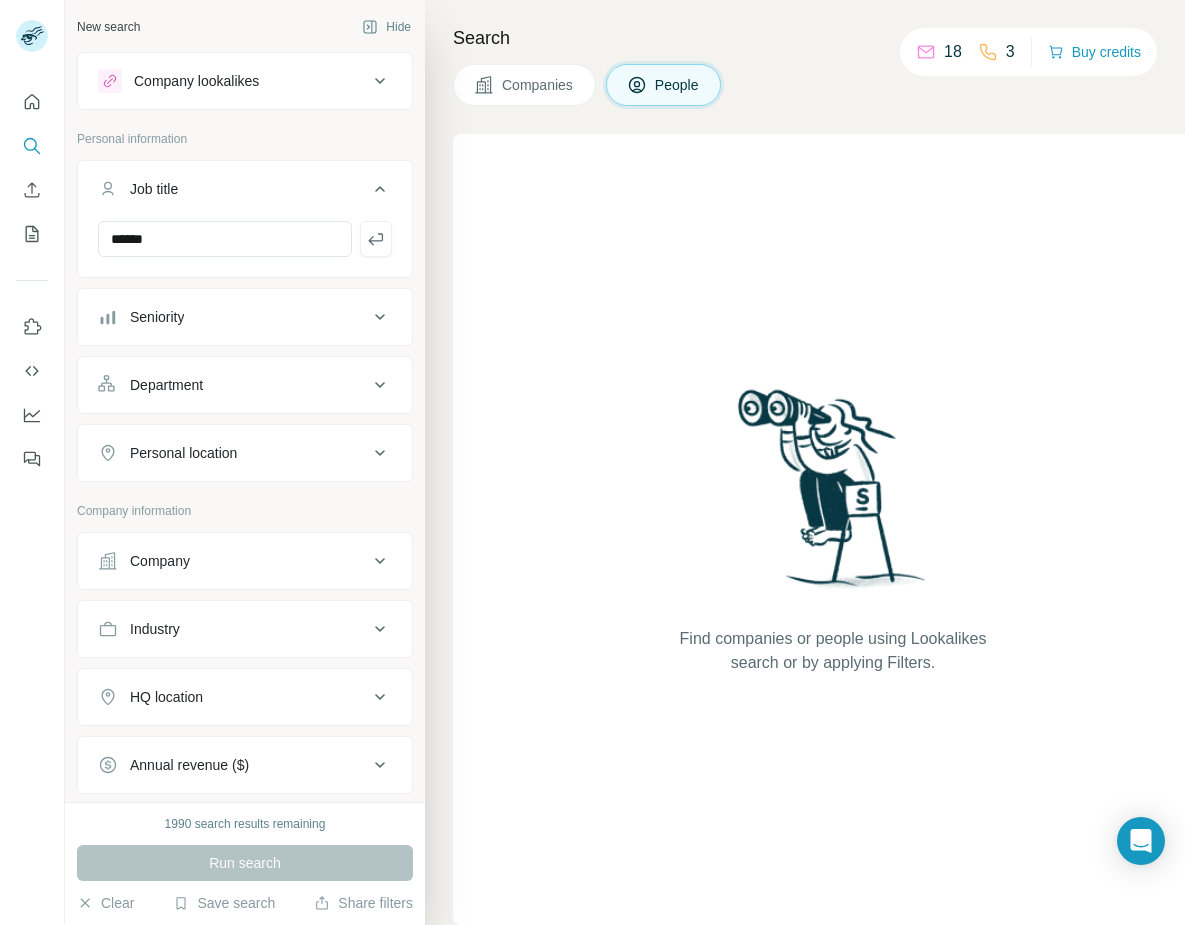 click on "Seniority" at bounding box center [233, 317] 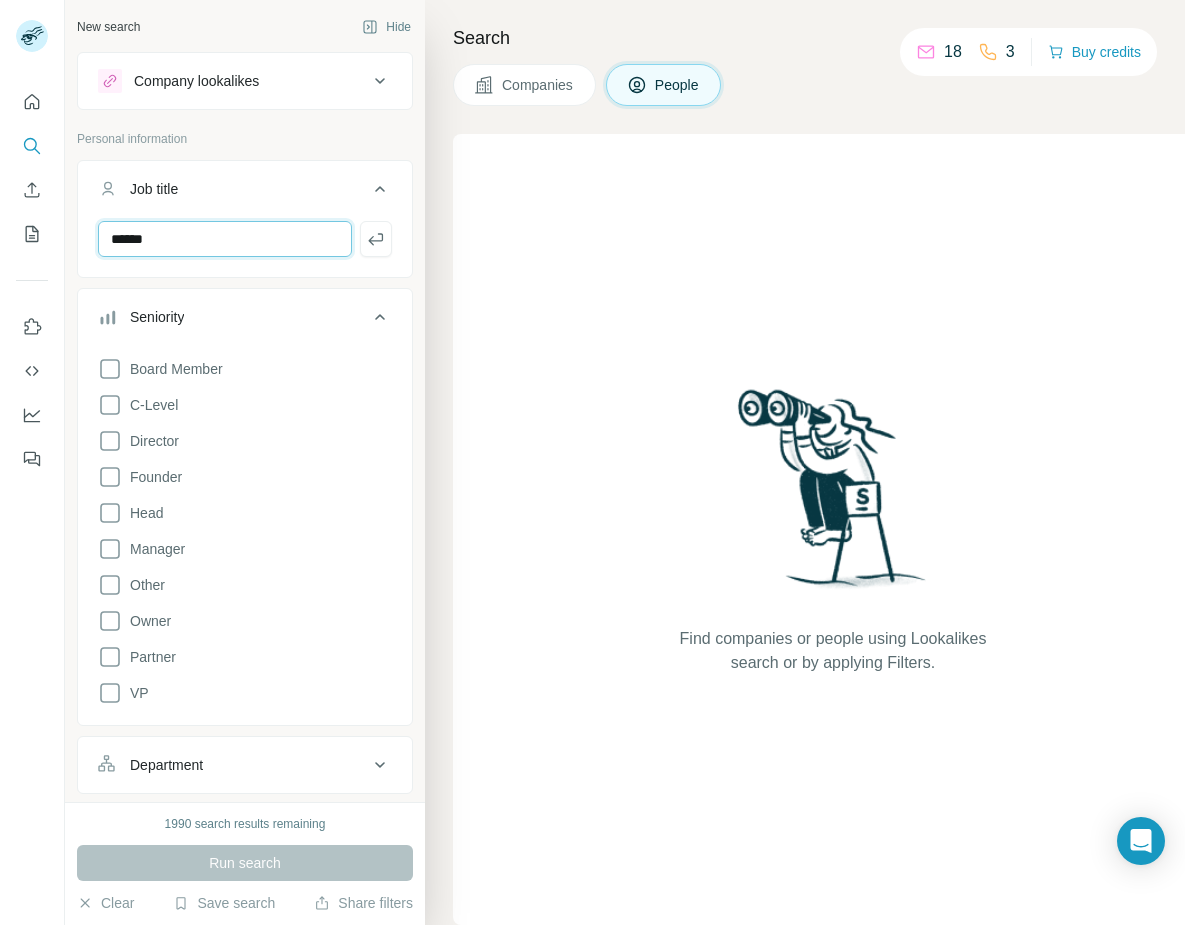 click on "******" at bounding box center (225, 239) 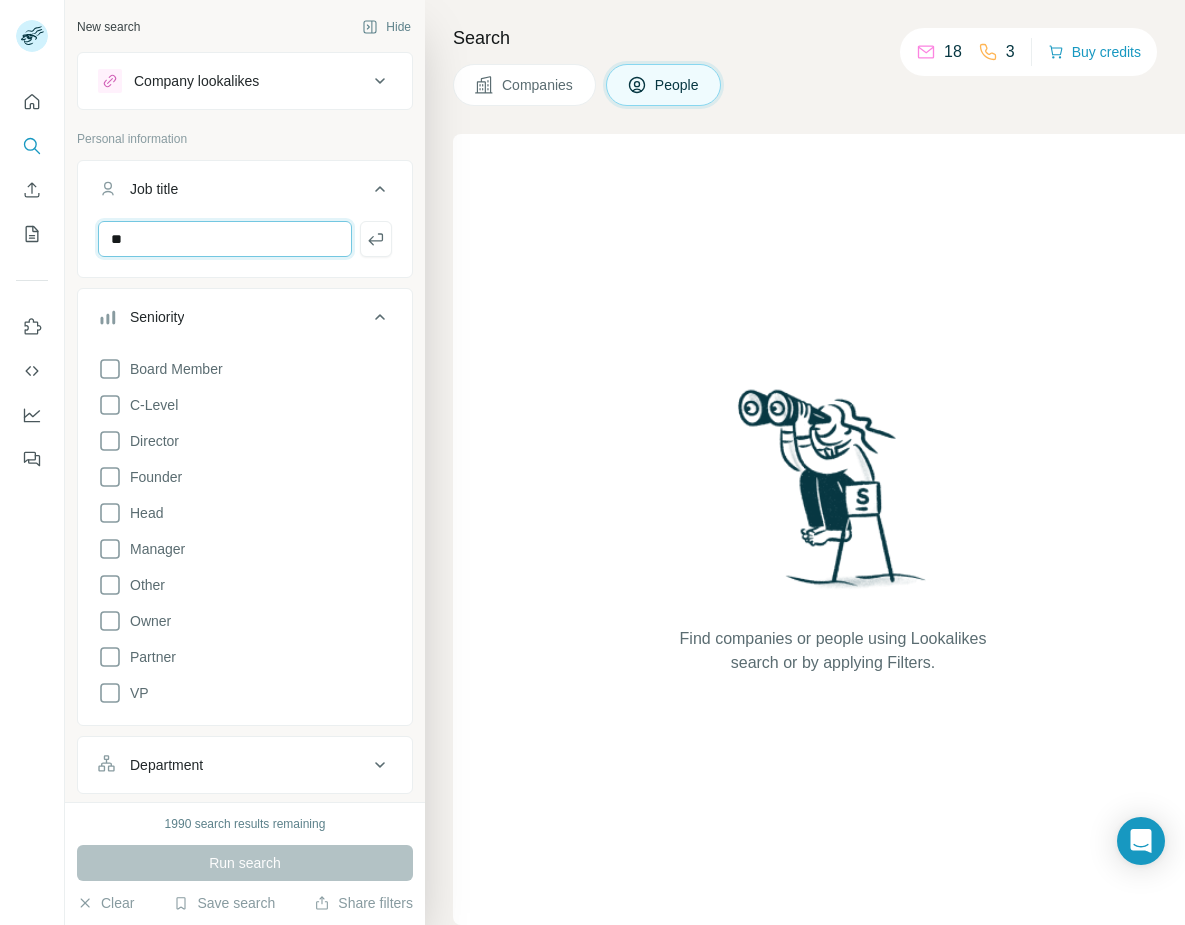 type on "*" 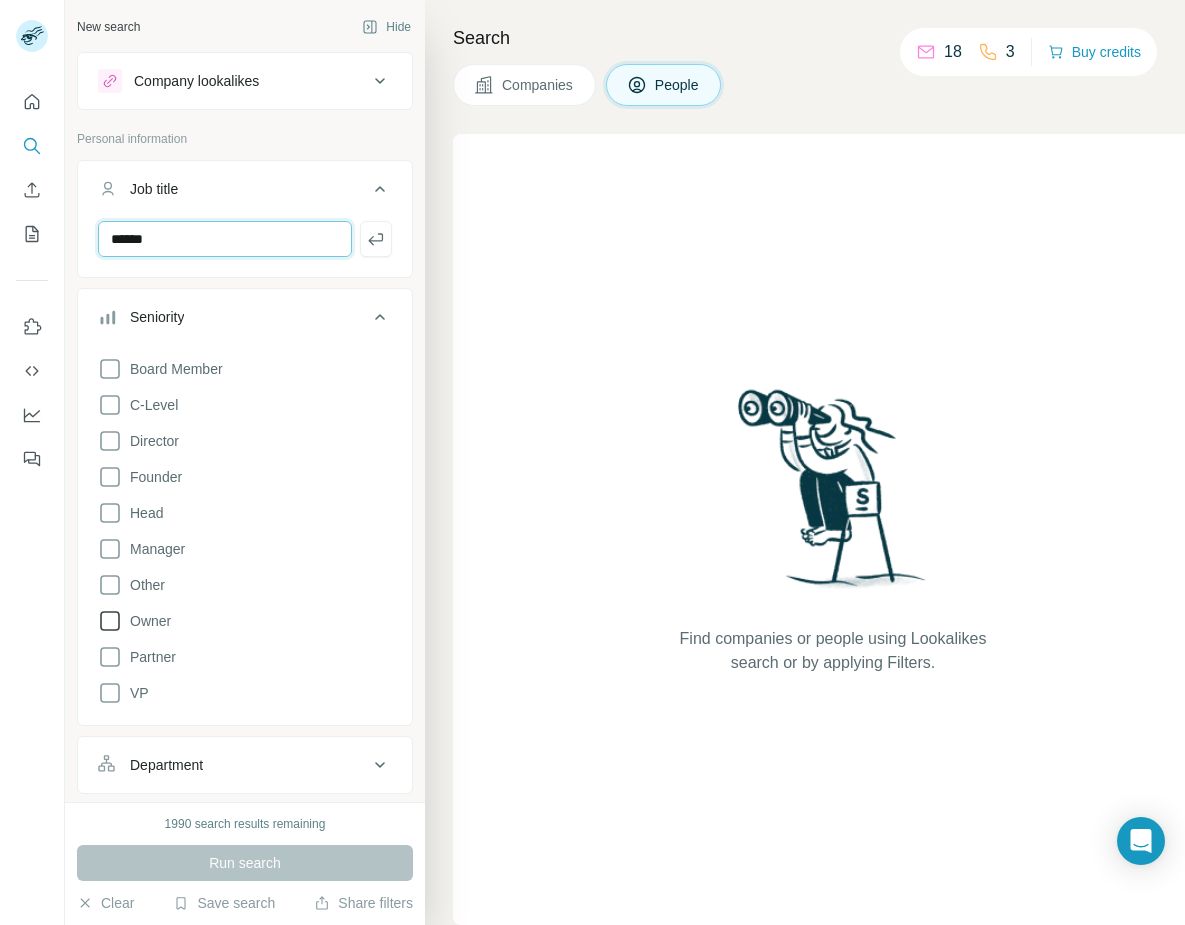 type on "******" 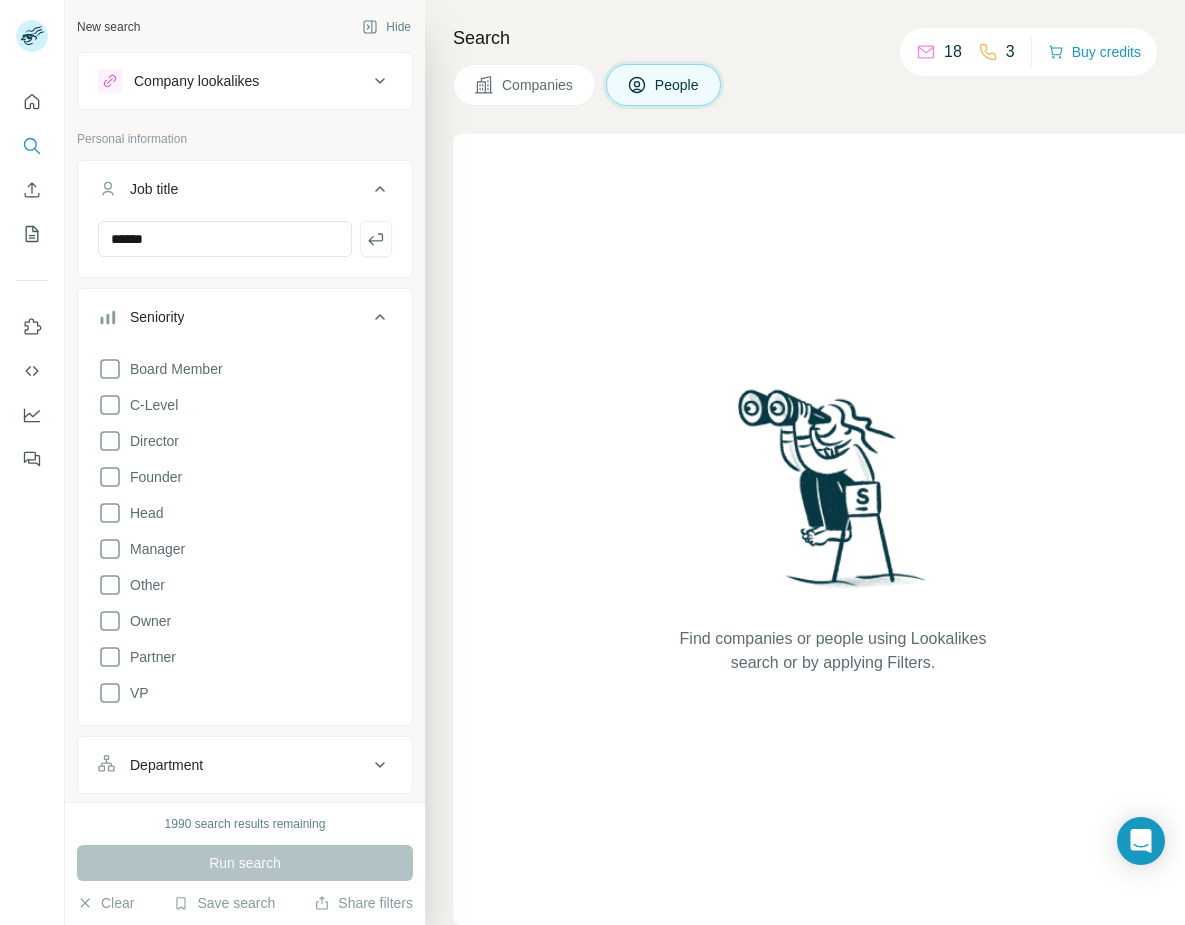 drag, startPoint x: 105, startPoint y: 617, endPoint x: 105, endPoint y: 641, distance: 24 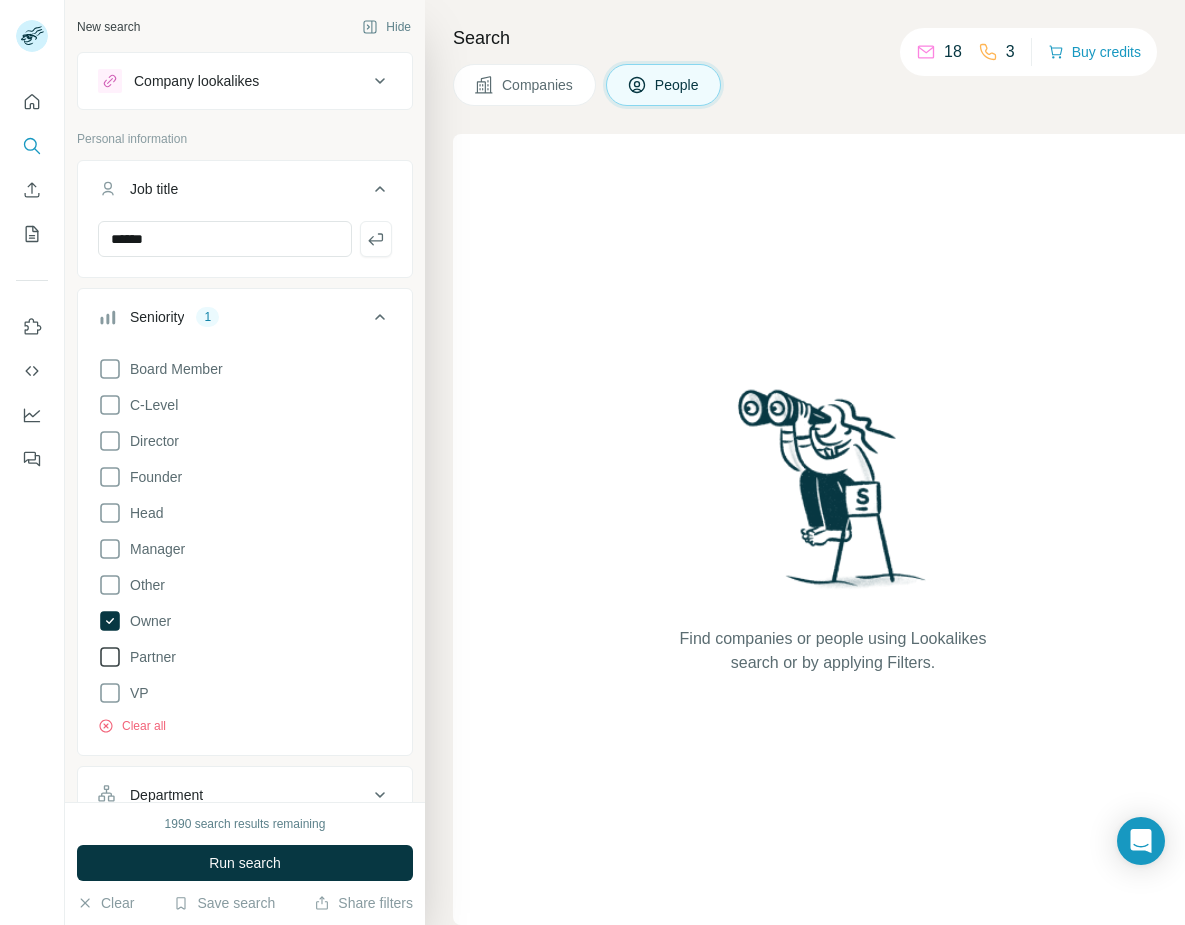 click 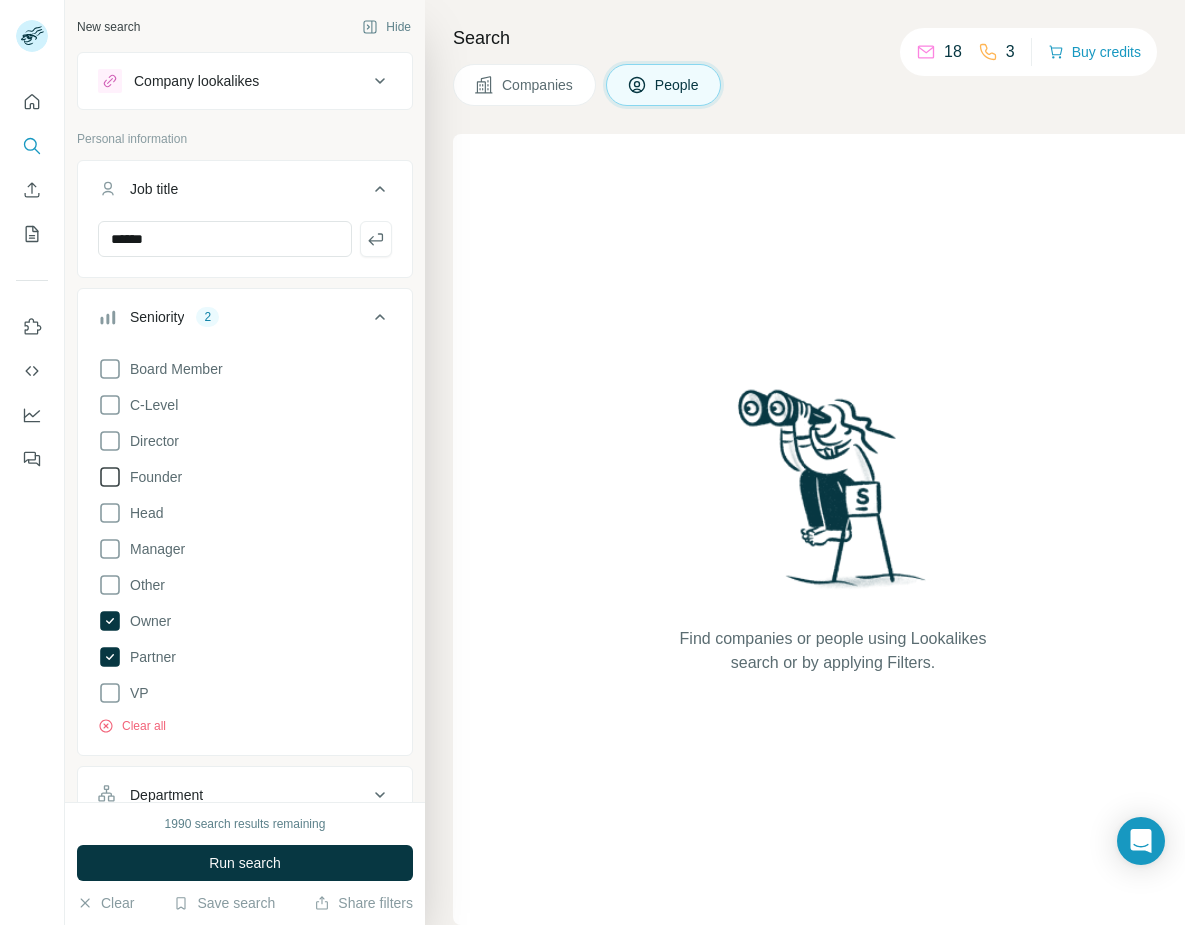 drag, startPoint x: 111, startPoint y: 508, endPoint x: 120, endPoint y: 470, distance: 39.051247 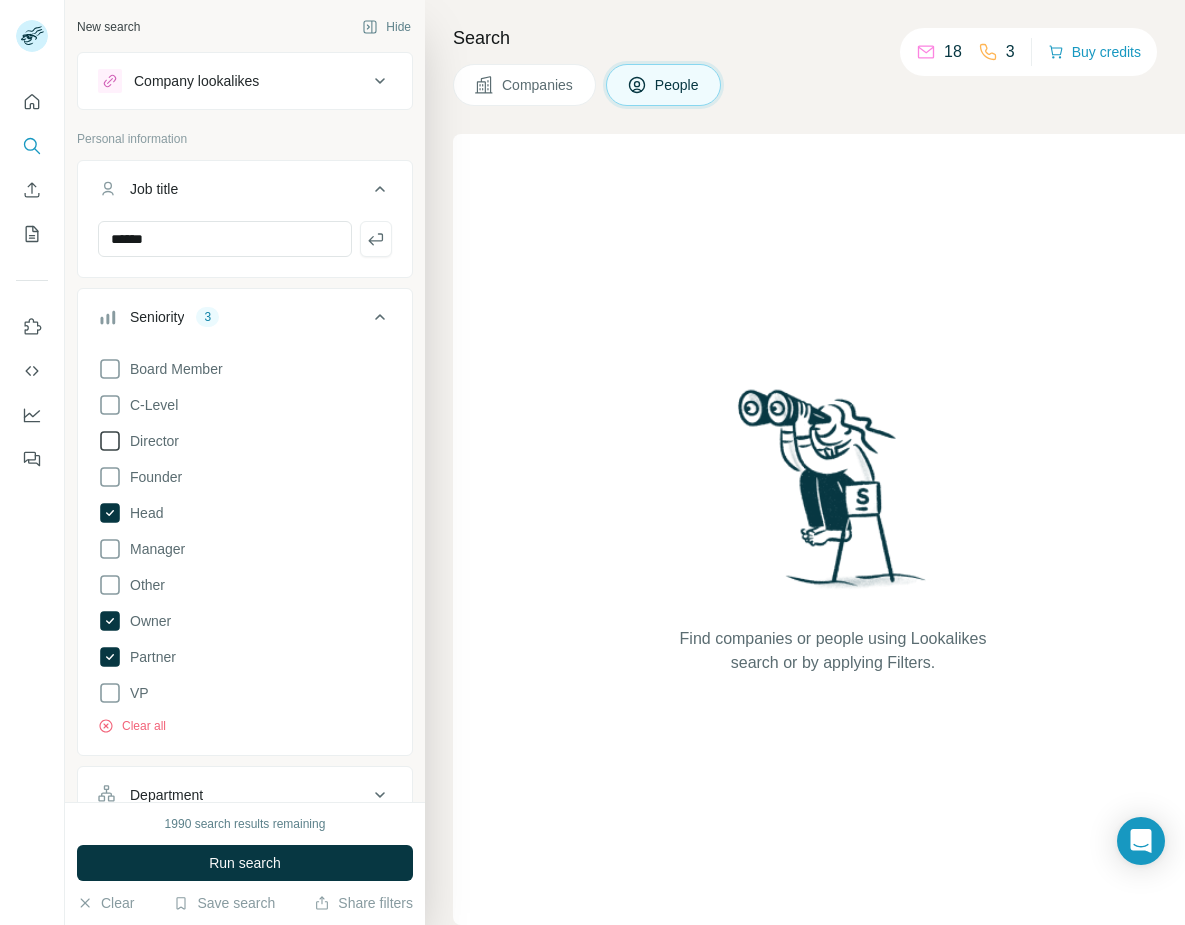drag, startPoint x: 112, startPoint y: 437, endPoint x: 124, endPoint y: 442, distance: 13 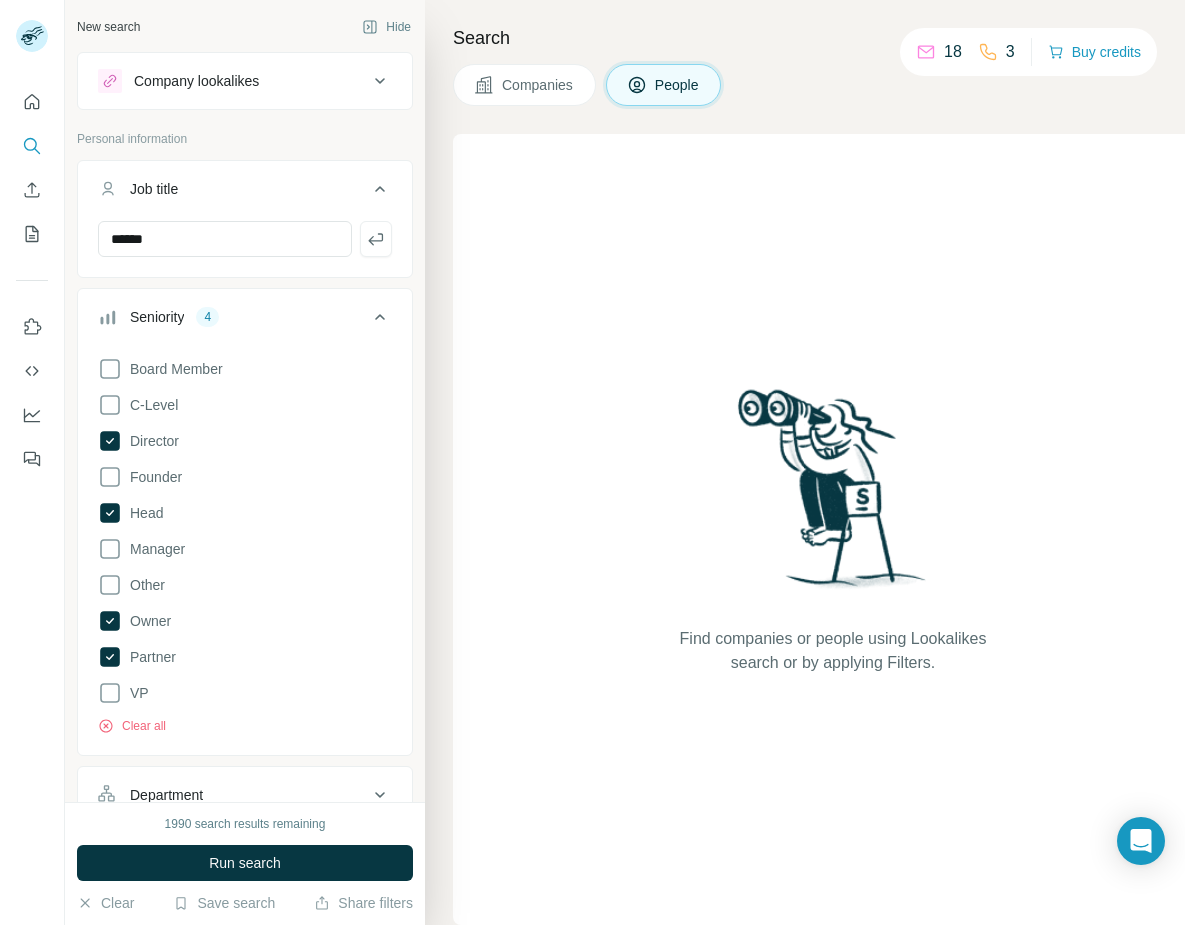 drag, startPoint x: 111, startPoint y: 587, endPoint x: 141, endPoint y: 599, distance: 32.31099 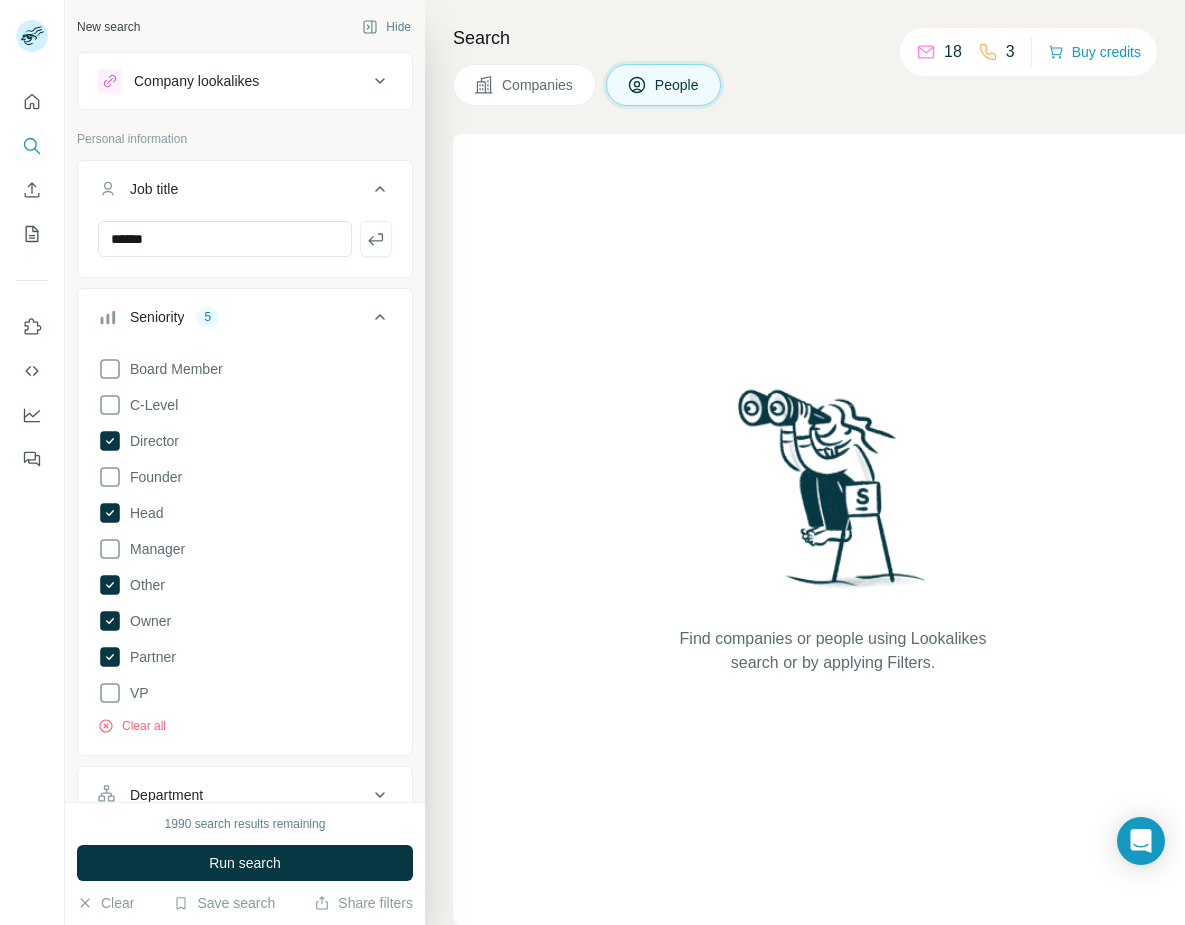 click on "Seniority 5" at bounding box center [245, 321] 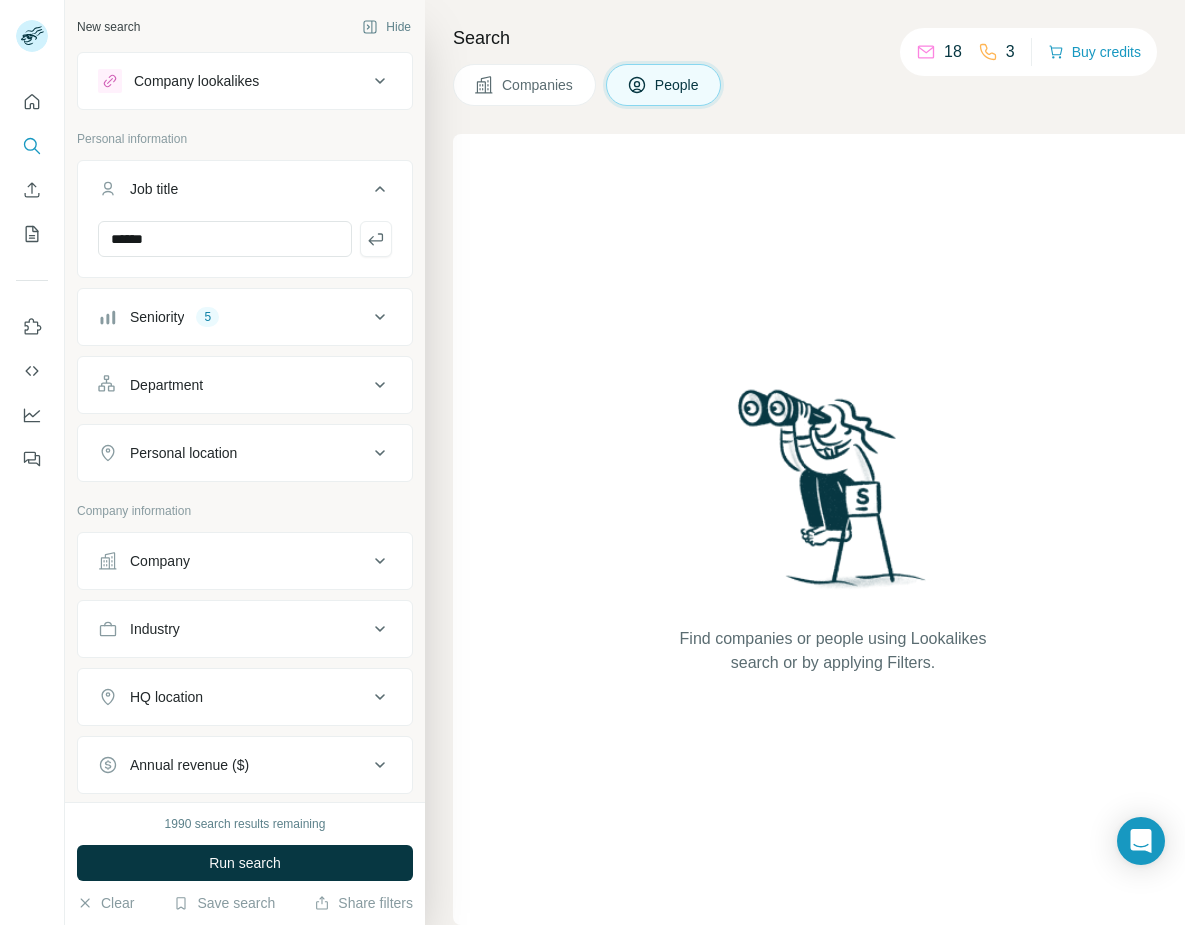 click on "Personal location" at bounding box center [245, 453] 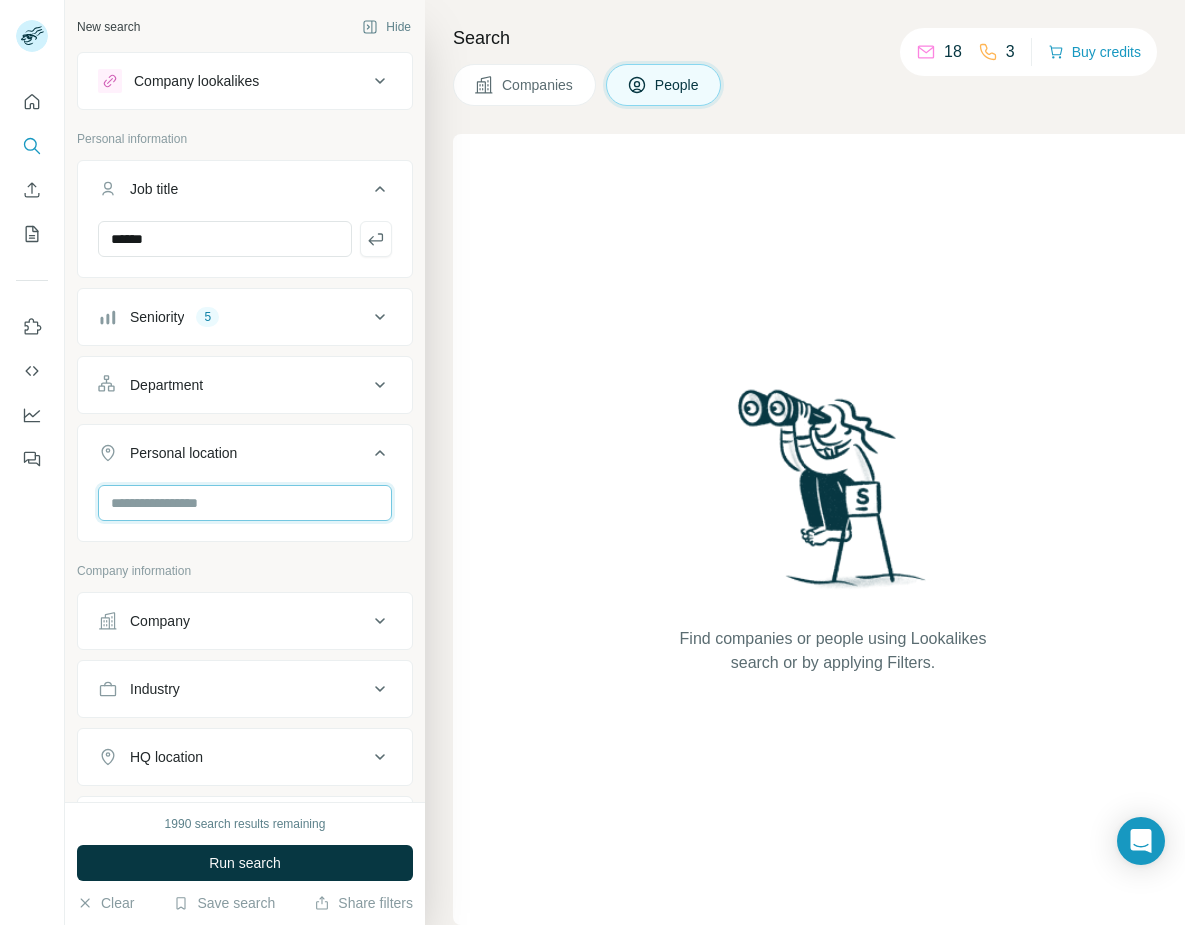click at bounding box center (245, 503) 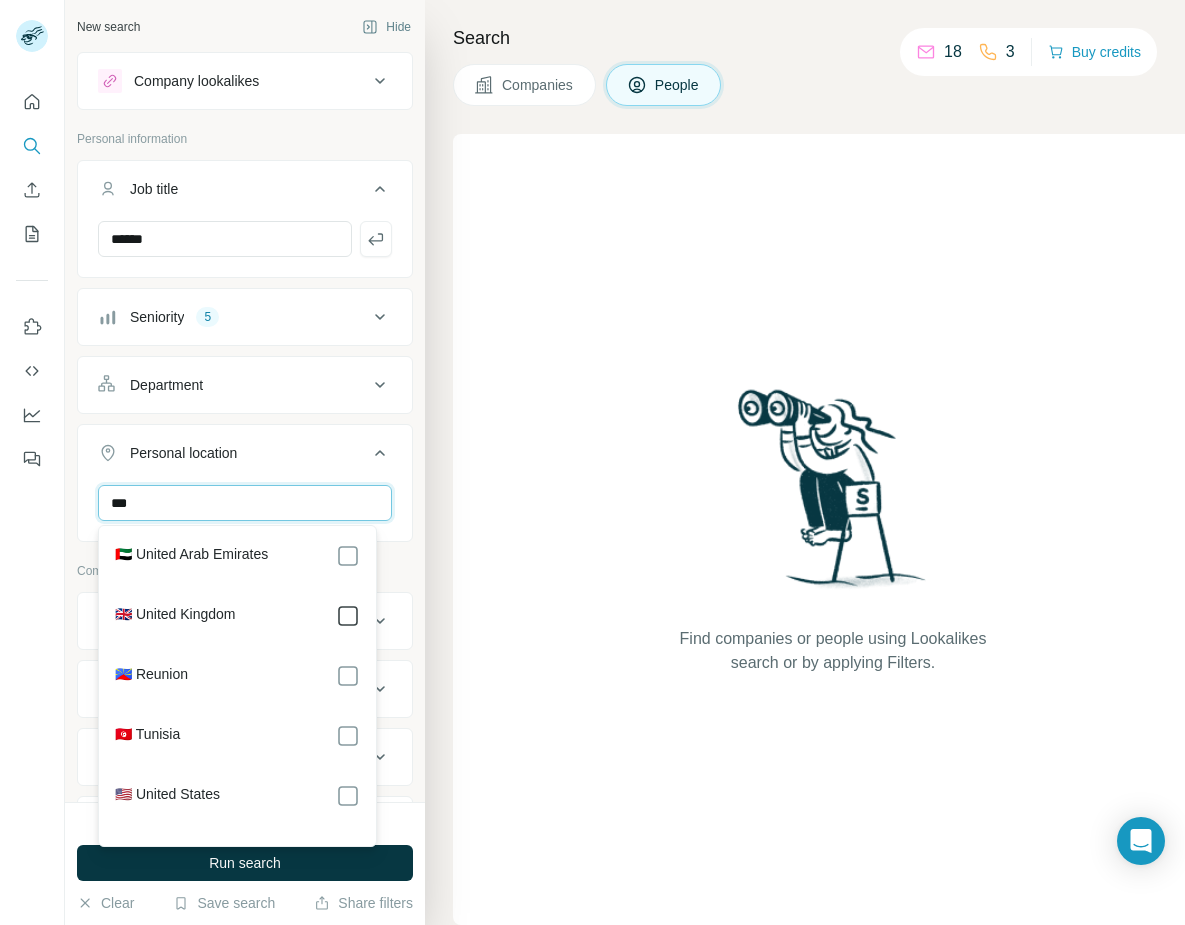 type on "***" 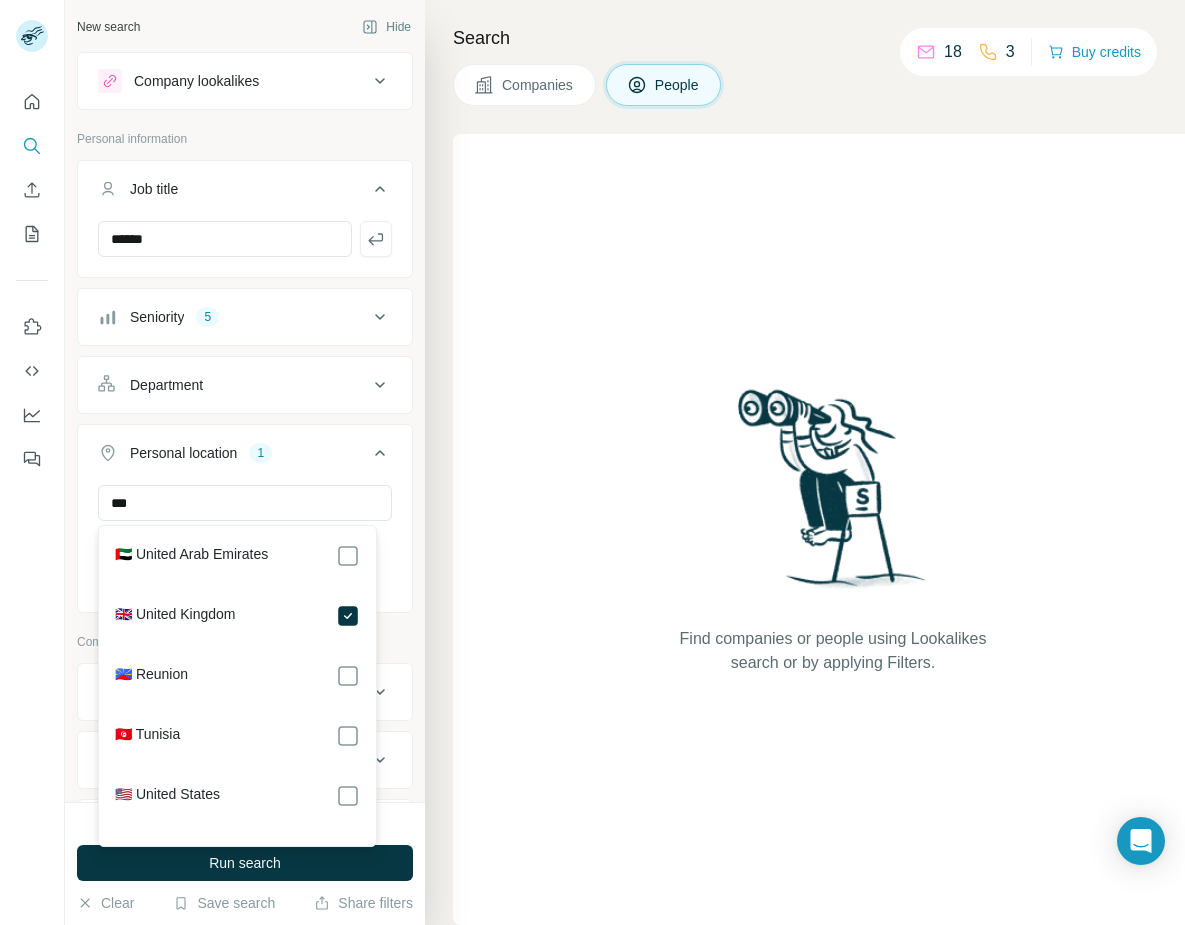 click 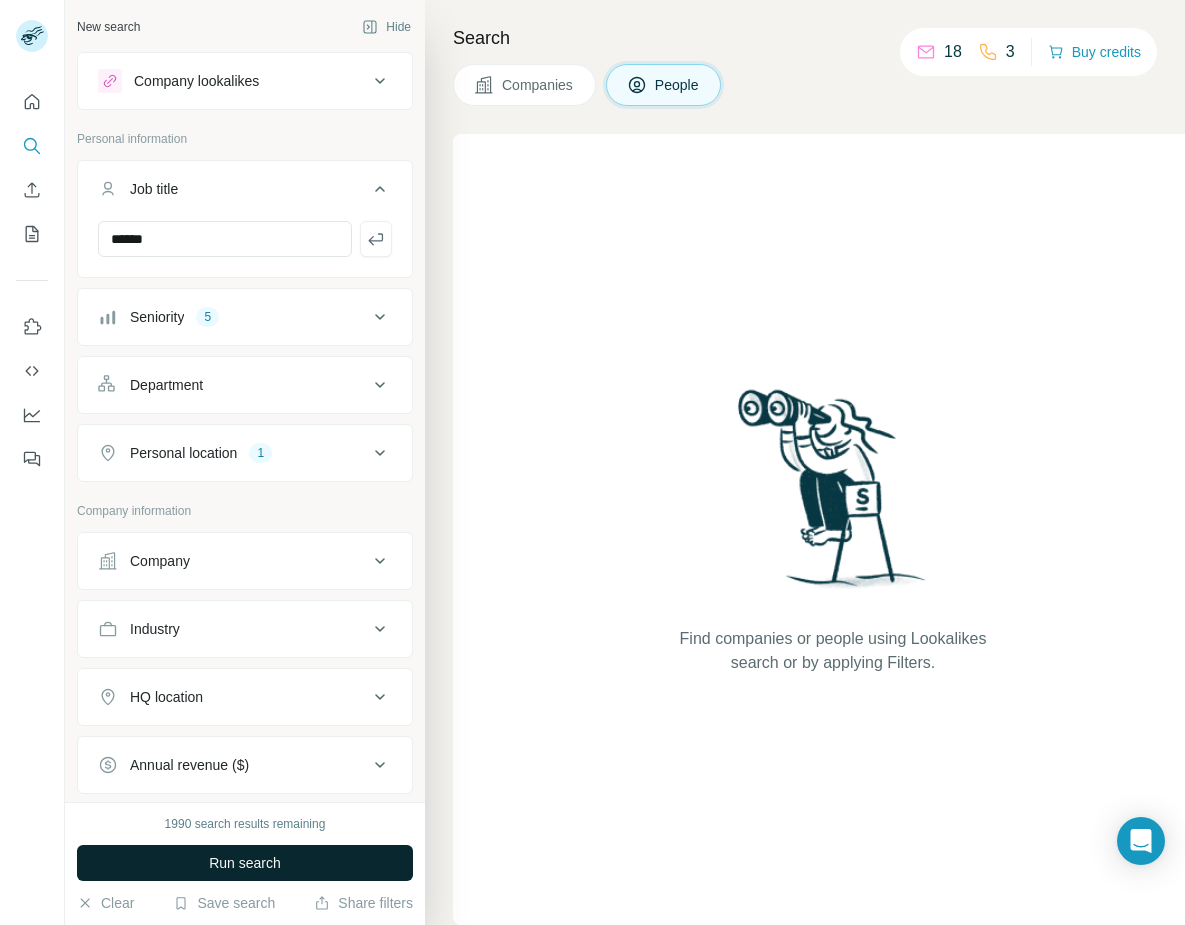 click on "Run search" at bounding box center [245, 863] 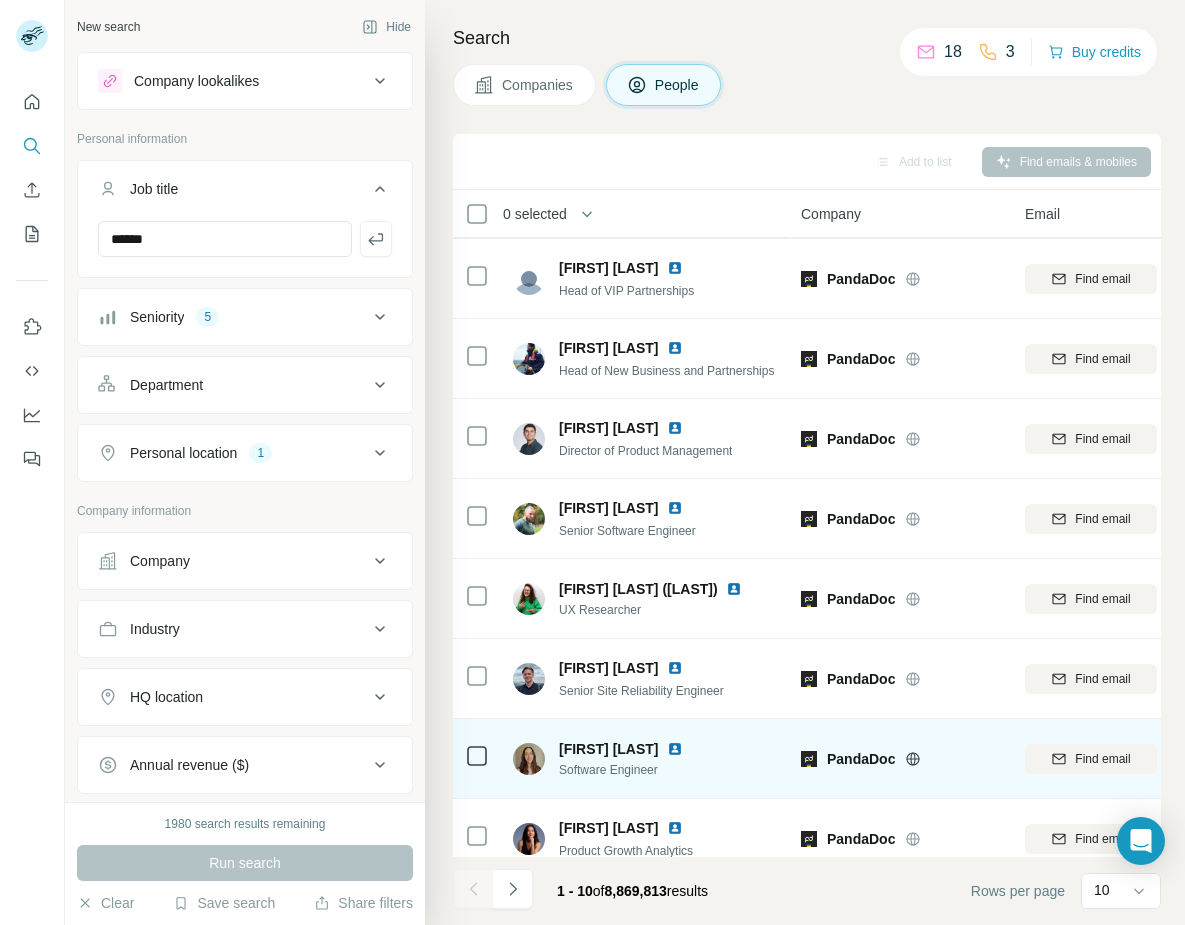 scroll, scrollTop: 191, scrollLeft: 0, axis: vertical 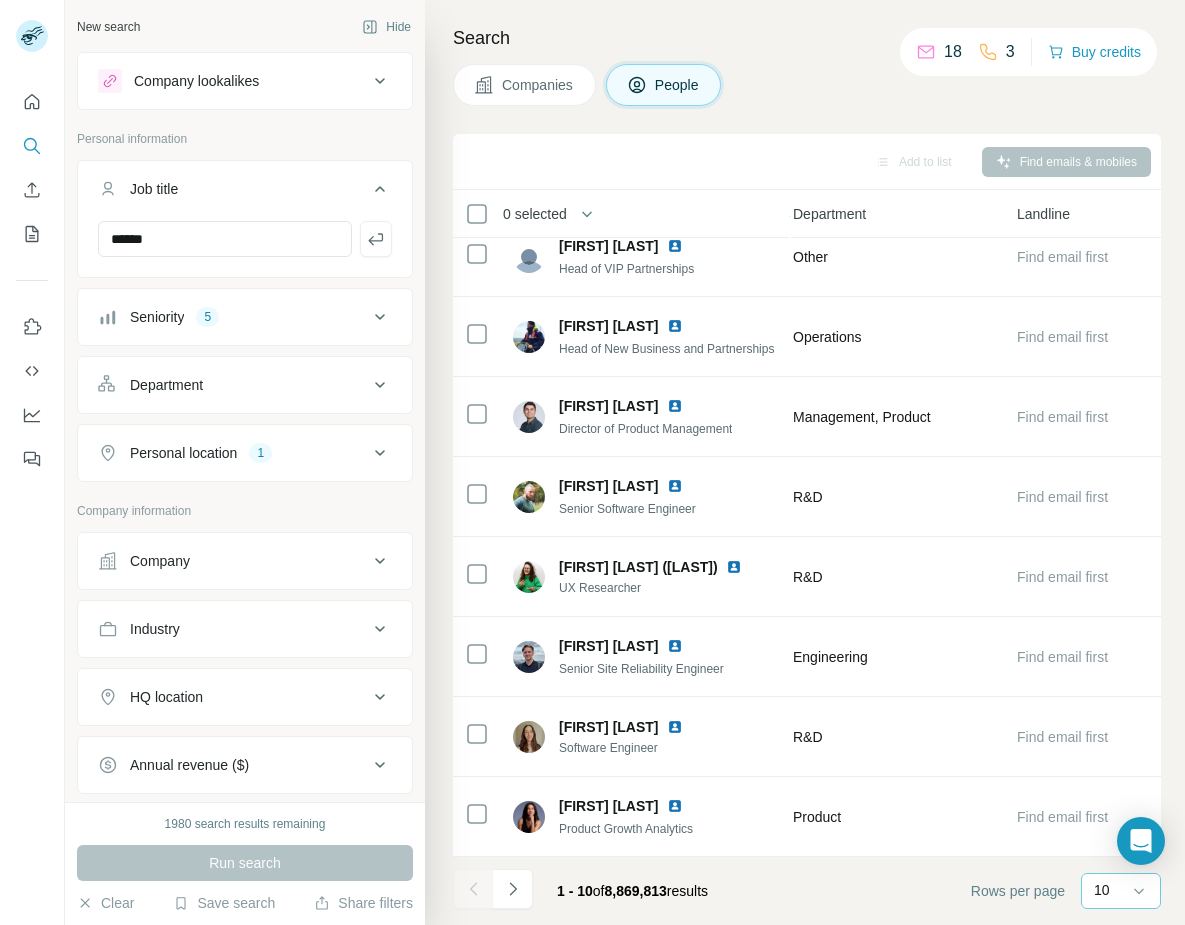click on "10" at bounding box center [1119, 890] 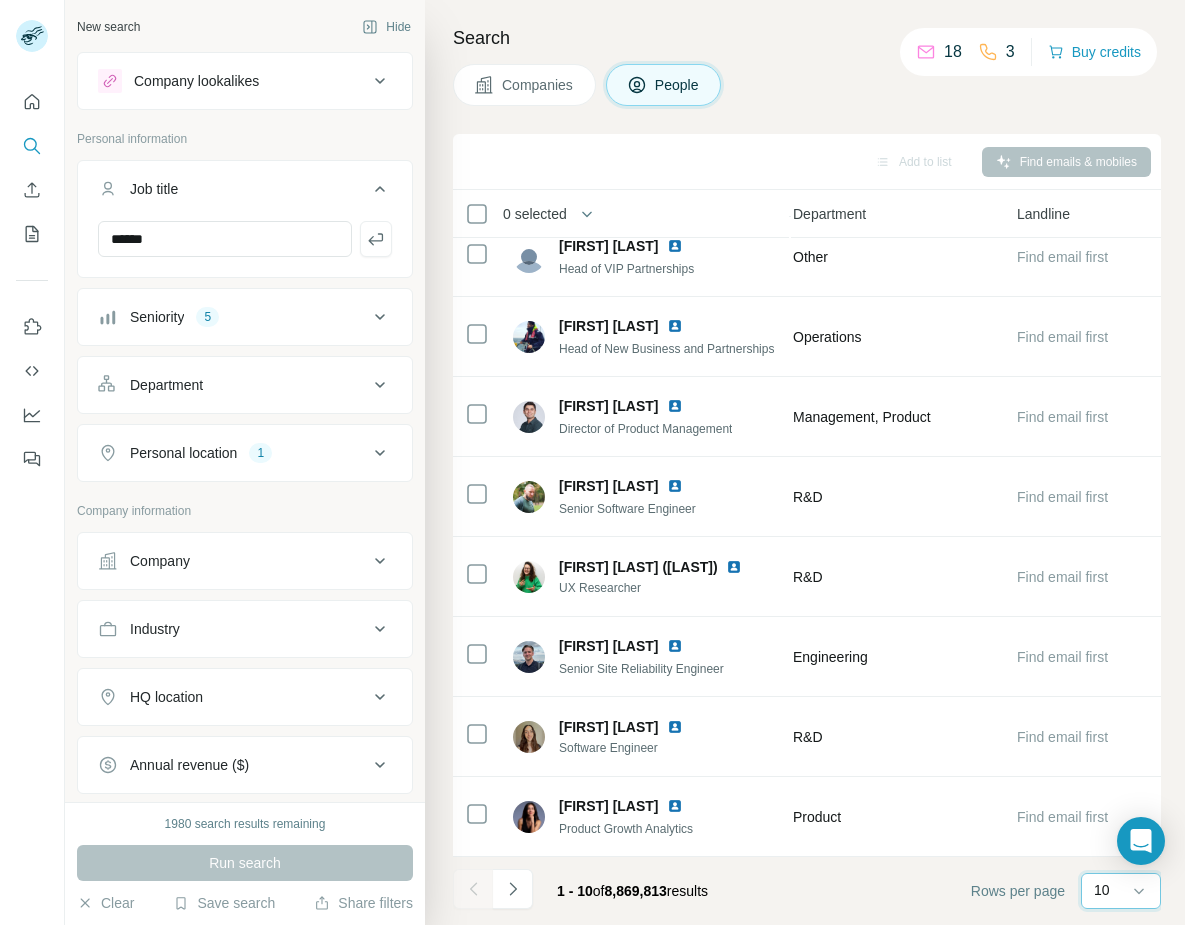 scroll, scrollTop: 0, scrollLeft: 0, axis: both 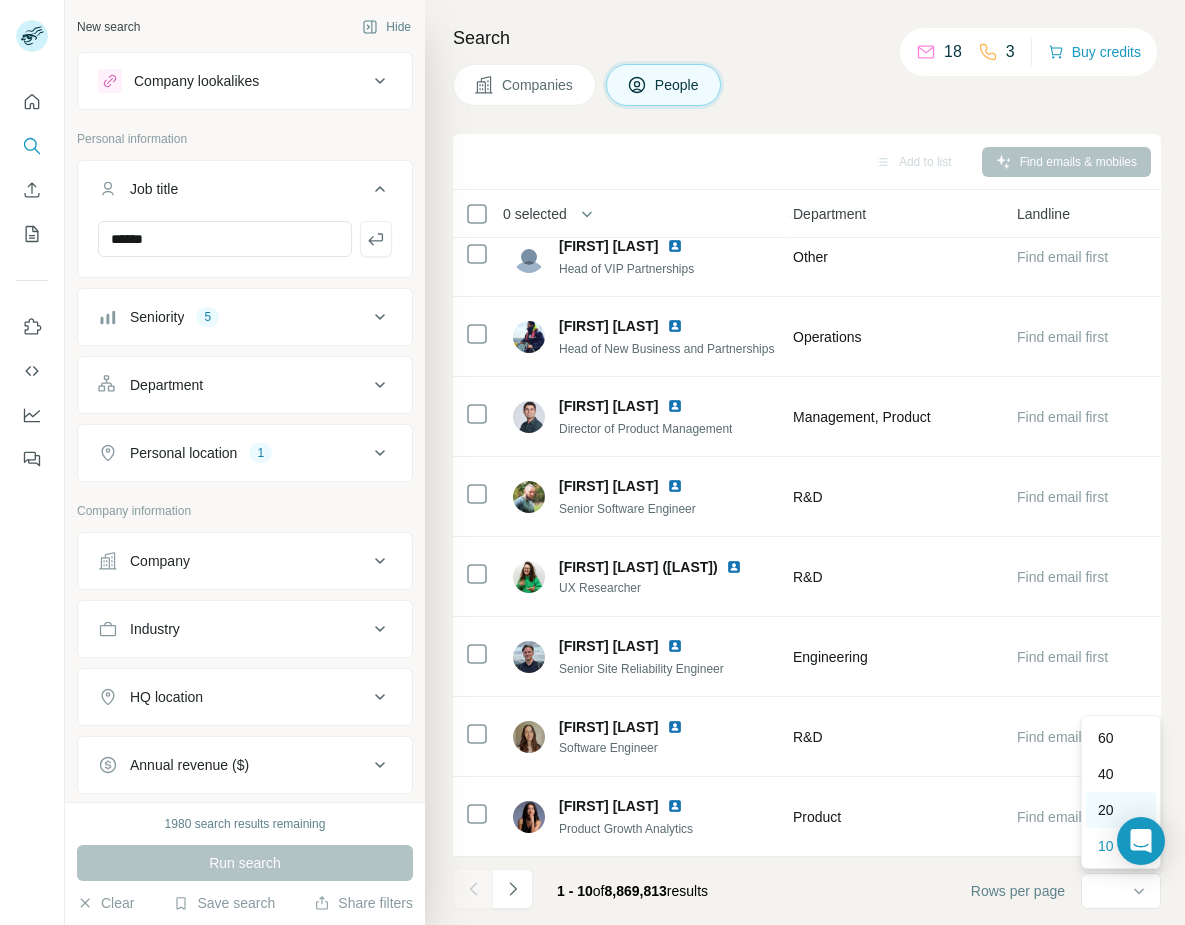 click on "20" at bounding box center [1106, 810] 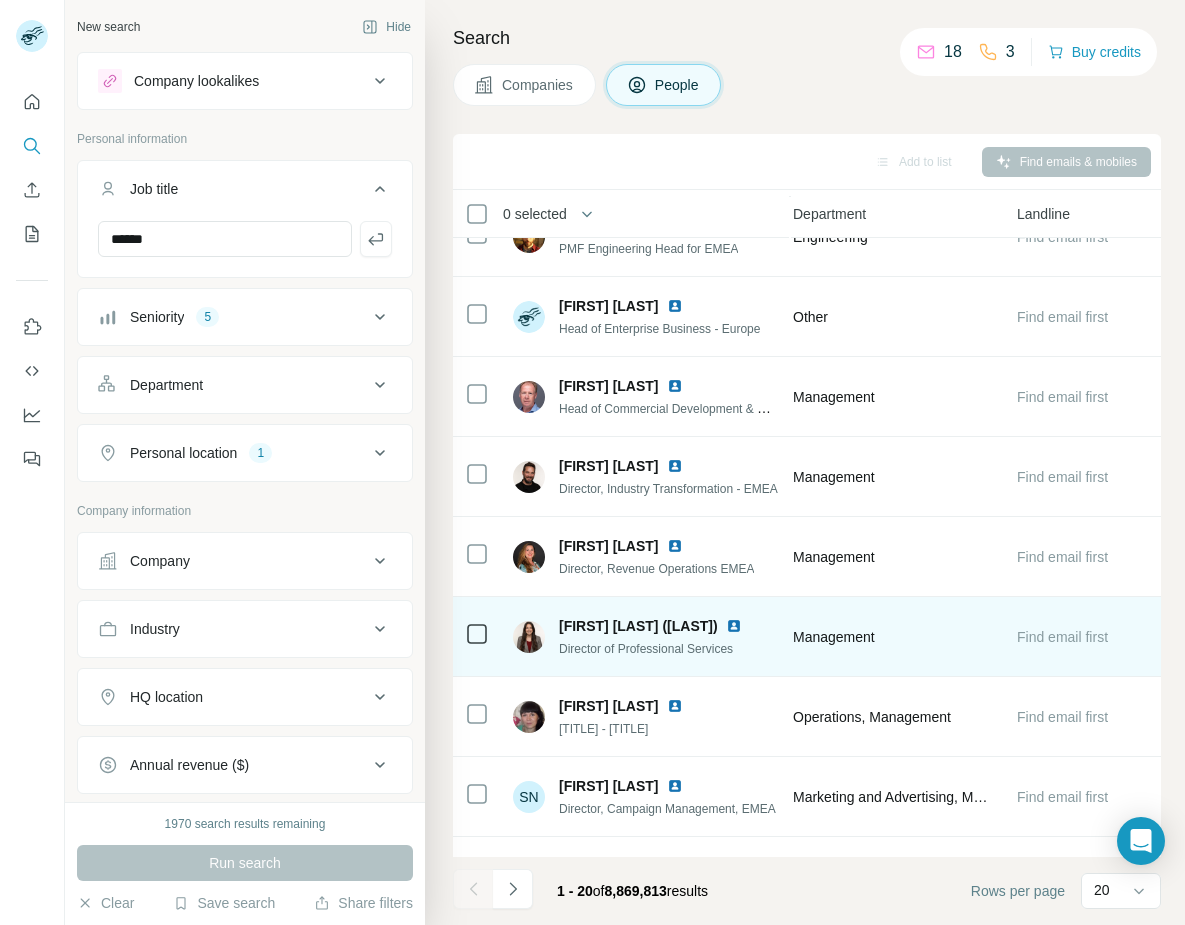 scroll, scrollTop: 791, scrollLeft: 1022, axis: both 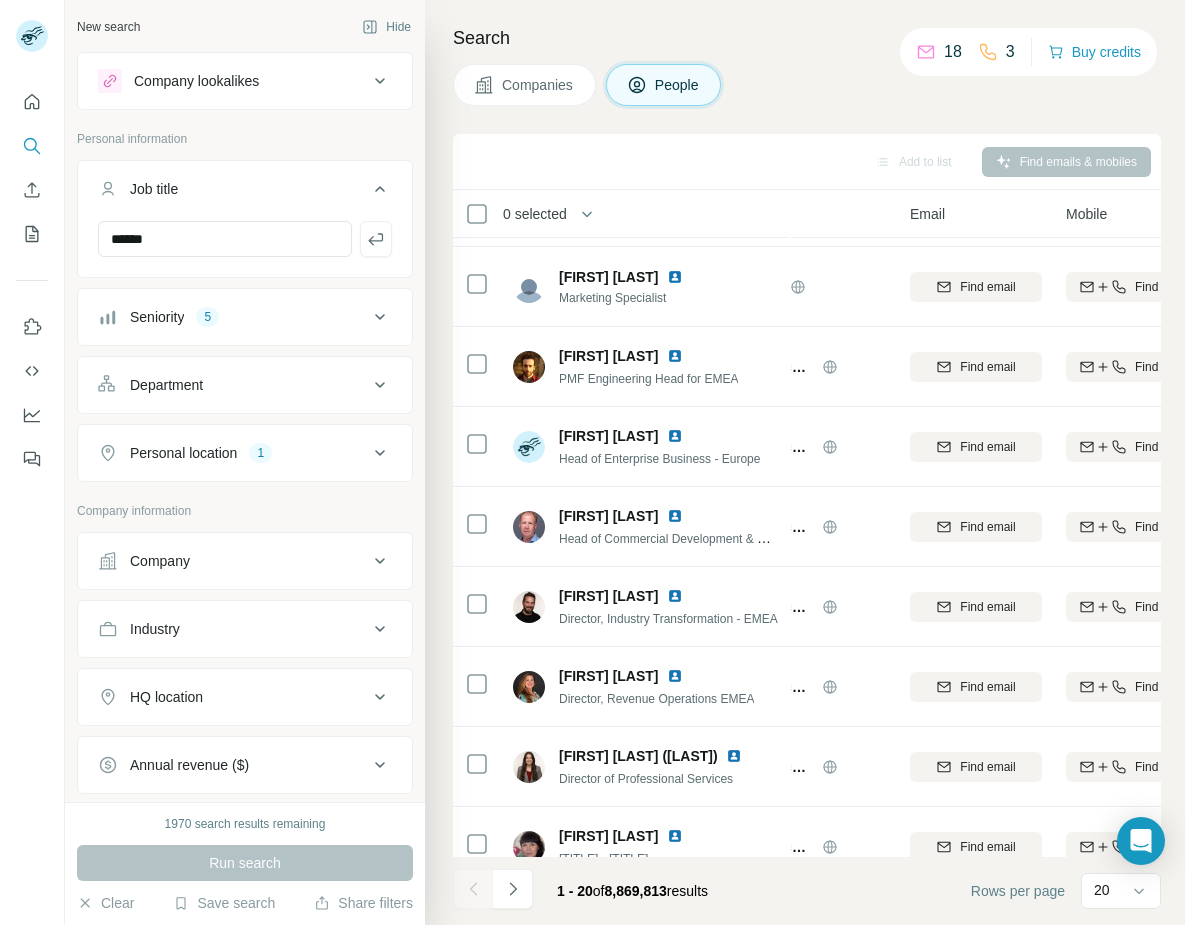 click 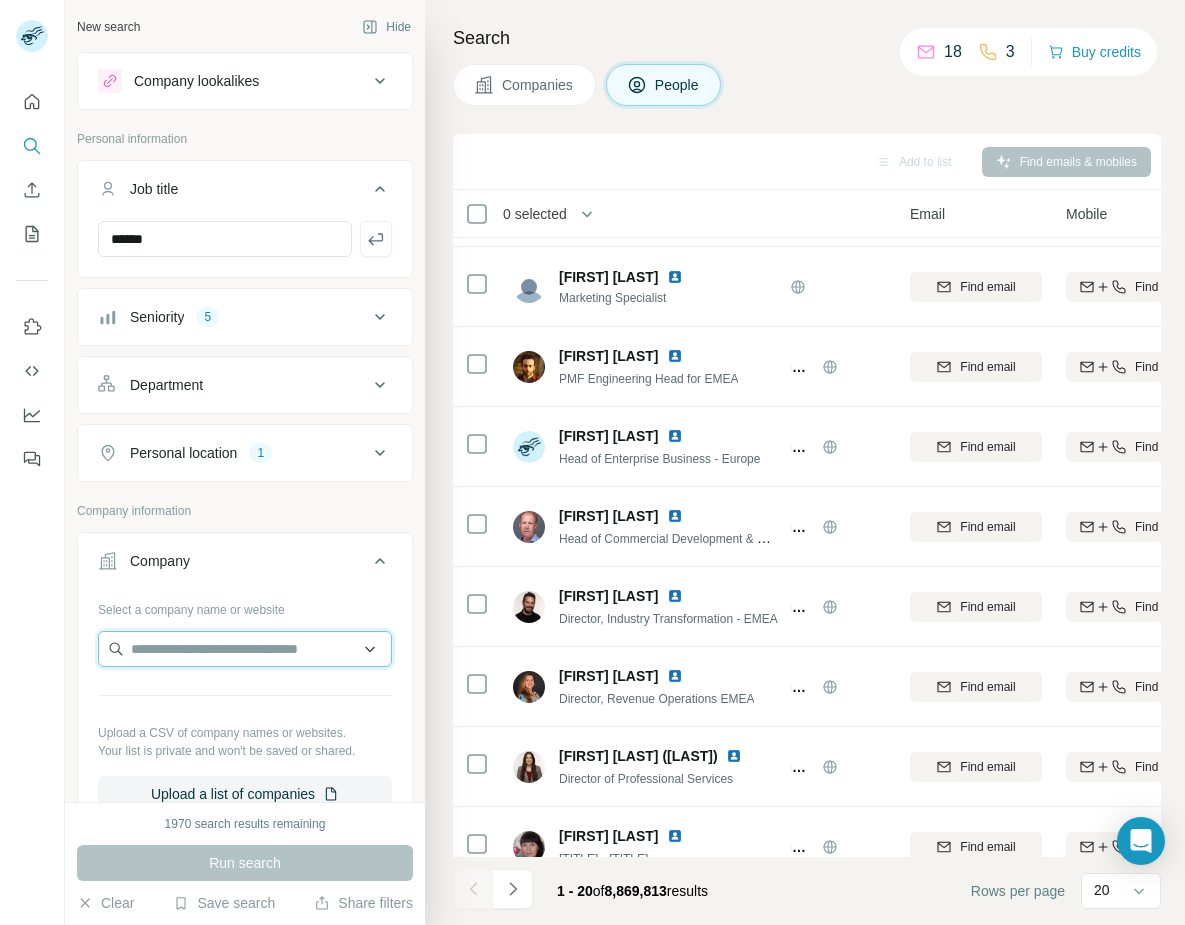click at bounding box center [245, 649] 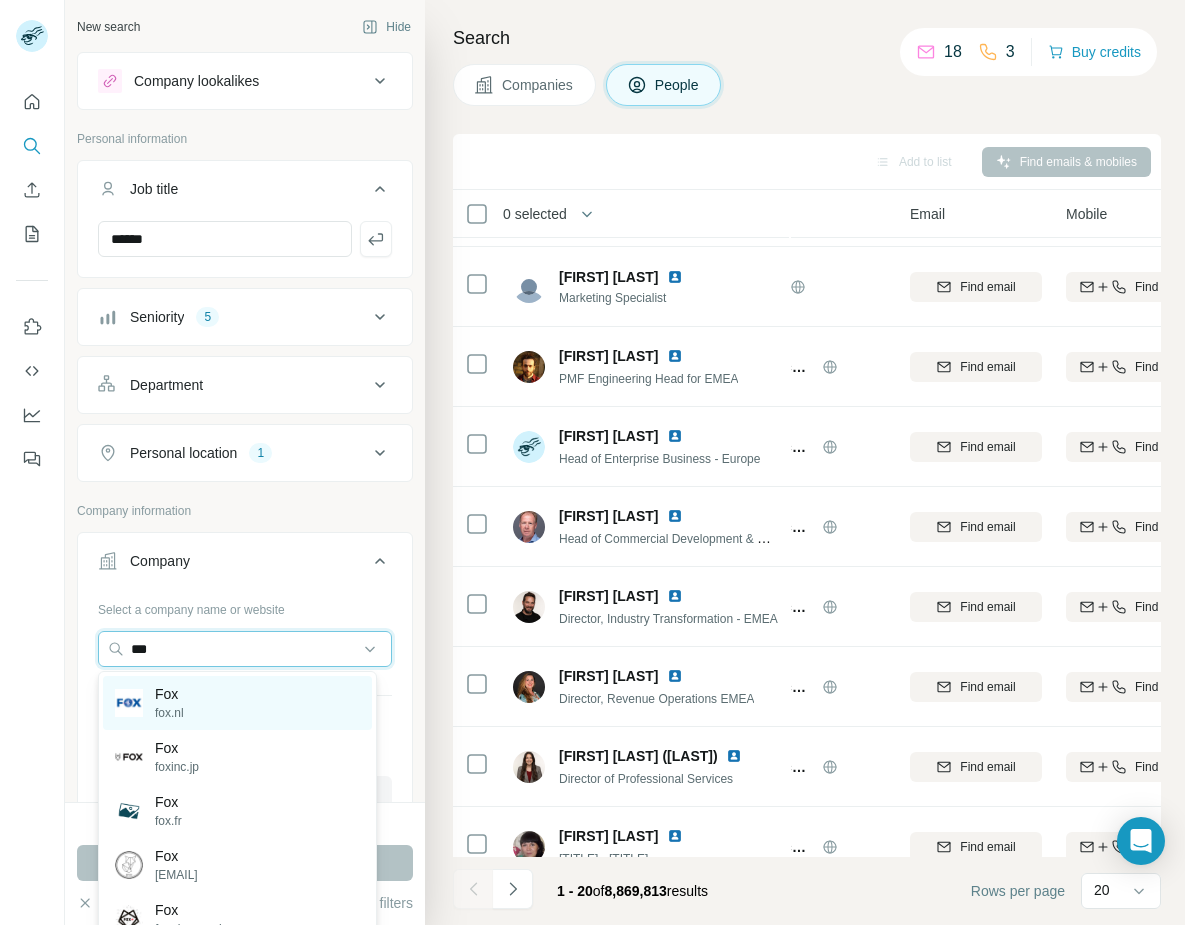 type on "***" 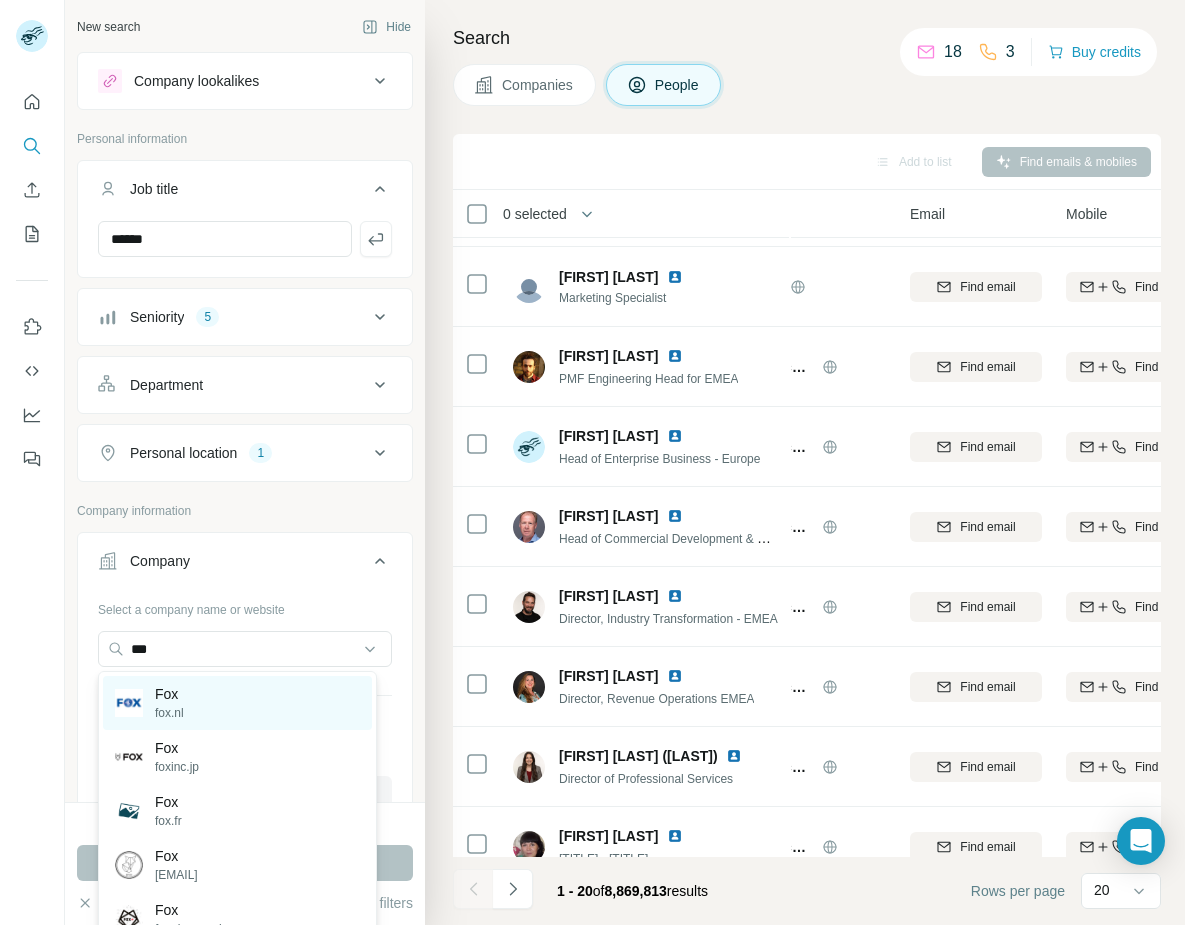 click on "[COMPANY] [COMPANY] [DOMAIN]" at bounding box center [237, 703] 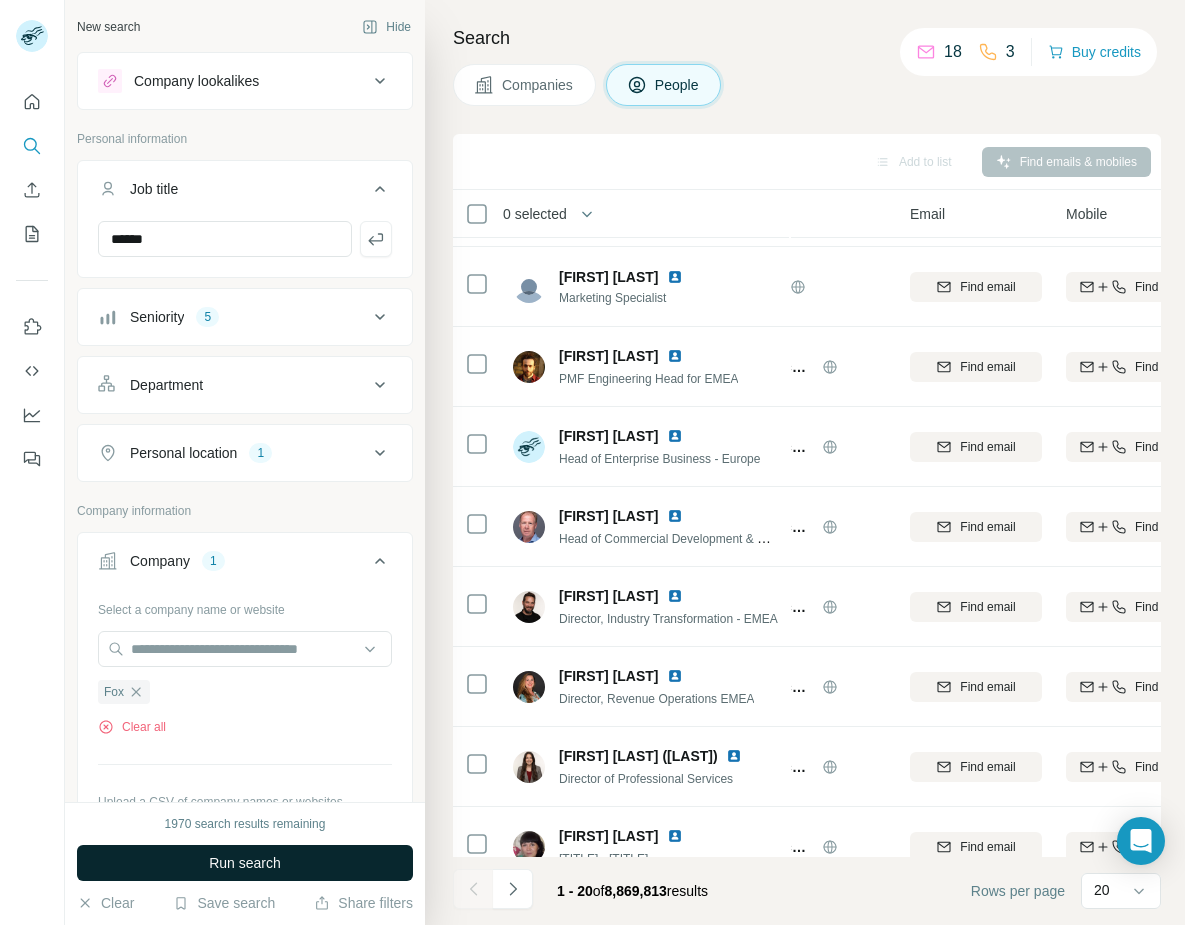 click on "Run search" at bounding box center (245, 863) 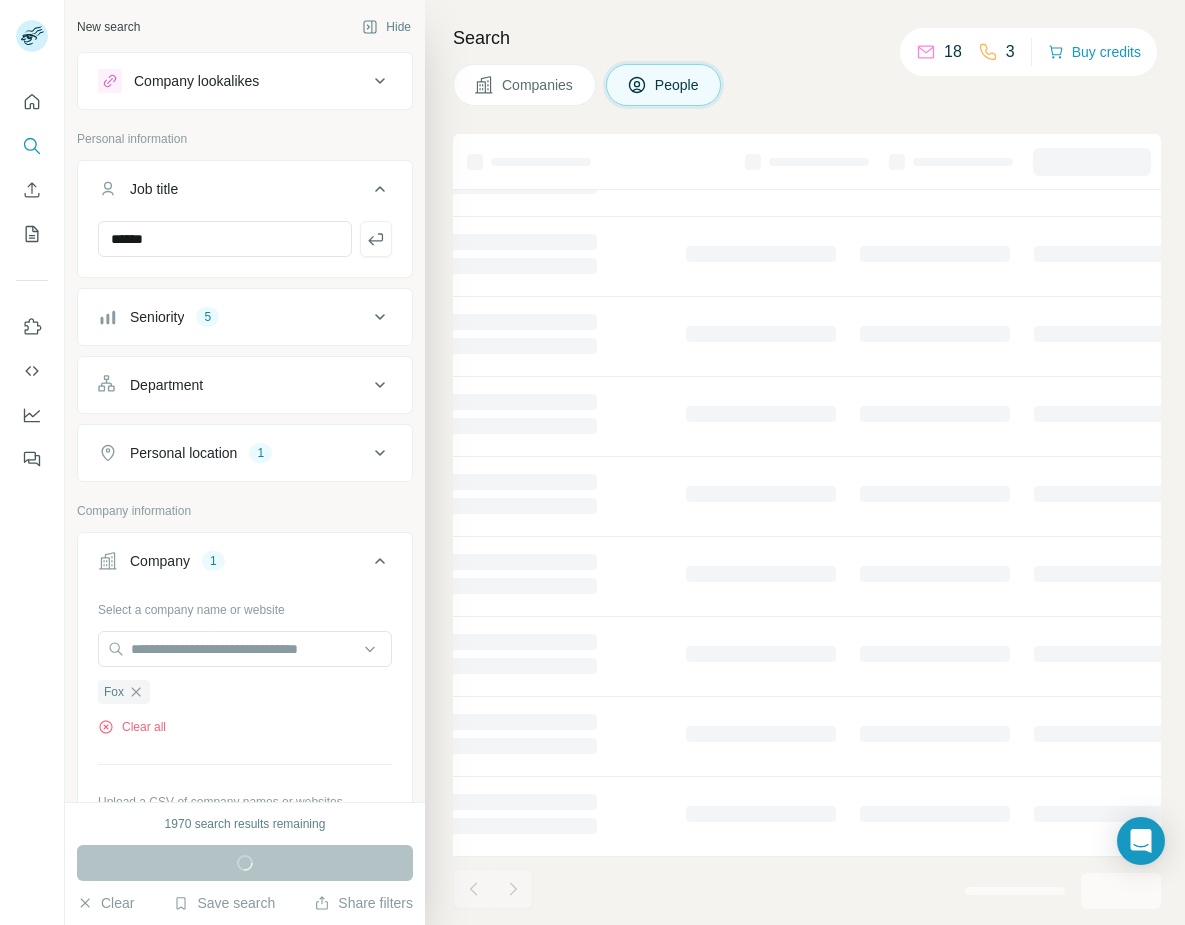 scroll, scrollTop: 191, scrollLeft: 115, axis: both 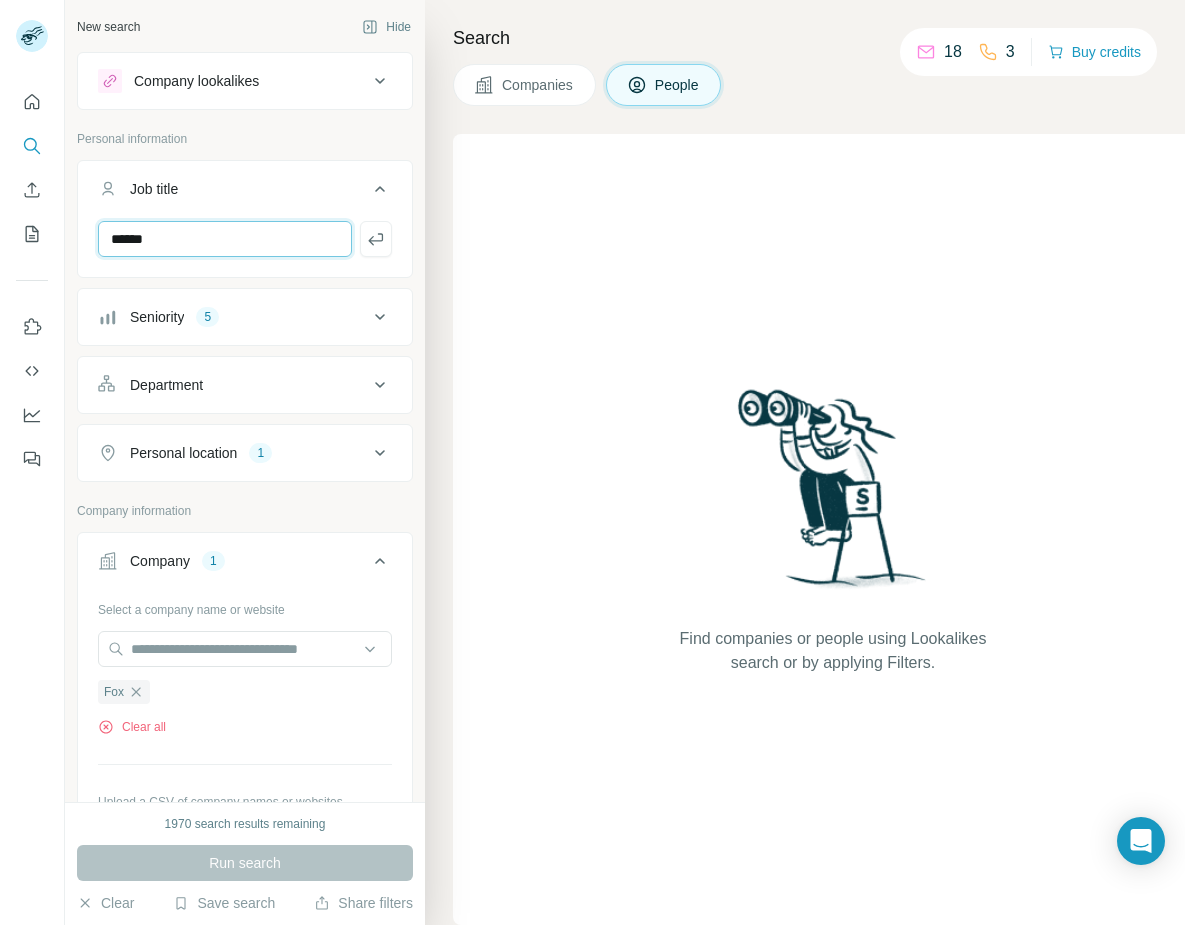 click on "******" at bounding box center [225, 239] 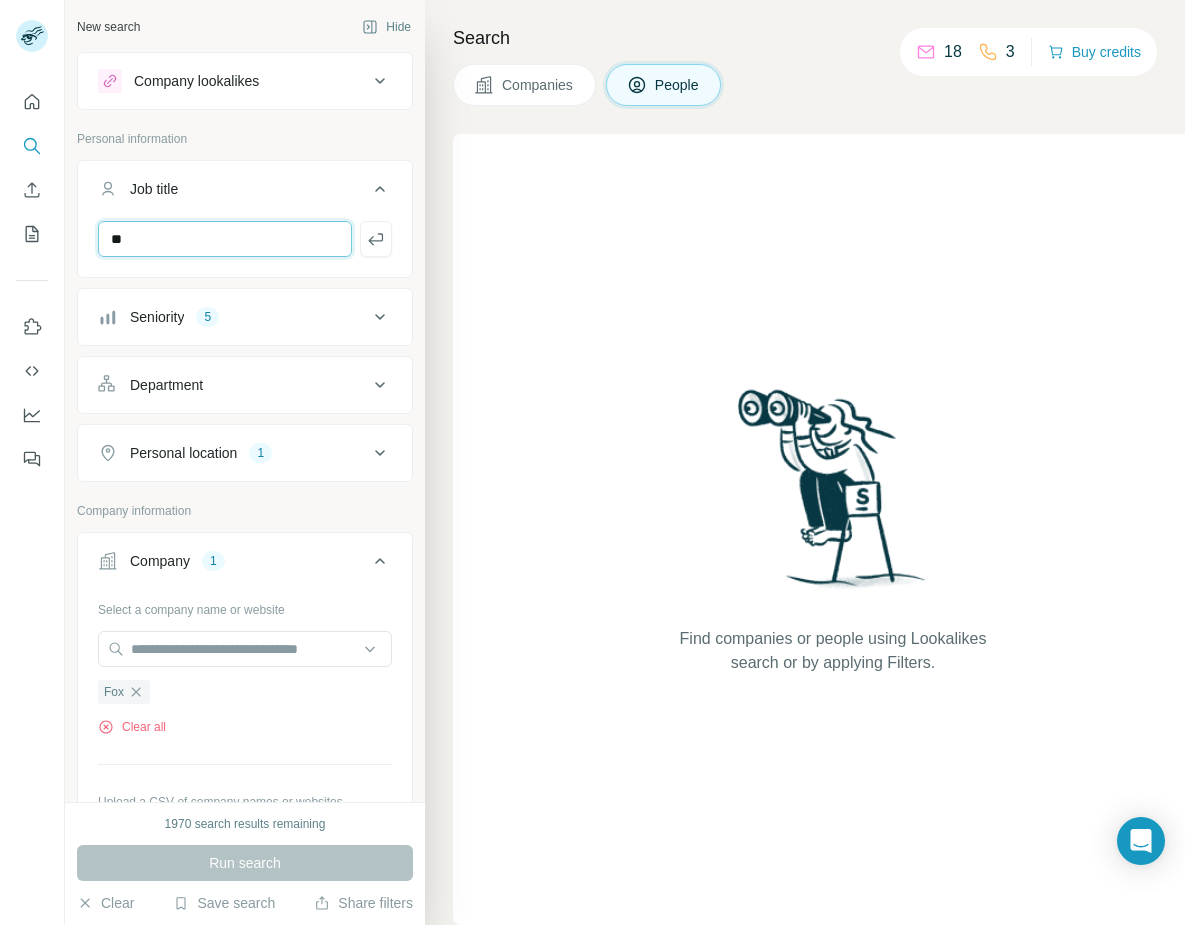 type on "*" 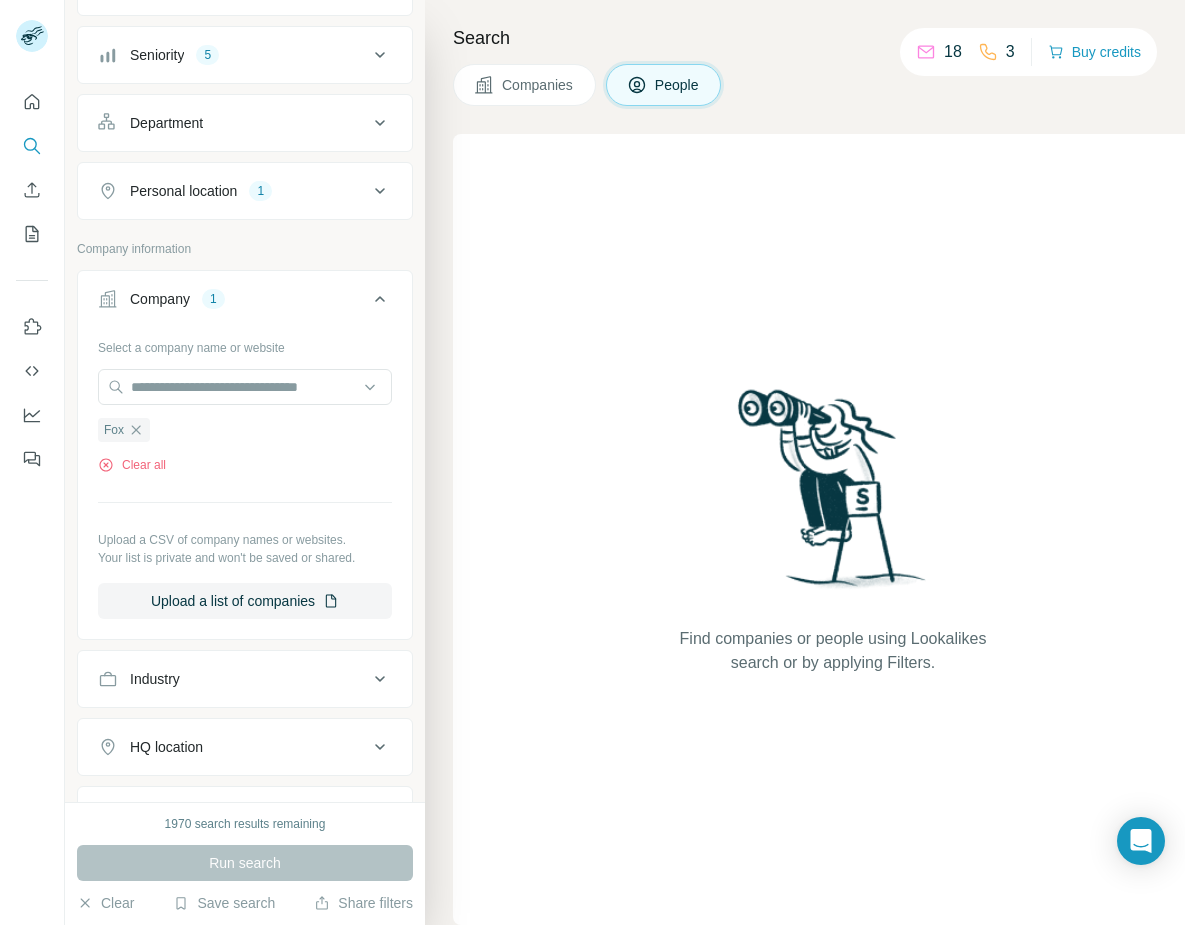 scroll, scrollTop: 0, scrollLeft: 0, axis: both 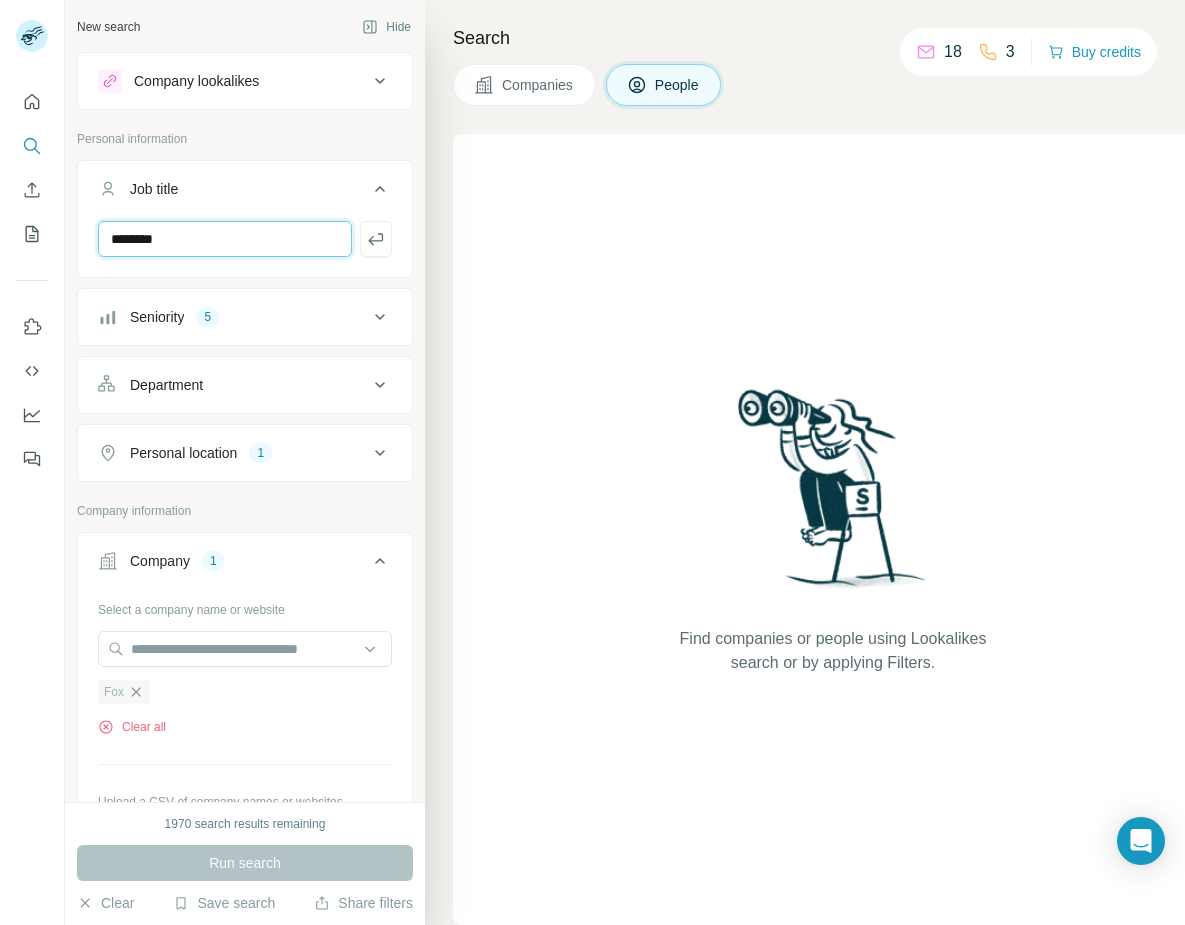 type on "********" 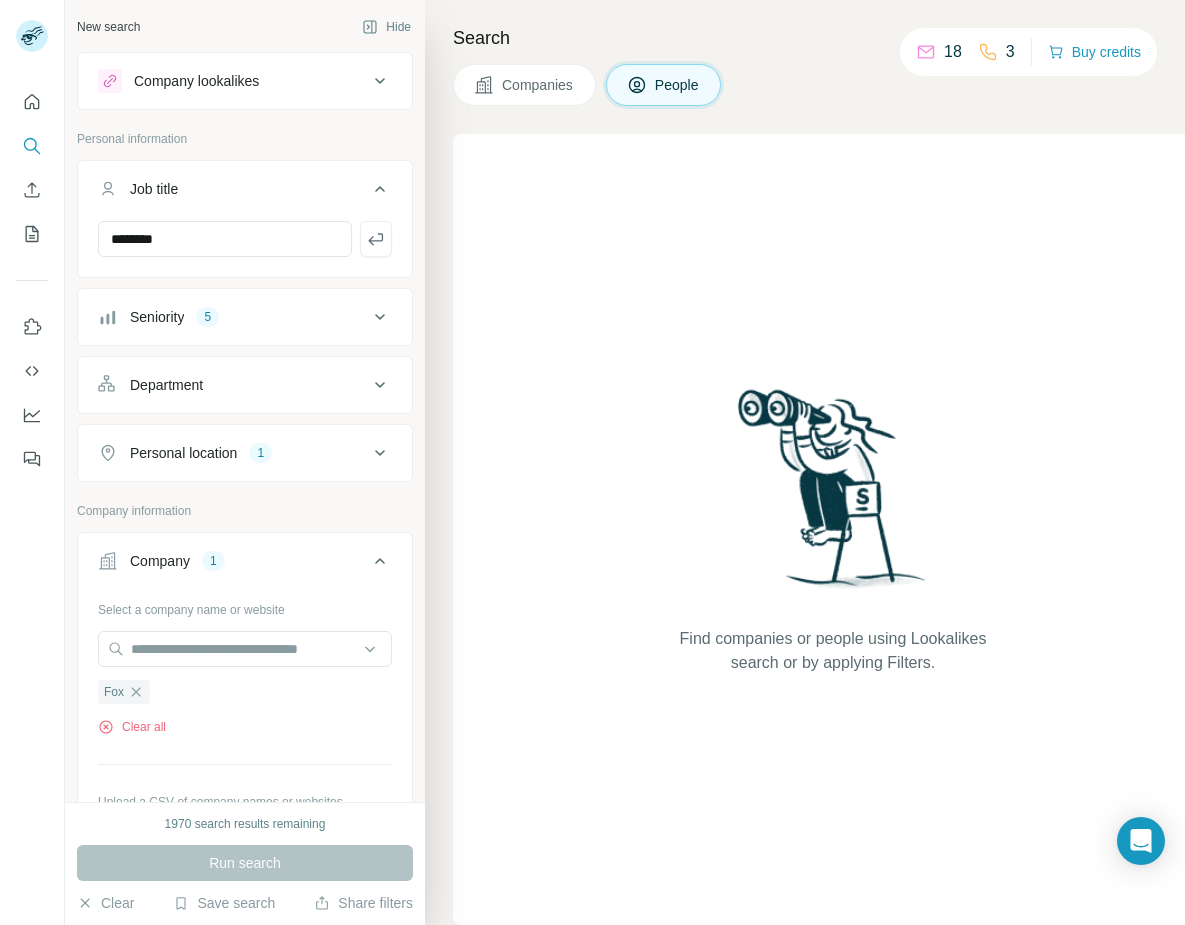 drag, startPoint x: 137, startPoint y: 691, endPoint x: 172, endPoint y: 682, distance: 36.138622 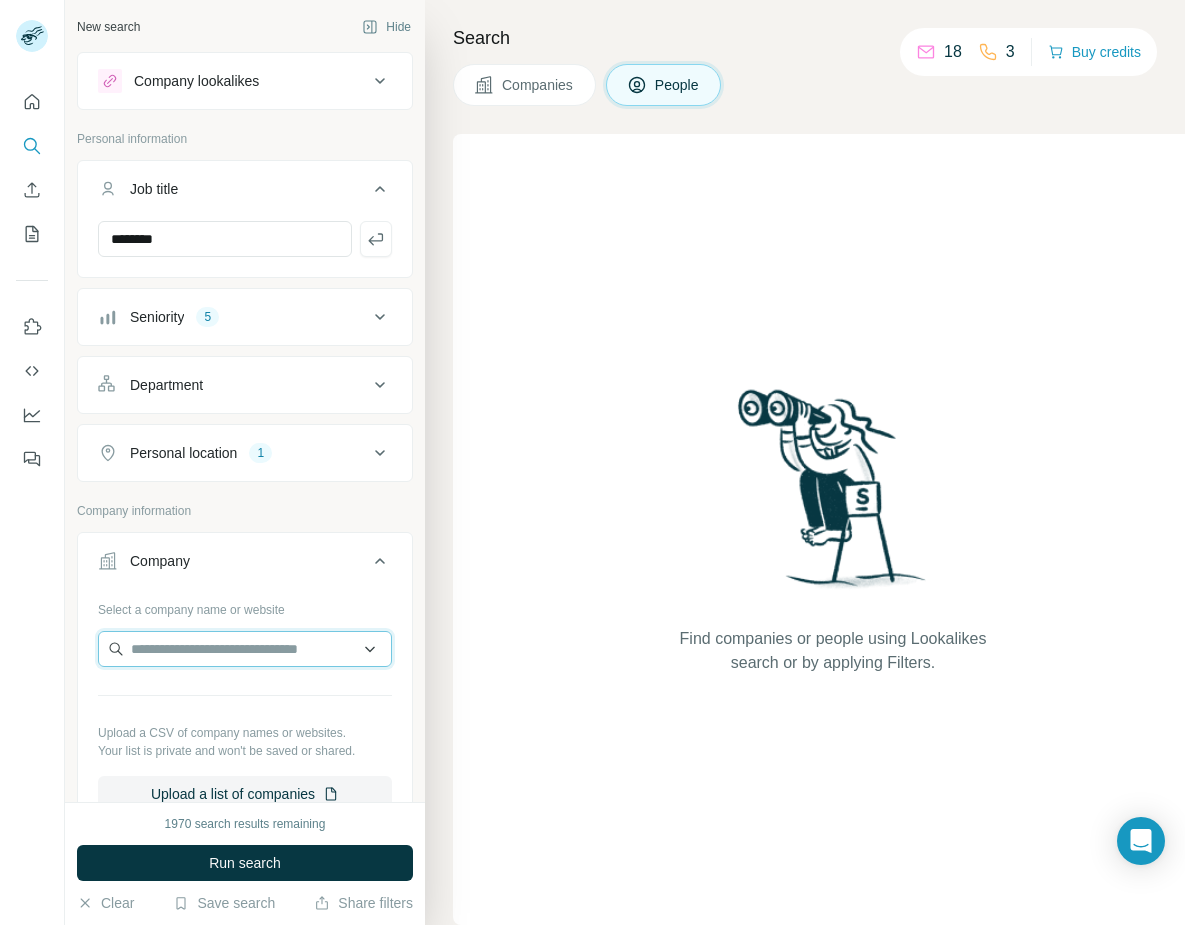 click at bounding box center [245, 649] 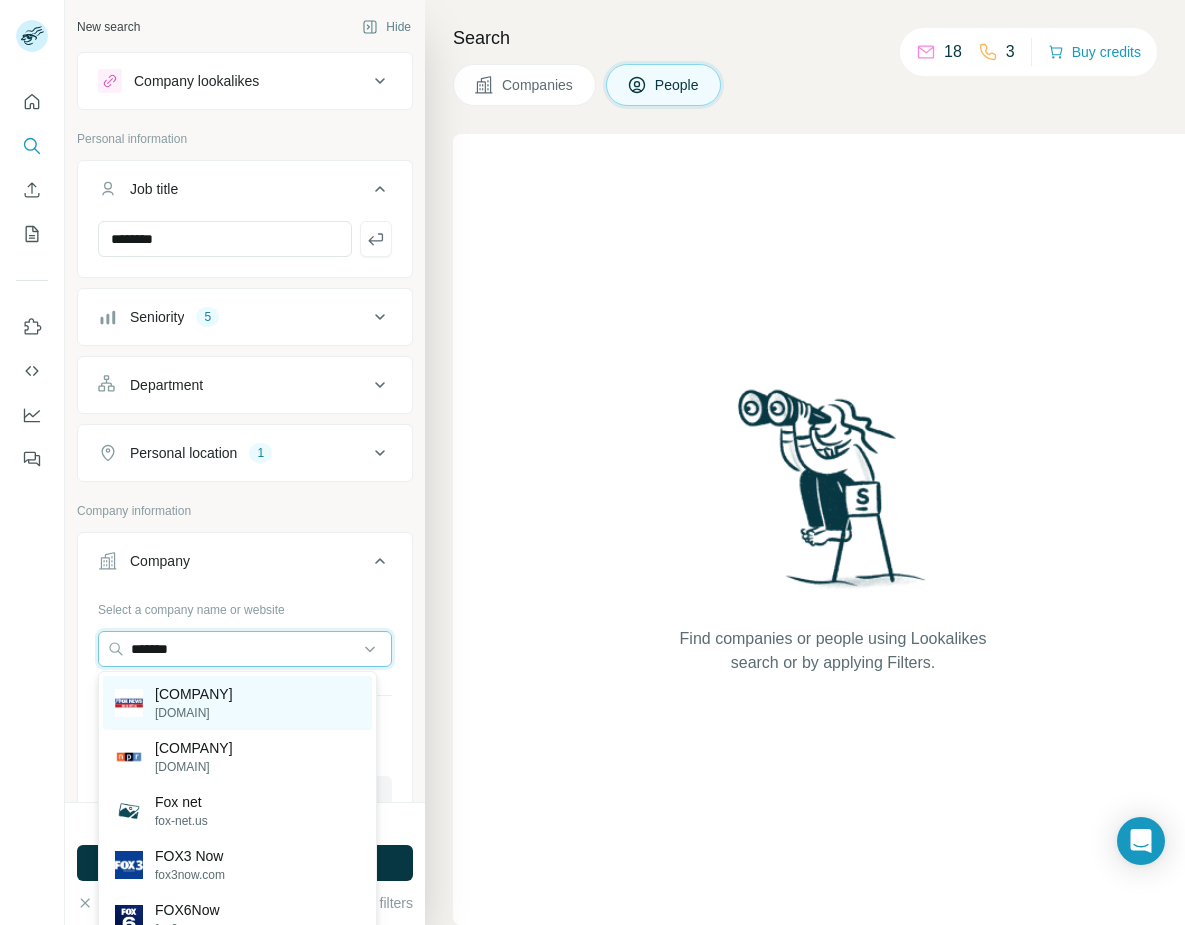 type on "*******" 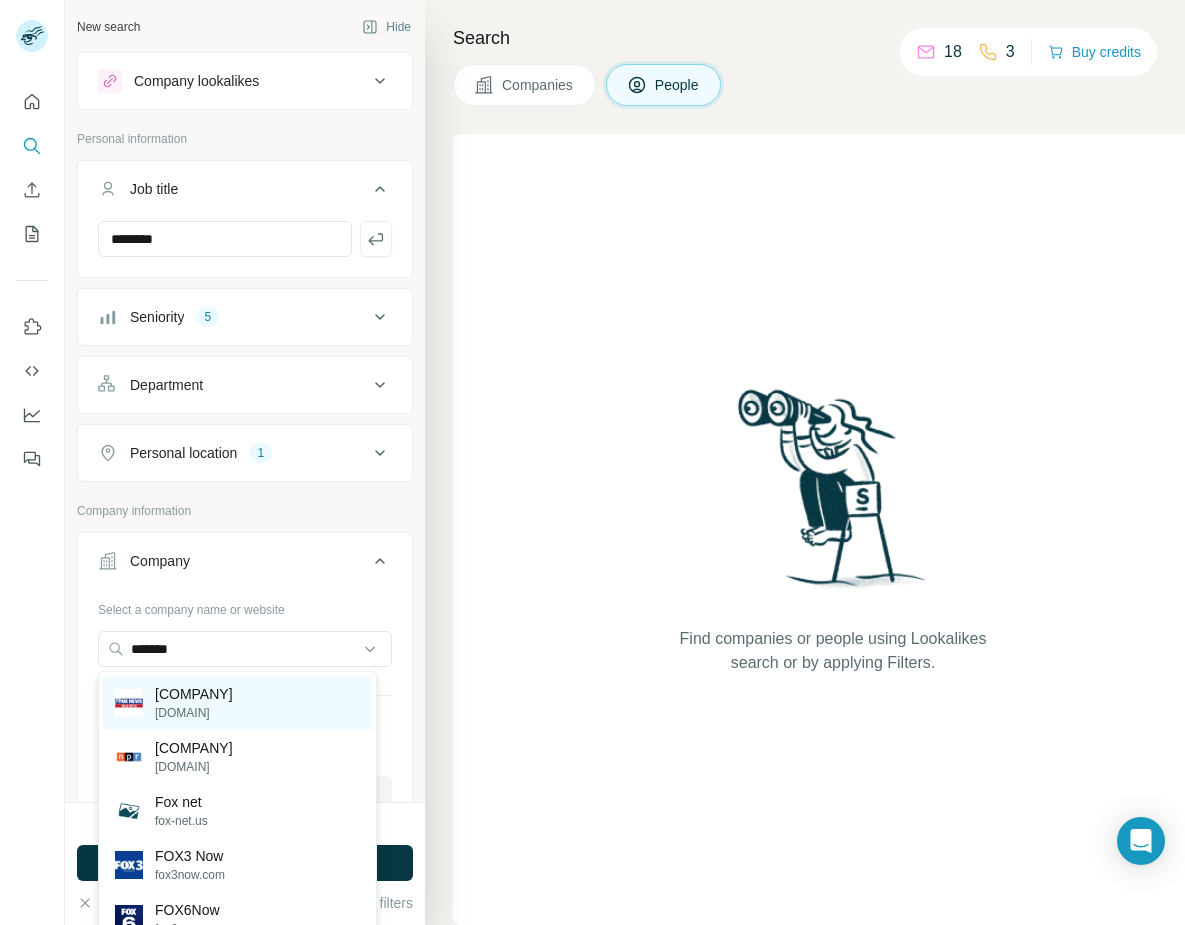 click on "[COMPANY] [COMPANY] [DOMAIN]" at bounding box center (237, 703) 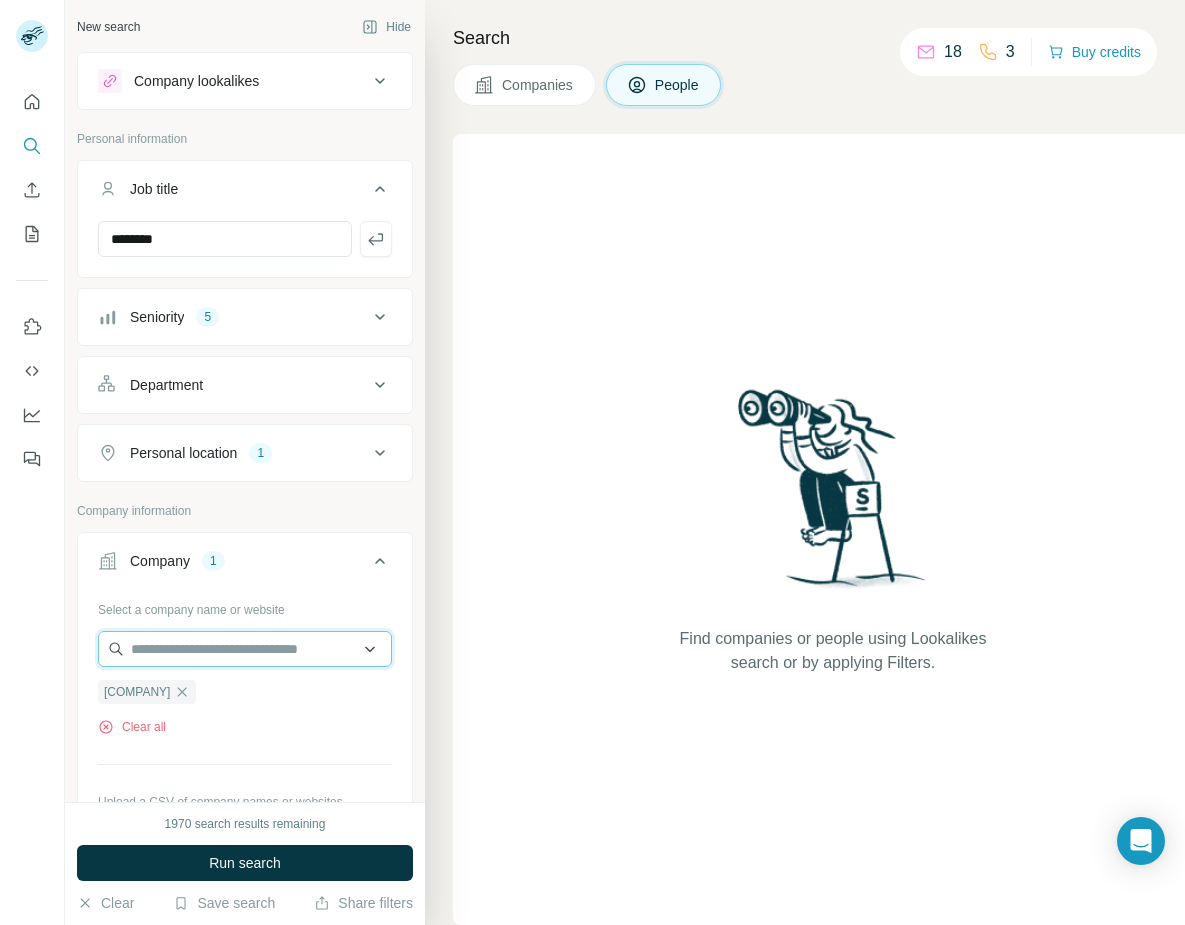 click at bounding box center (245, 649) 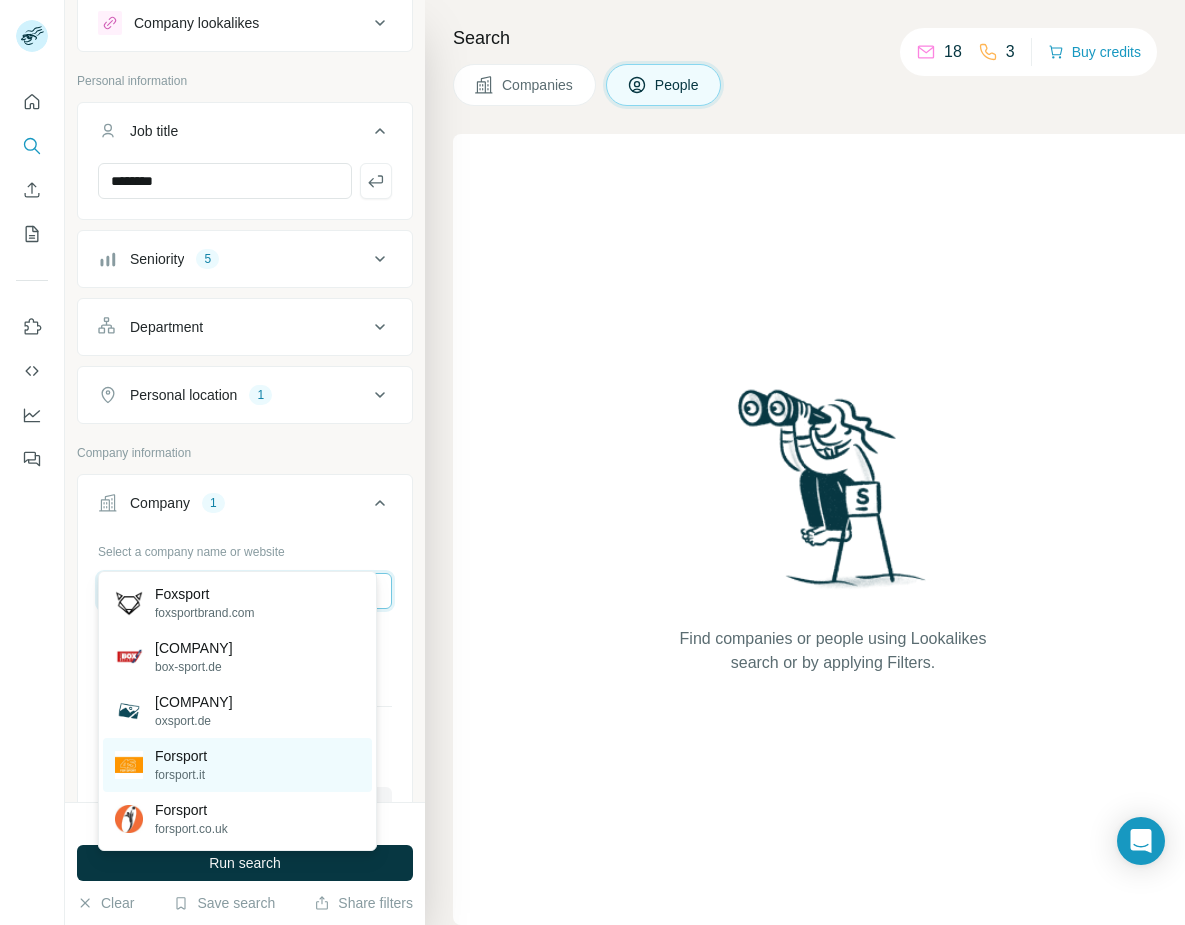 scroll, scrollTop: 100, scrollLeft: 0, axis: vertical 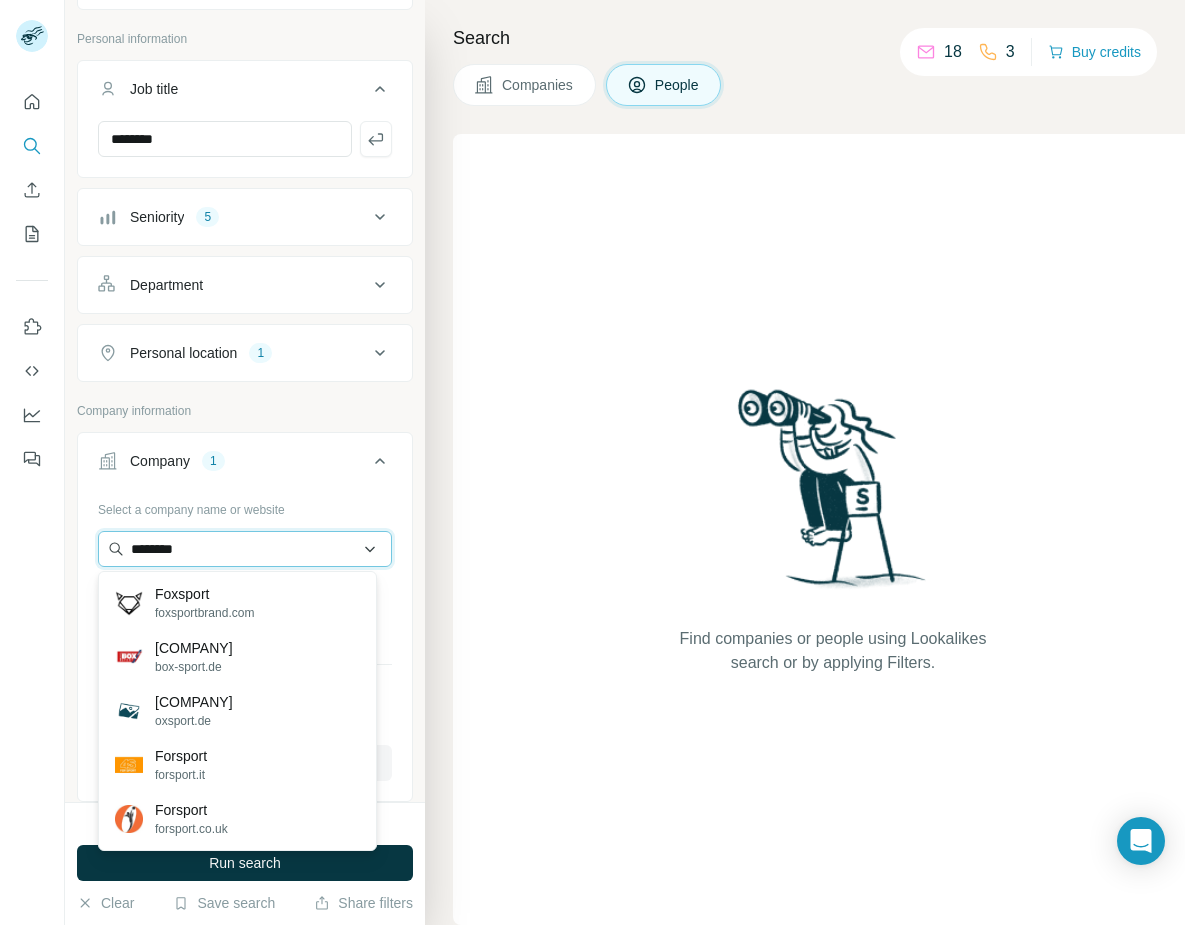 drag, startPoint x: 226, startPoint y: 549, endPoint x: 237, endPoint y: 557, distance: 13.601471 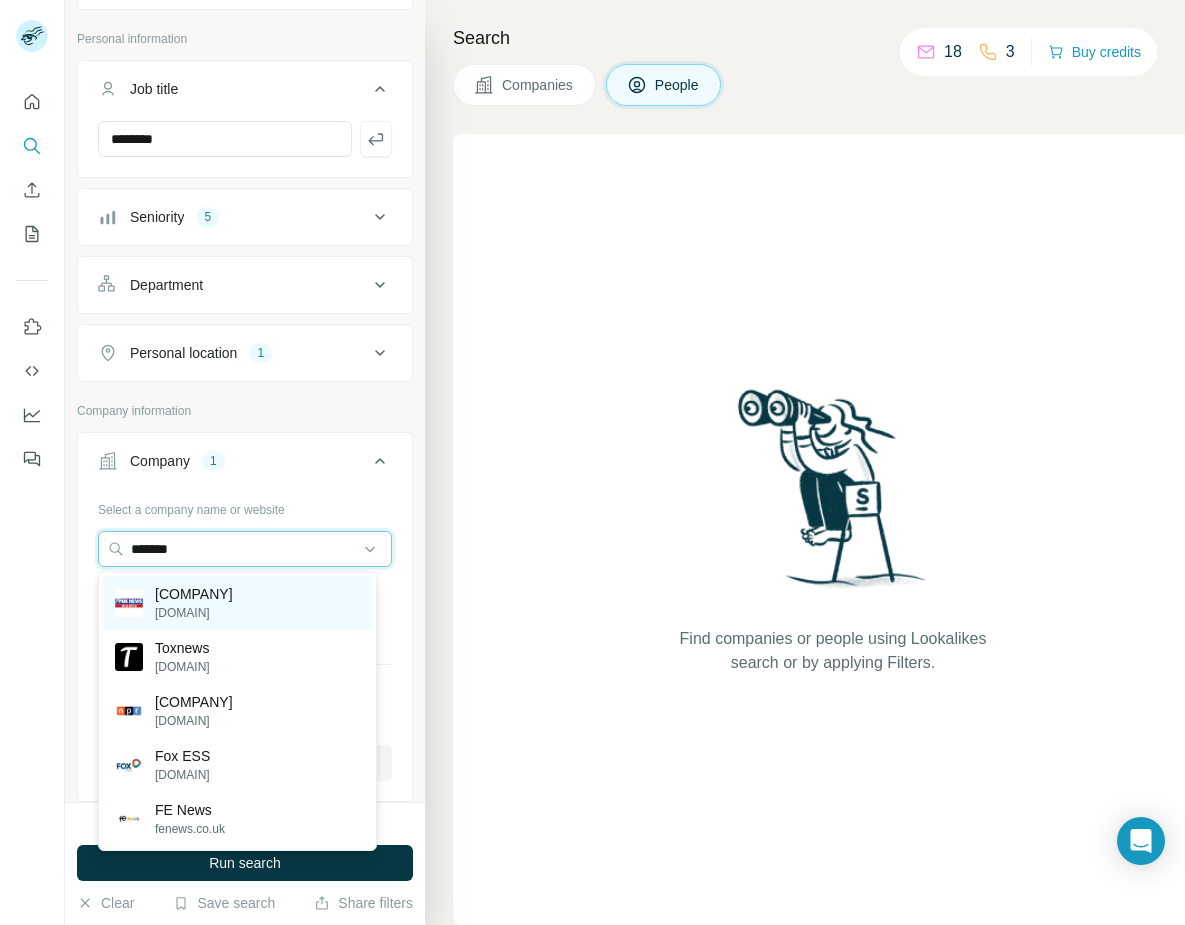 type on "*******" 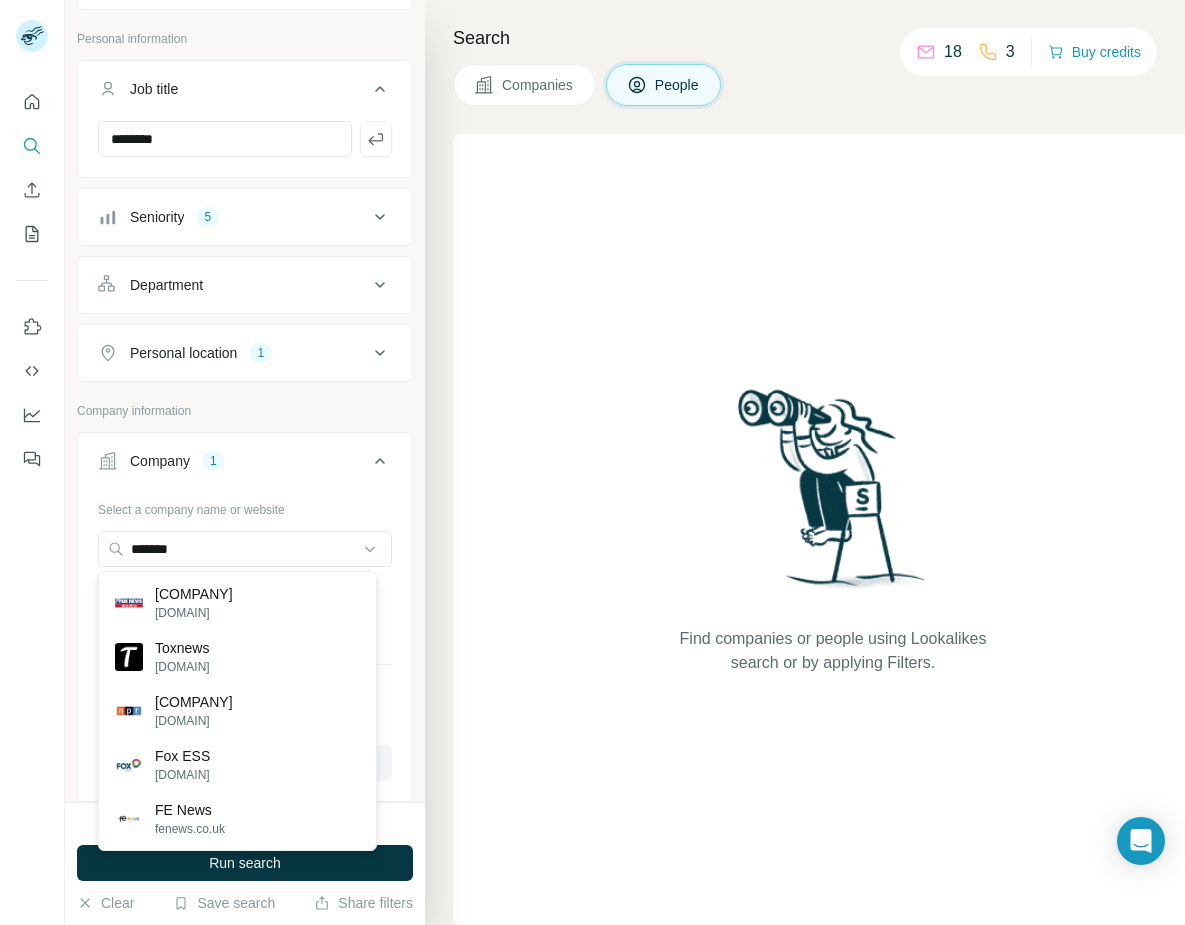 click on "[COMPANY]" at bounding box center (194, 594) 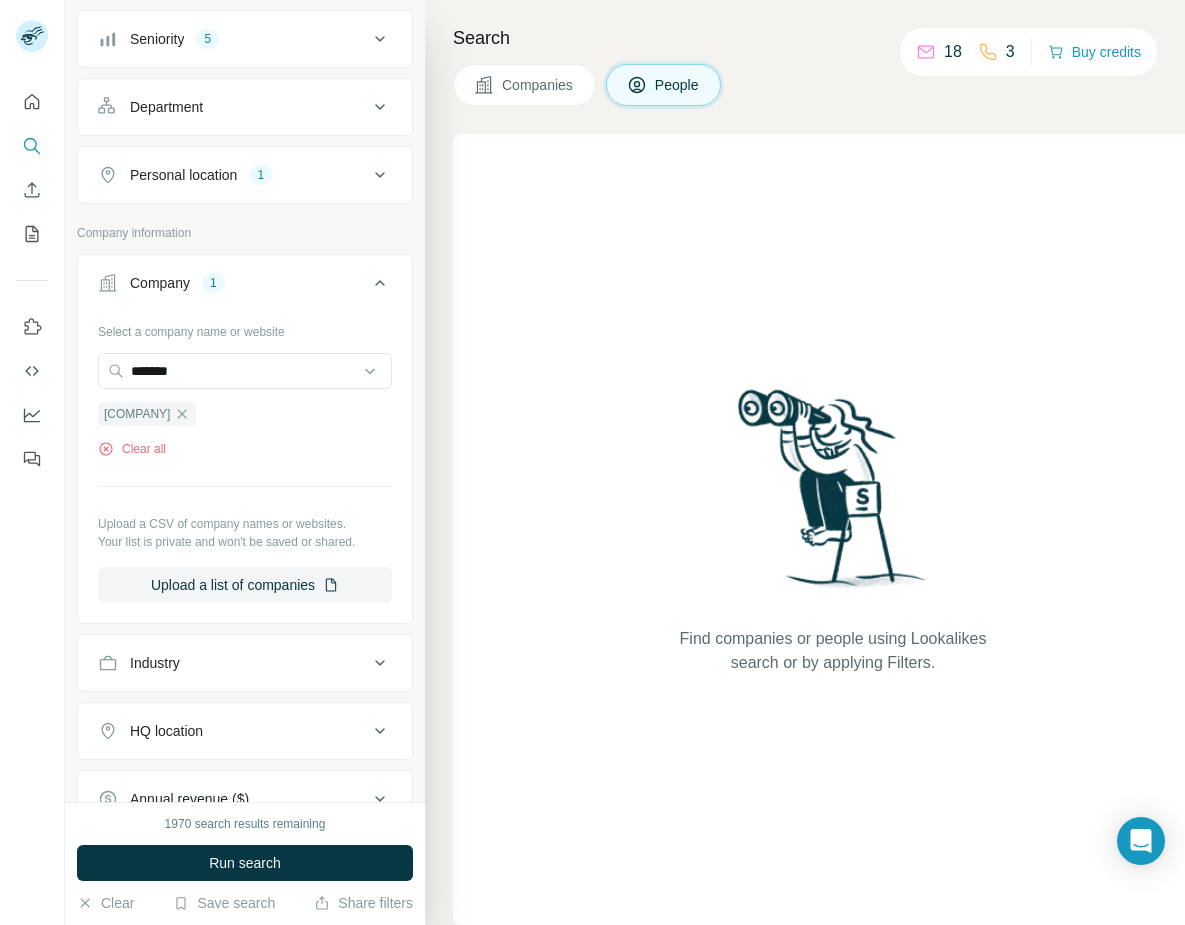 scroll, scrollTop: 300, scrollLeft: 0, axis: vertical 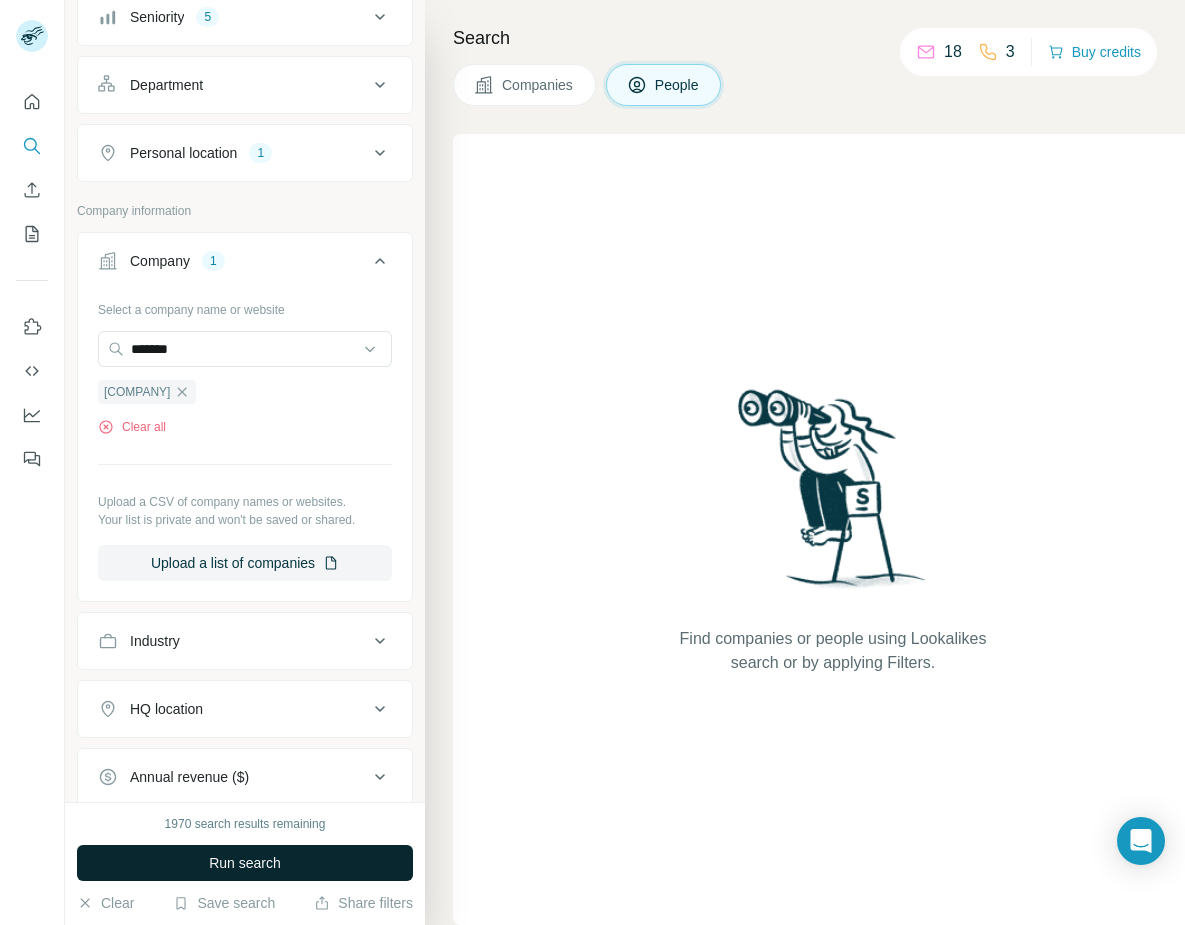 type 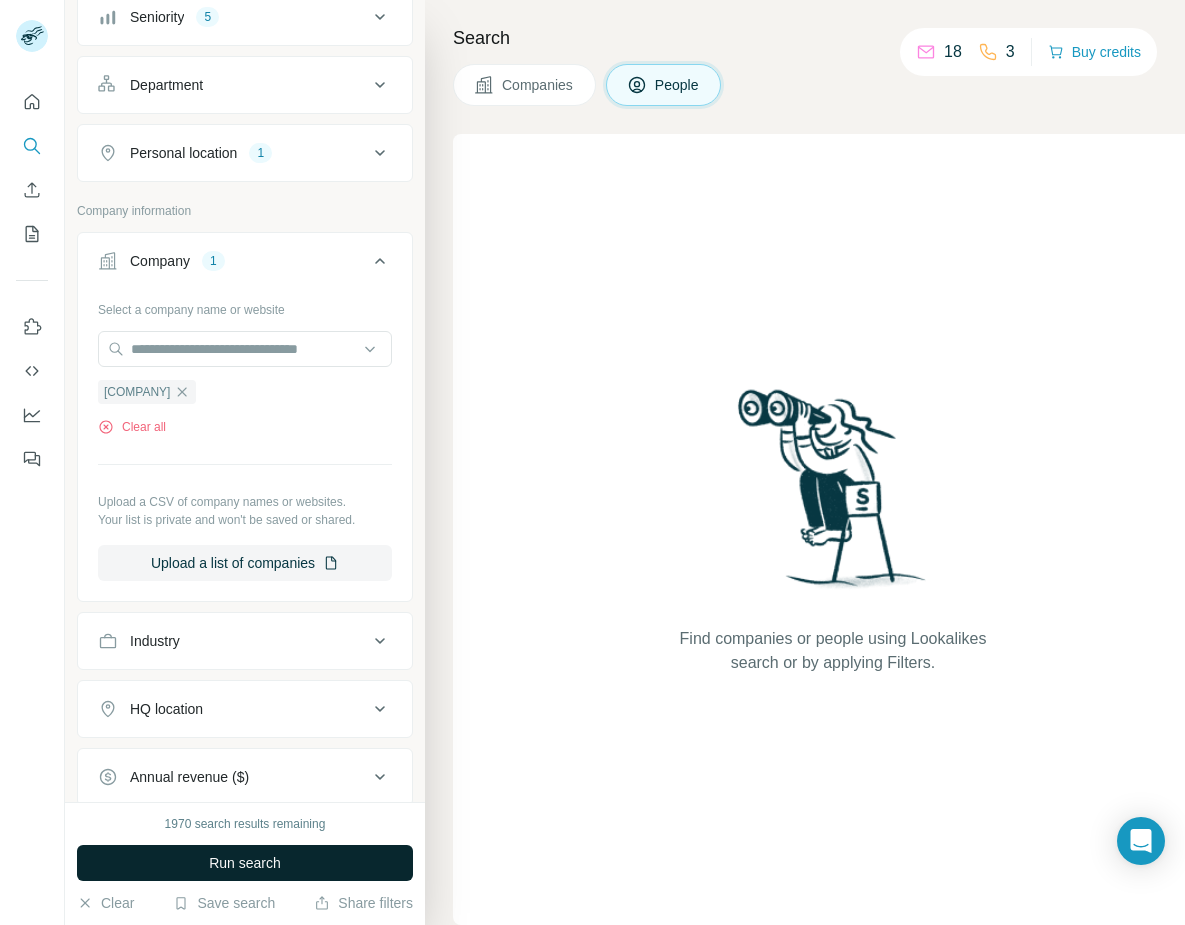 click on "Run search" at bounding box center (245, 863) 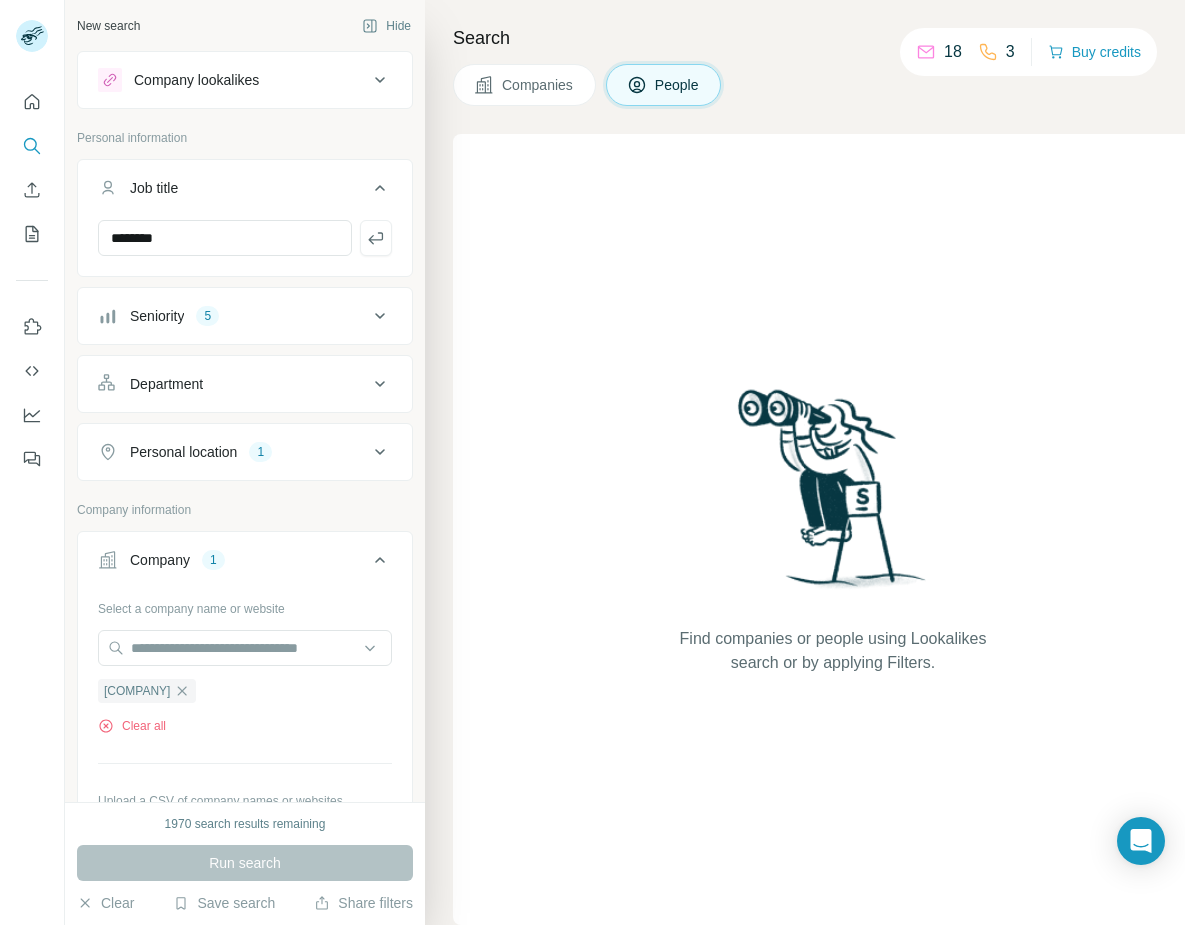 scroll, scrollTop: 0, scrollLeft: 0, axis: both 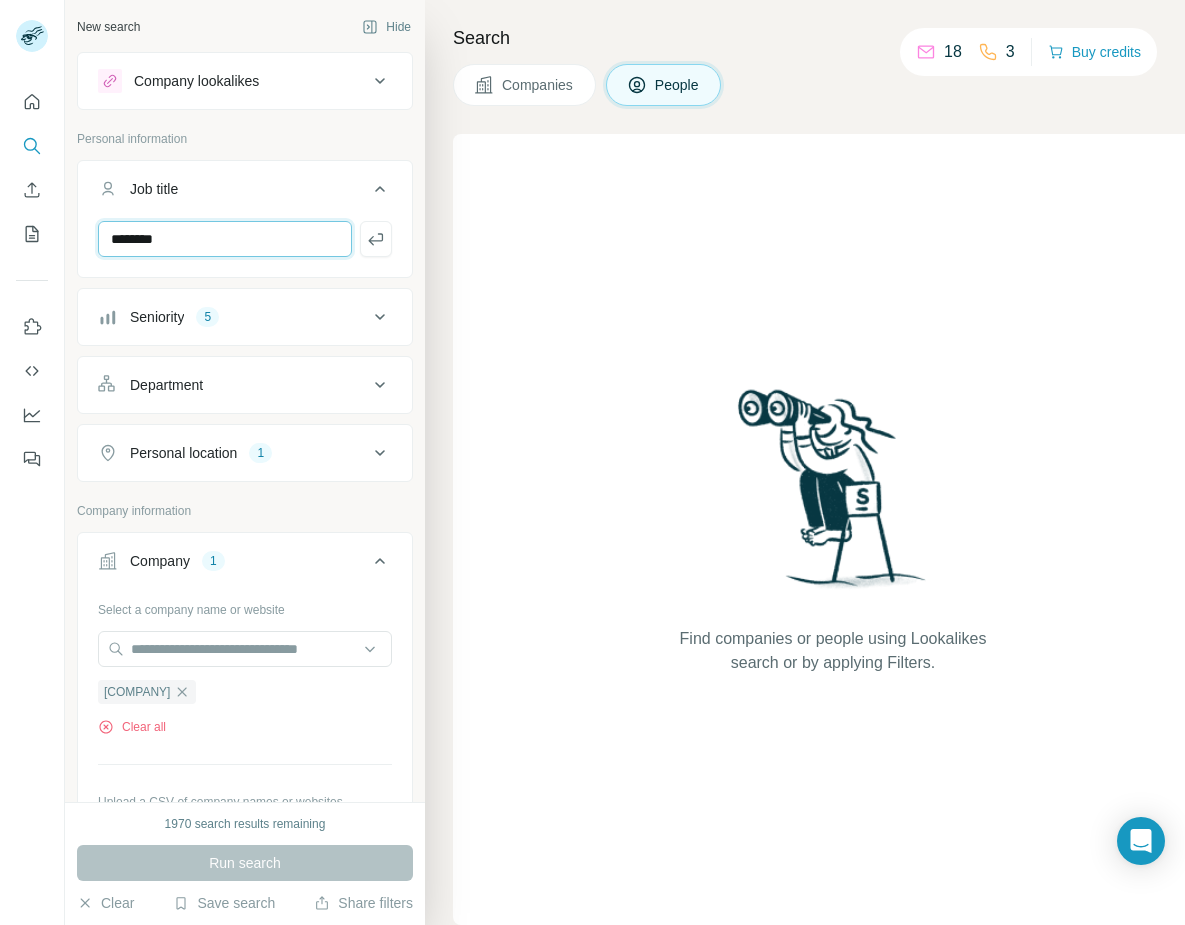 click on "********" at bounding box center [225, 239] 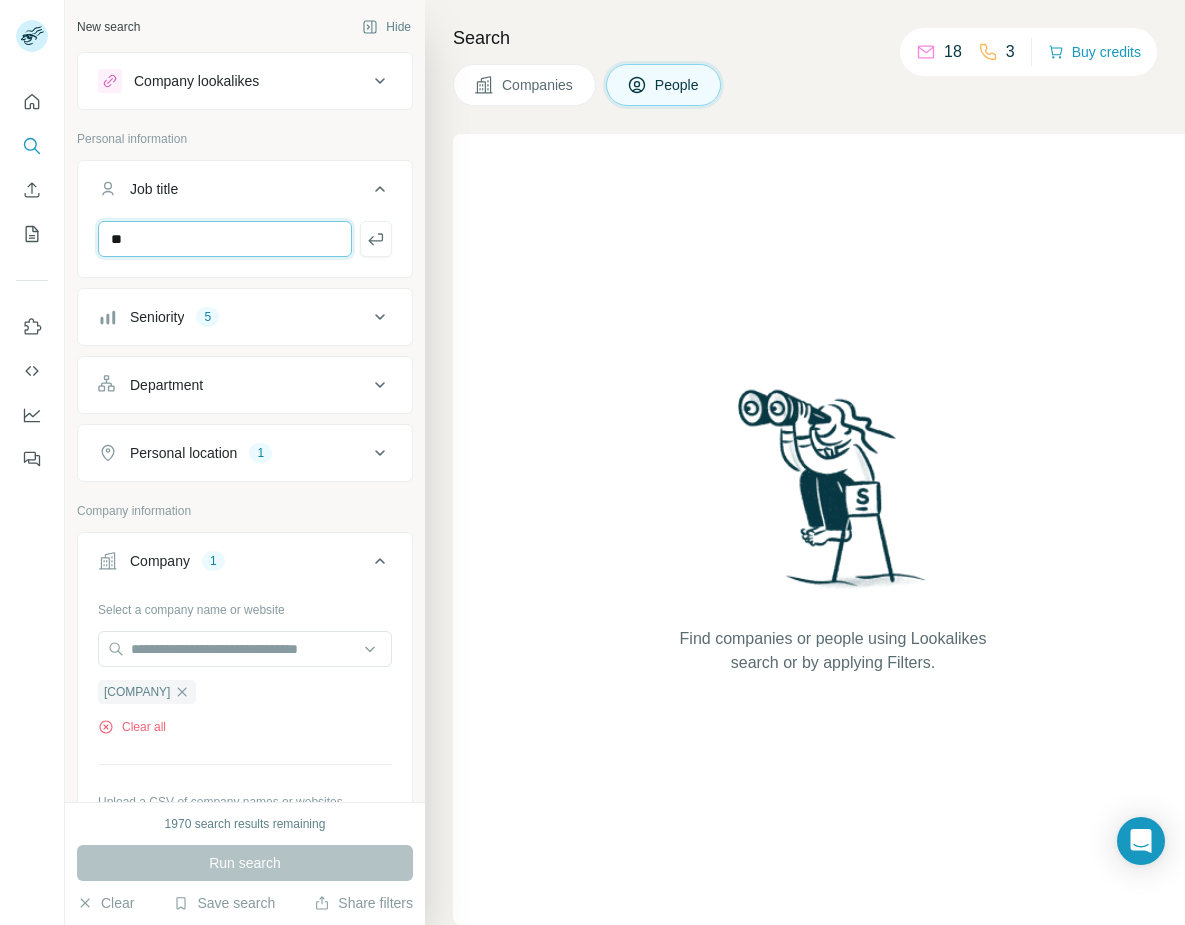 type on "*" 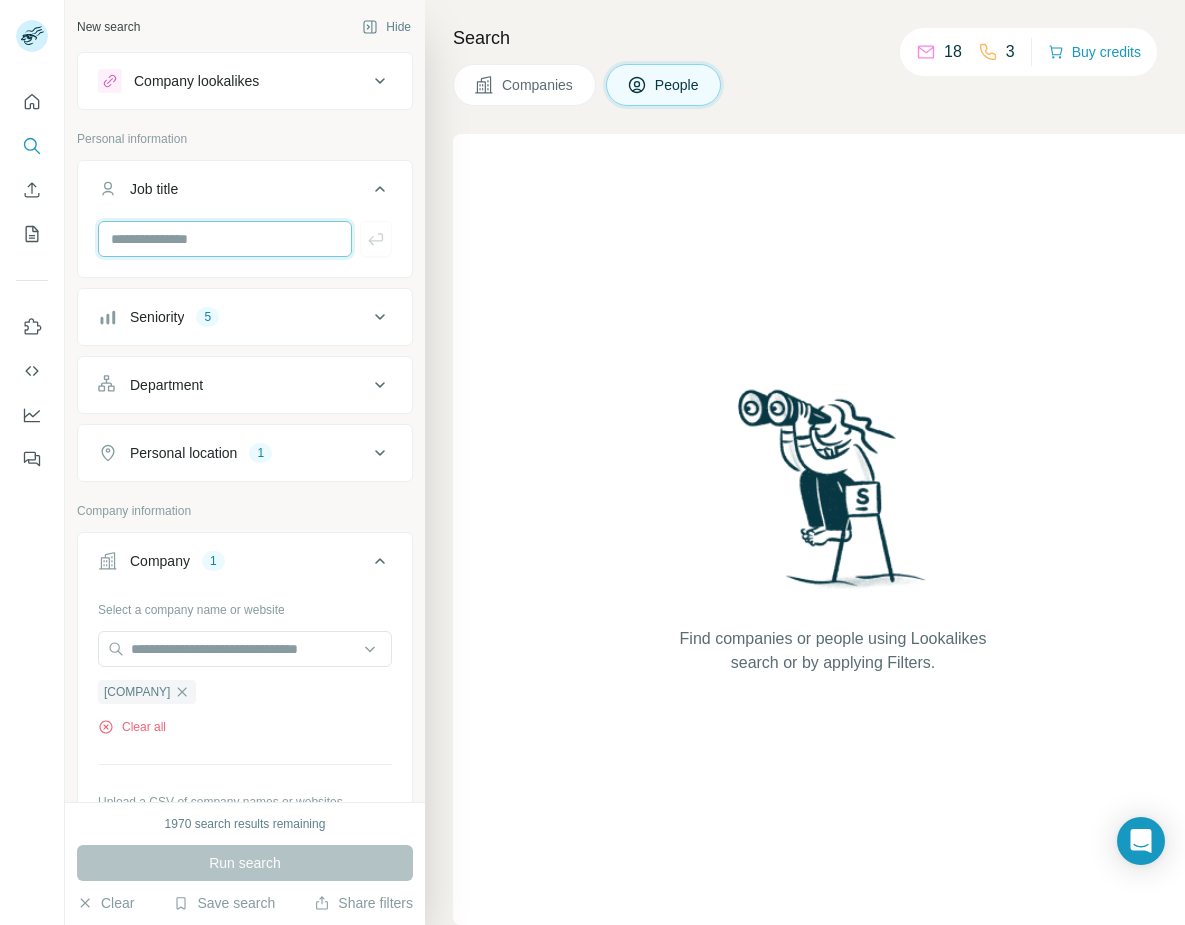 type on "*" 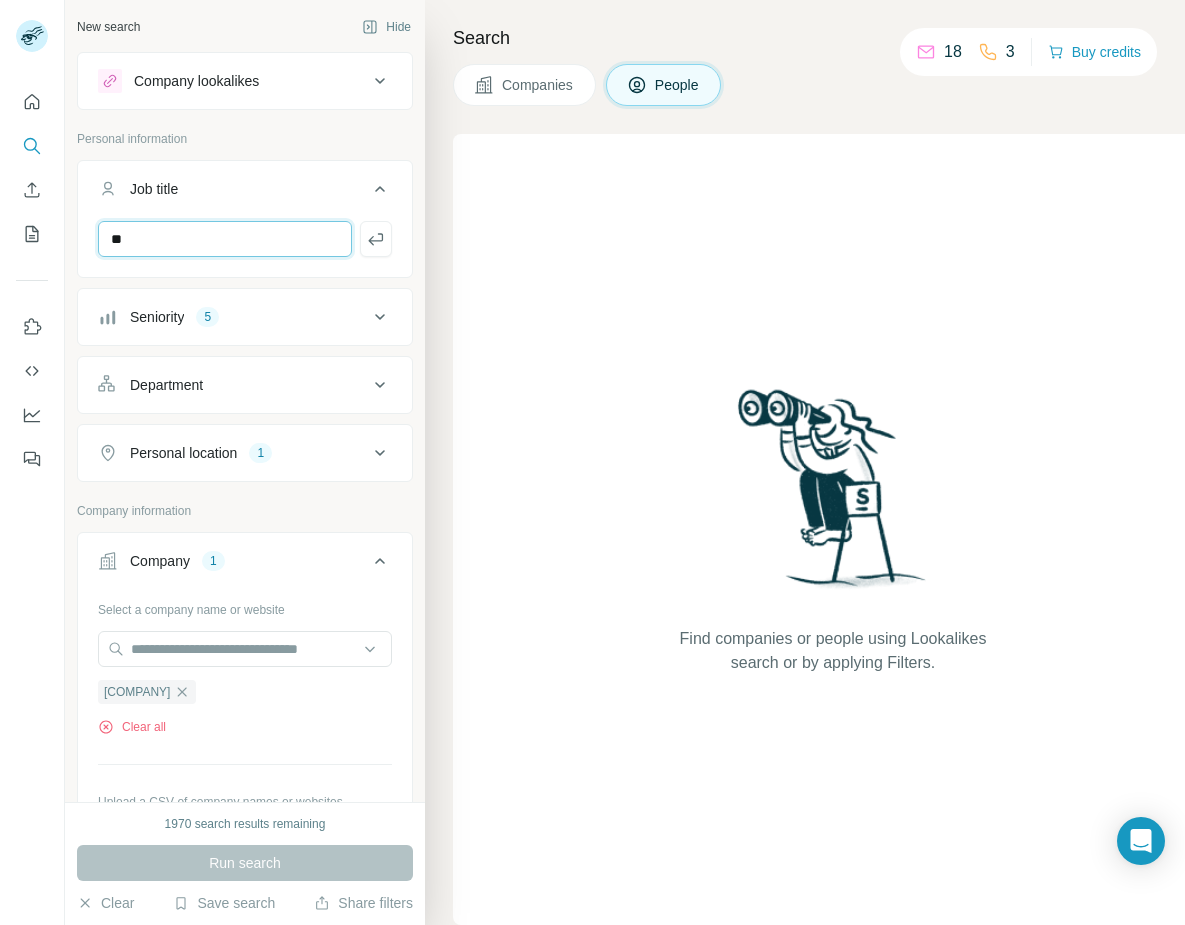type on "*" 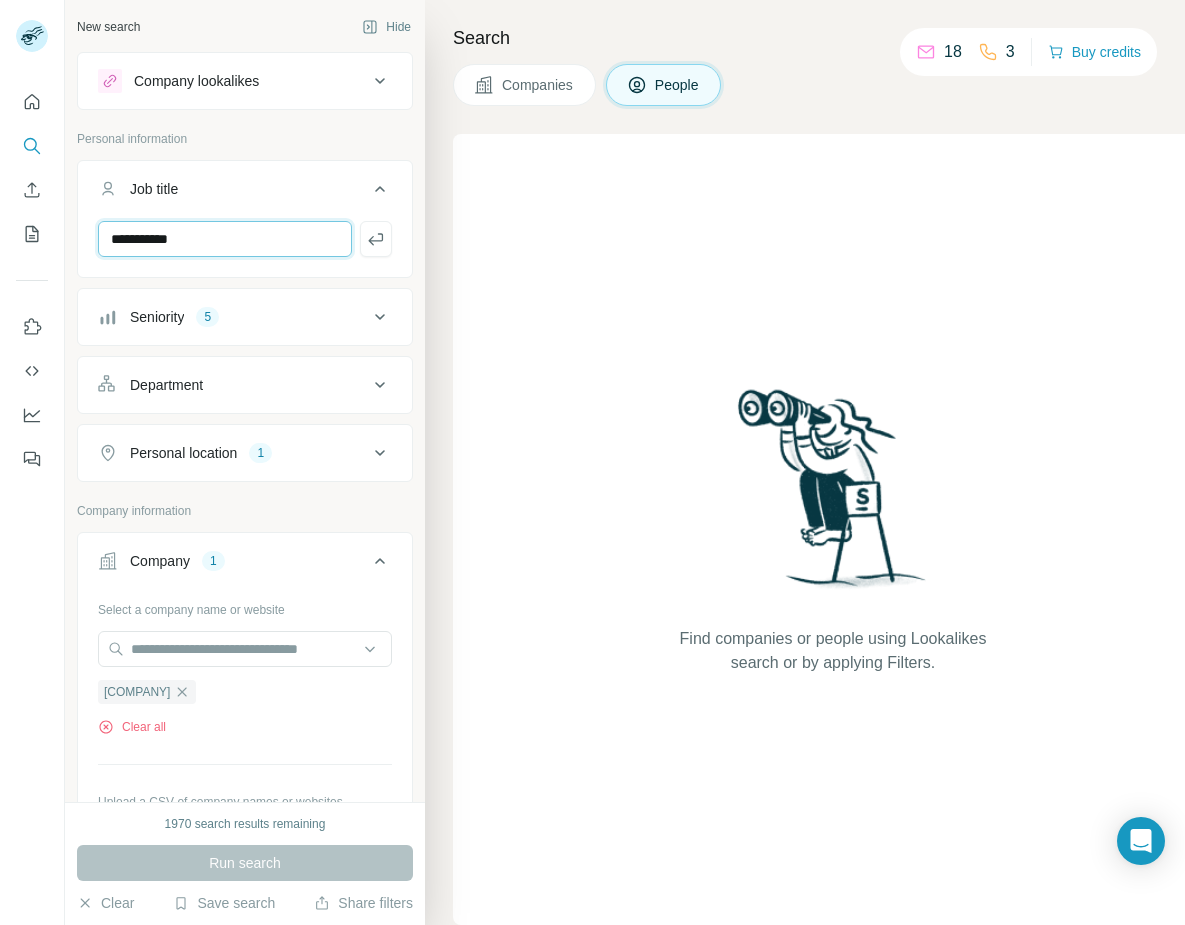 type on "**********" 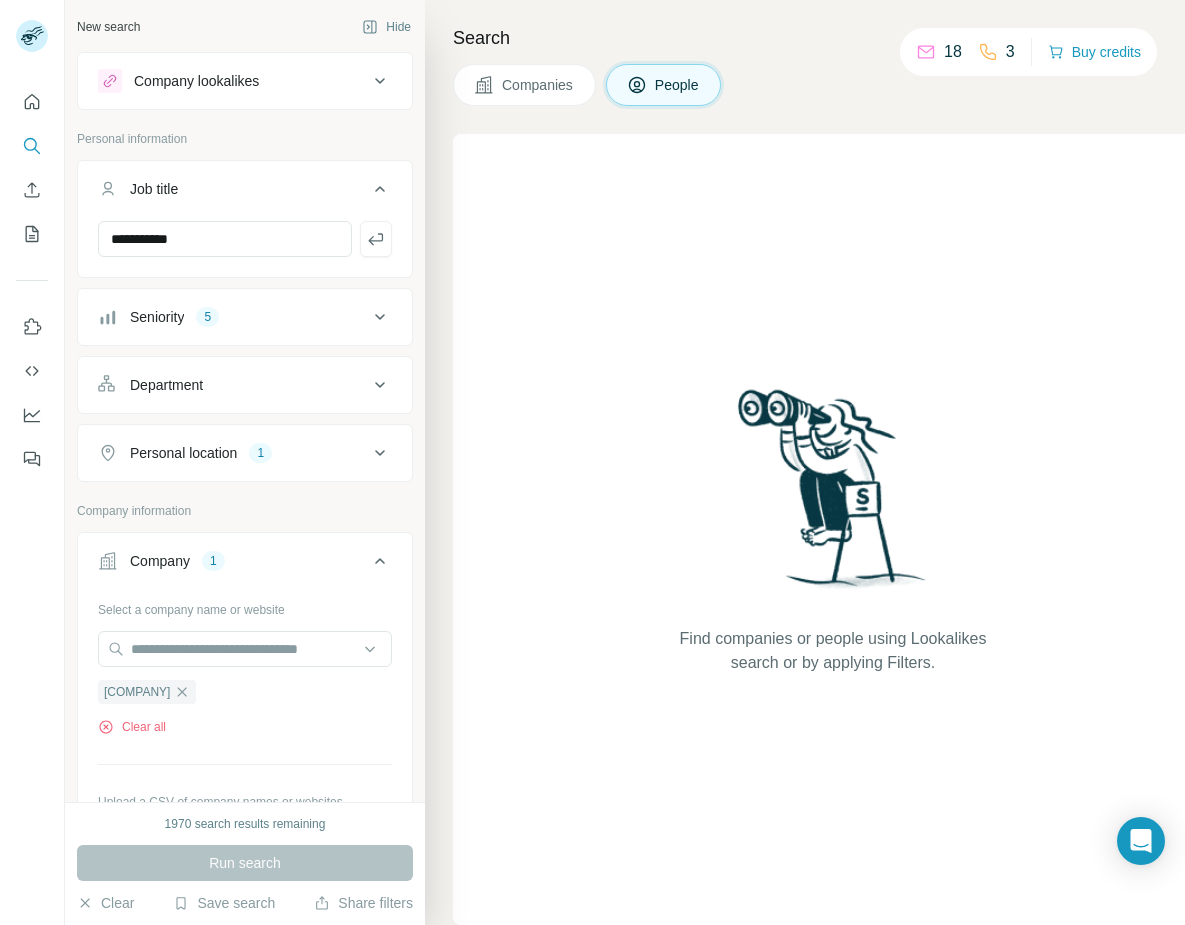 click 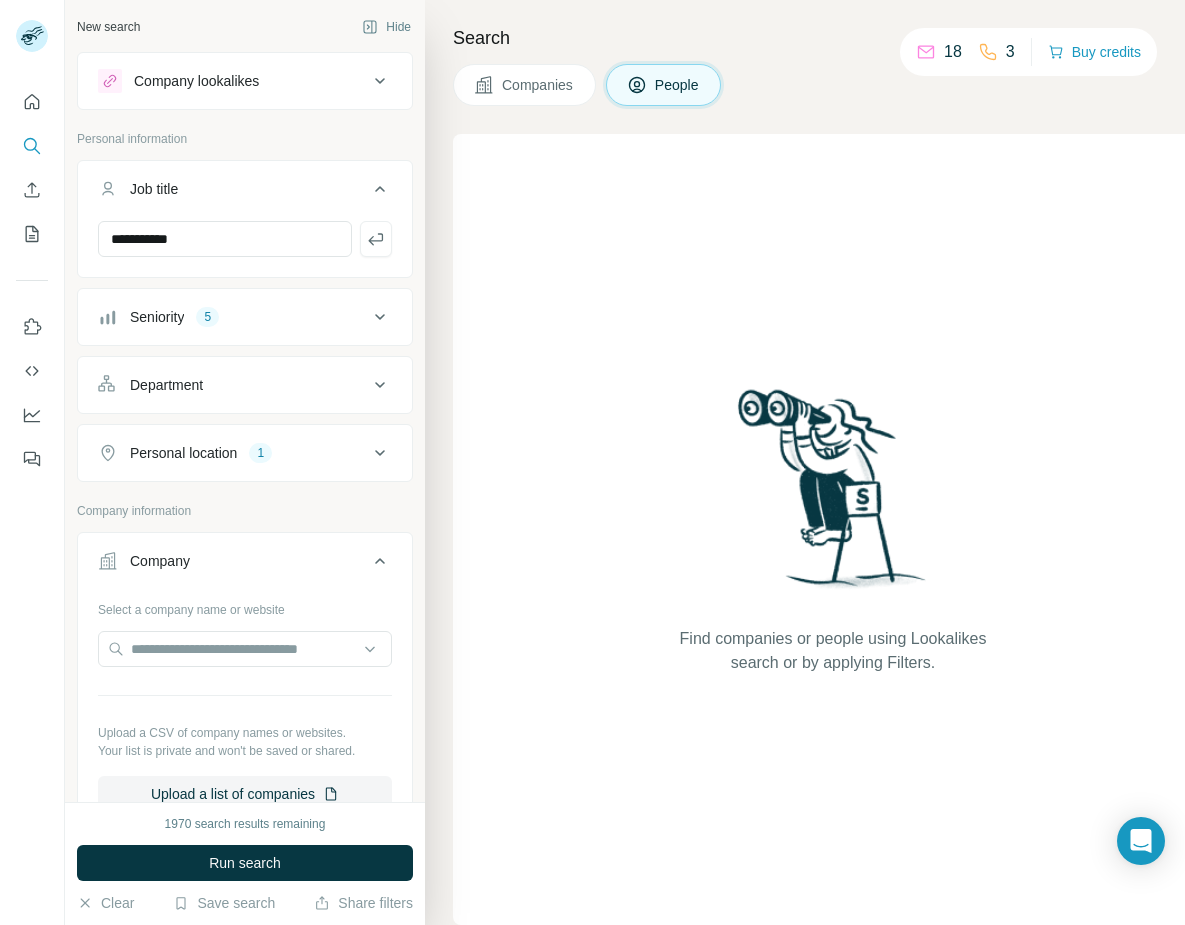 click on "Personal location 1" at bounding box center (233, 453) 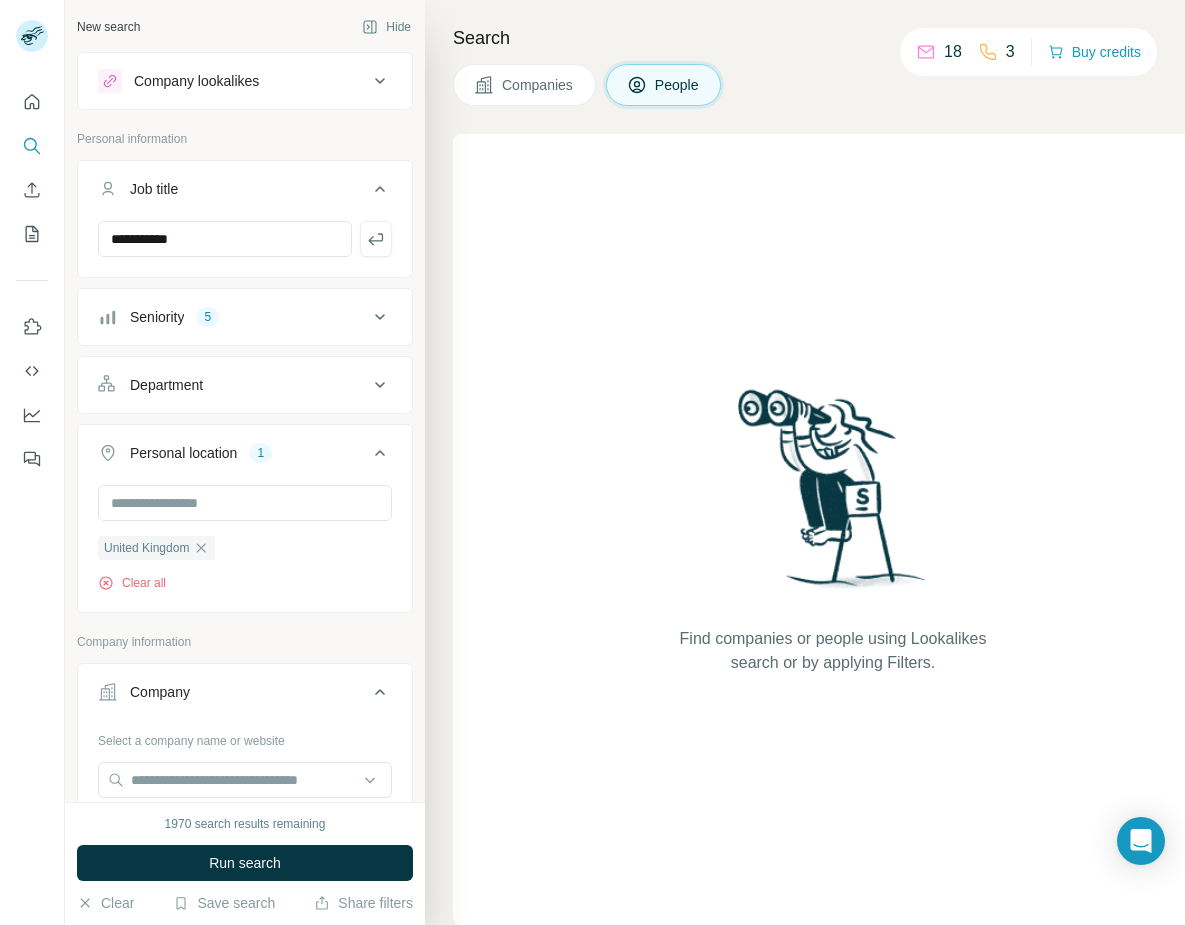 click on "Personal location 1" at bounding box center (233, 453) 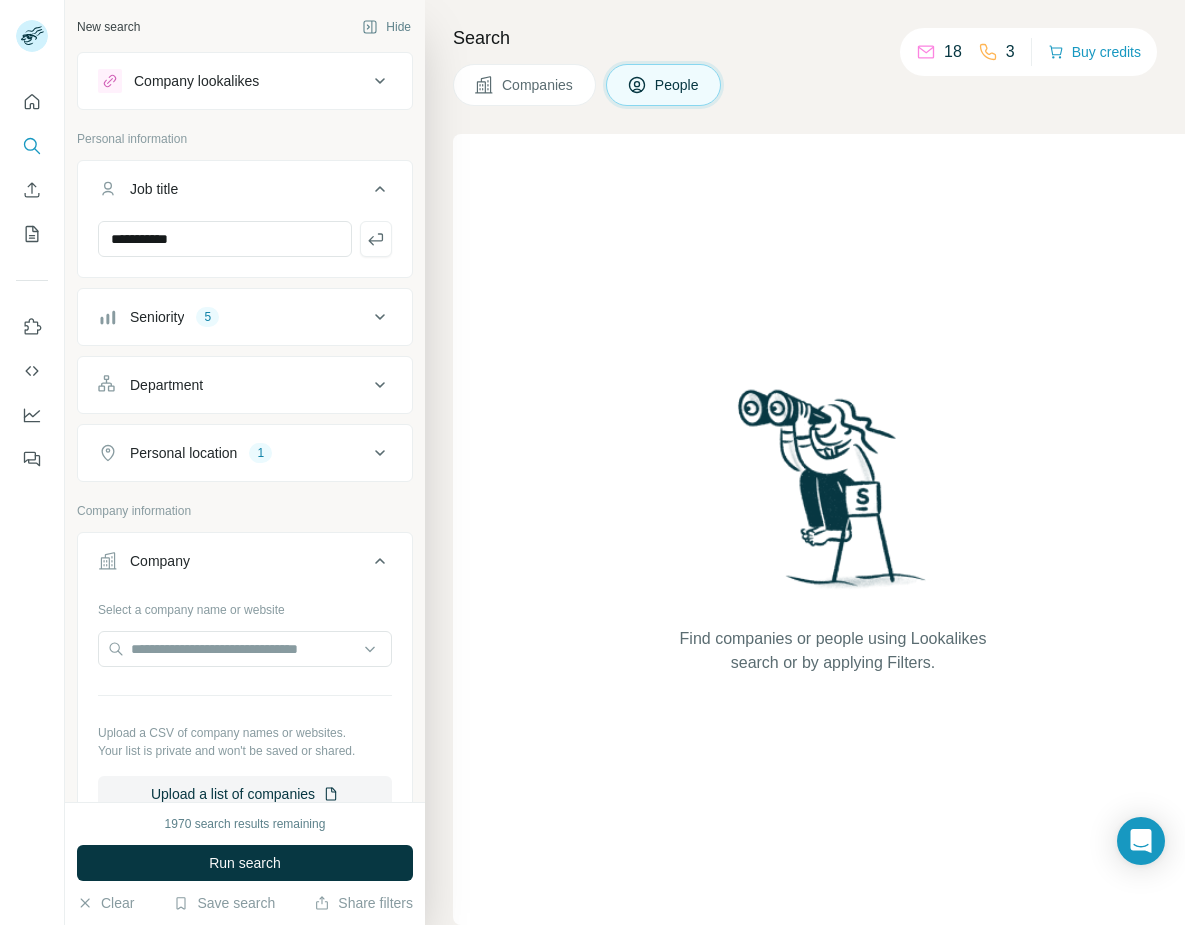 click on "Run search" at bounding box center [245, 863] 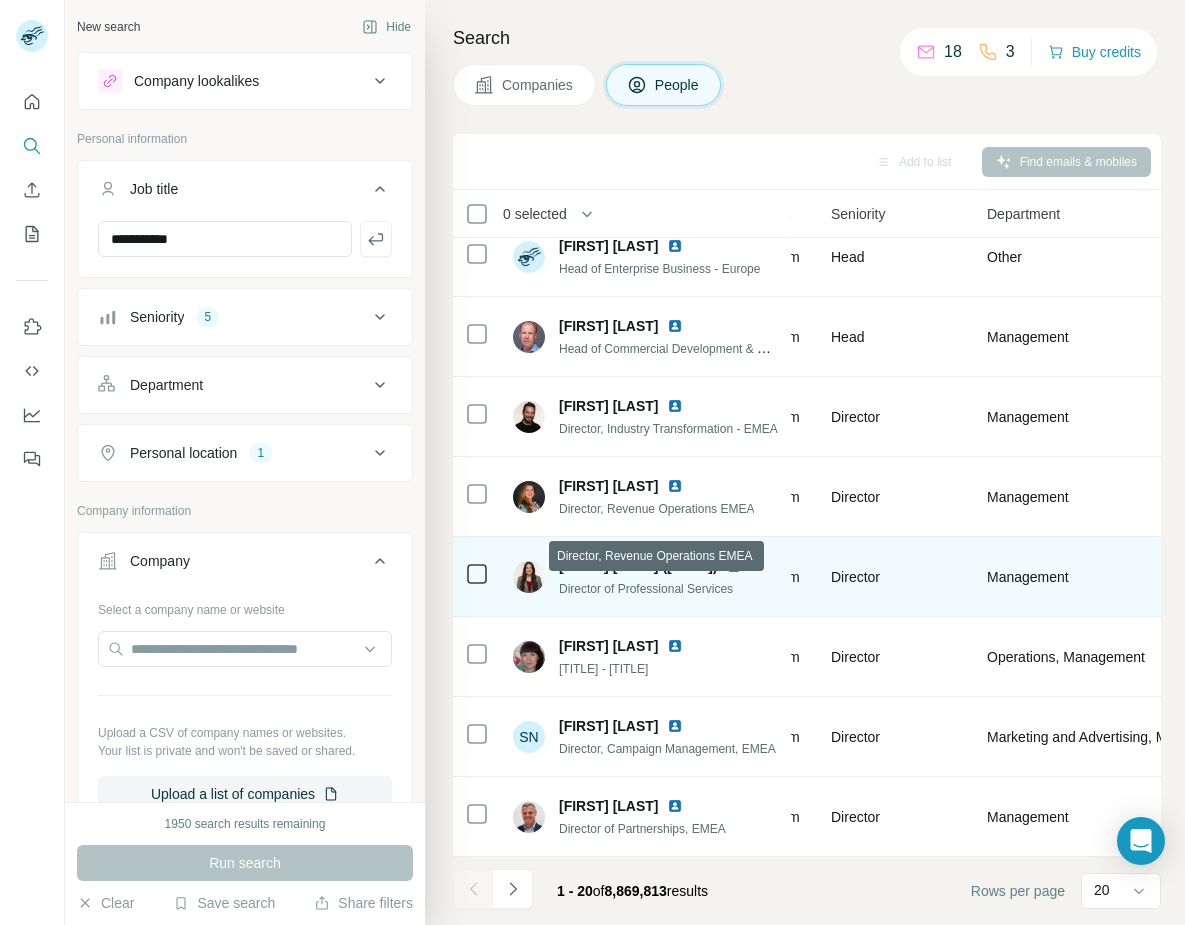 scroll, scrollTop: 991, scrollLeft: 818, axis: both 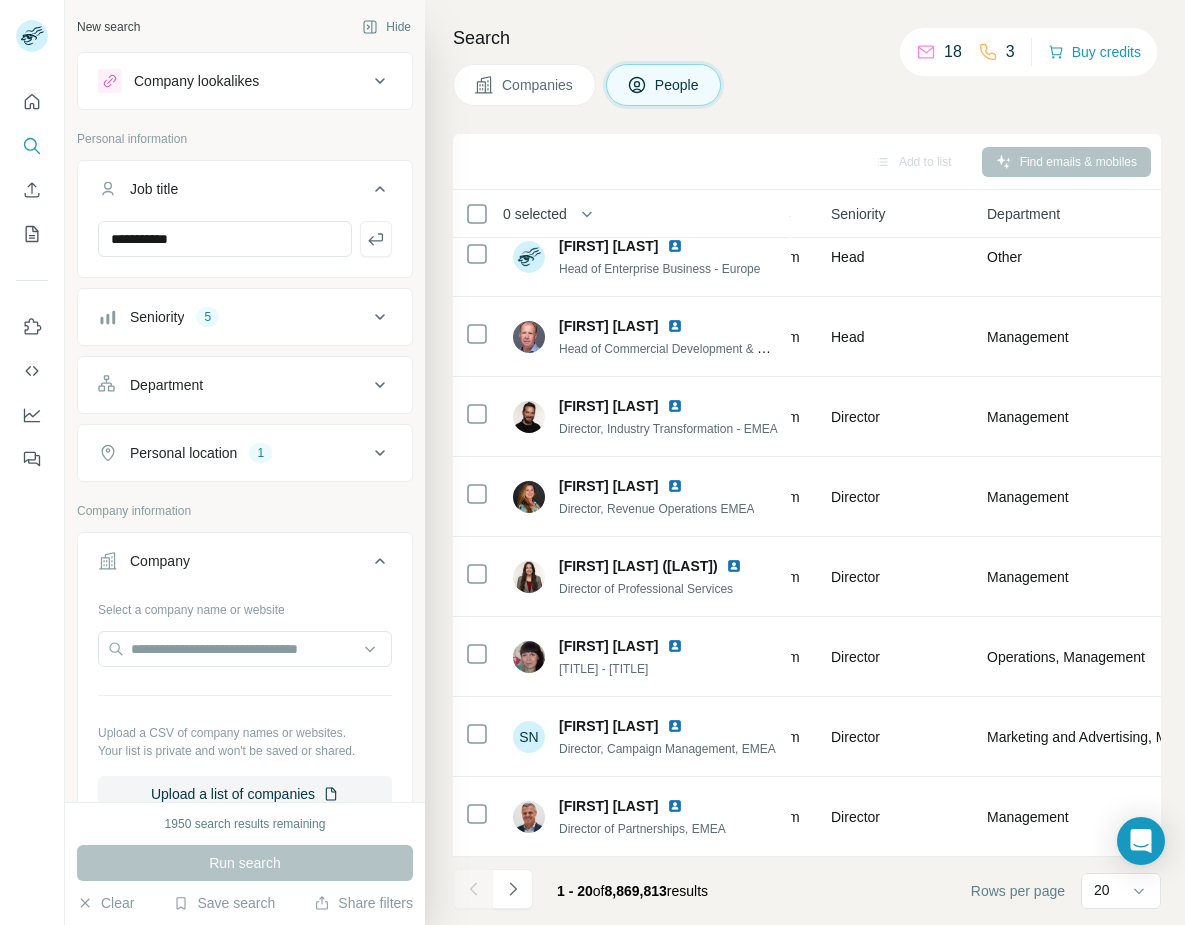 drag, startPoint x: 516, startPoint y: 889, endPoint x: 564, endPoint y: 865, distance: 53.66563 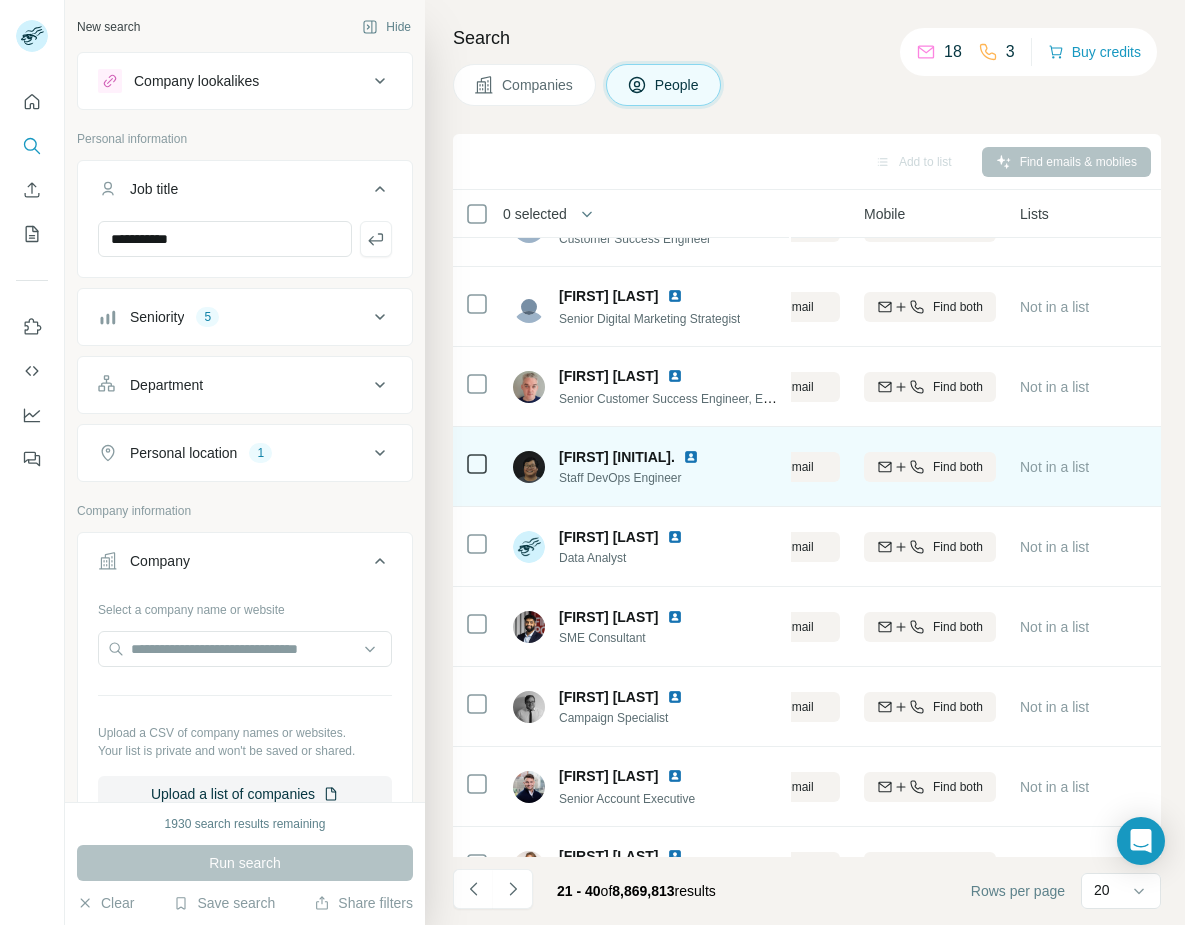 scroll, scrollTop: 891, scrollLeft: 317, axis: both 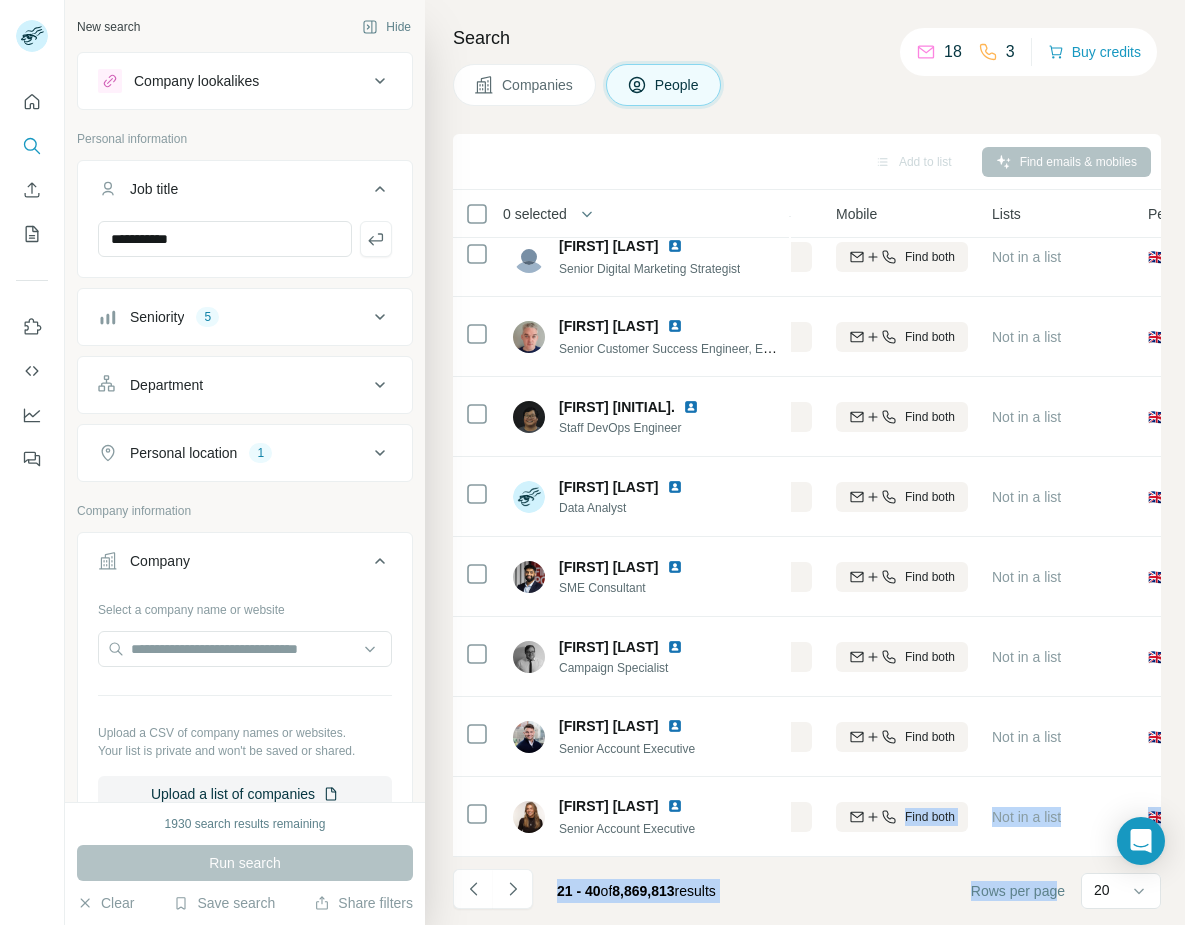drag, startPoint x: 722, startPoint y: 846, endPoint x: 997, endPoint y: 896, distance: 279.50848 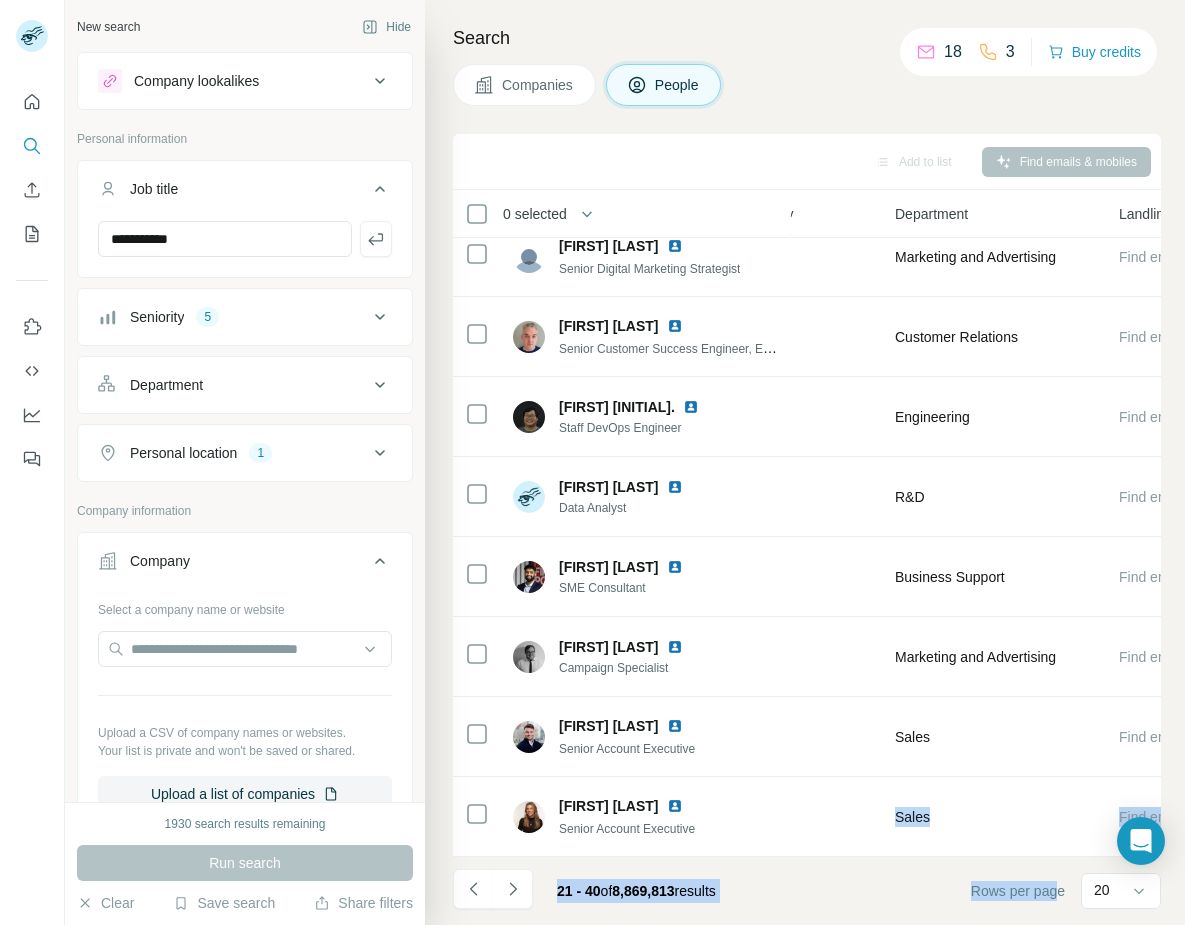 scroll, scrollTop: 991, scrollLeft: 1017, axis: both 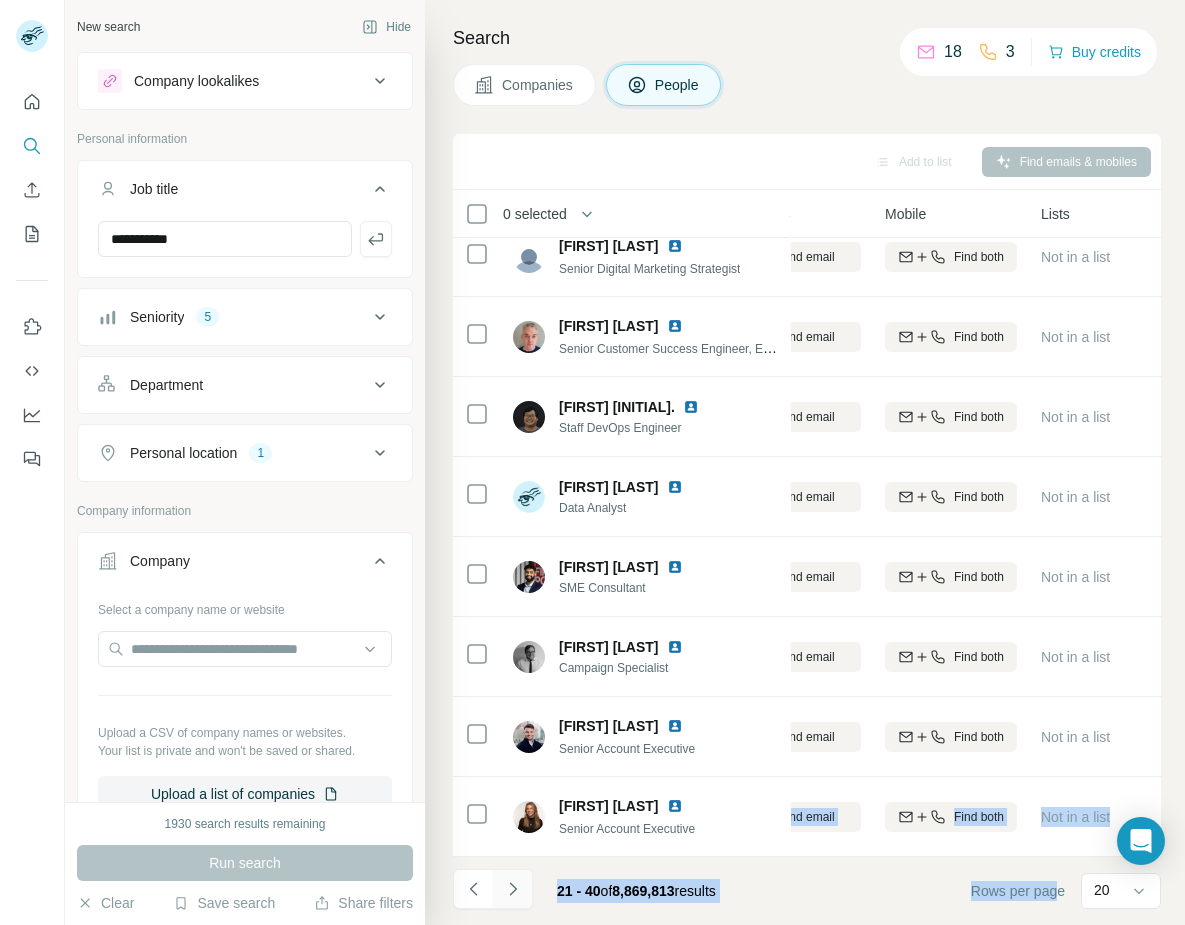 click at bounding box center [513, 889] 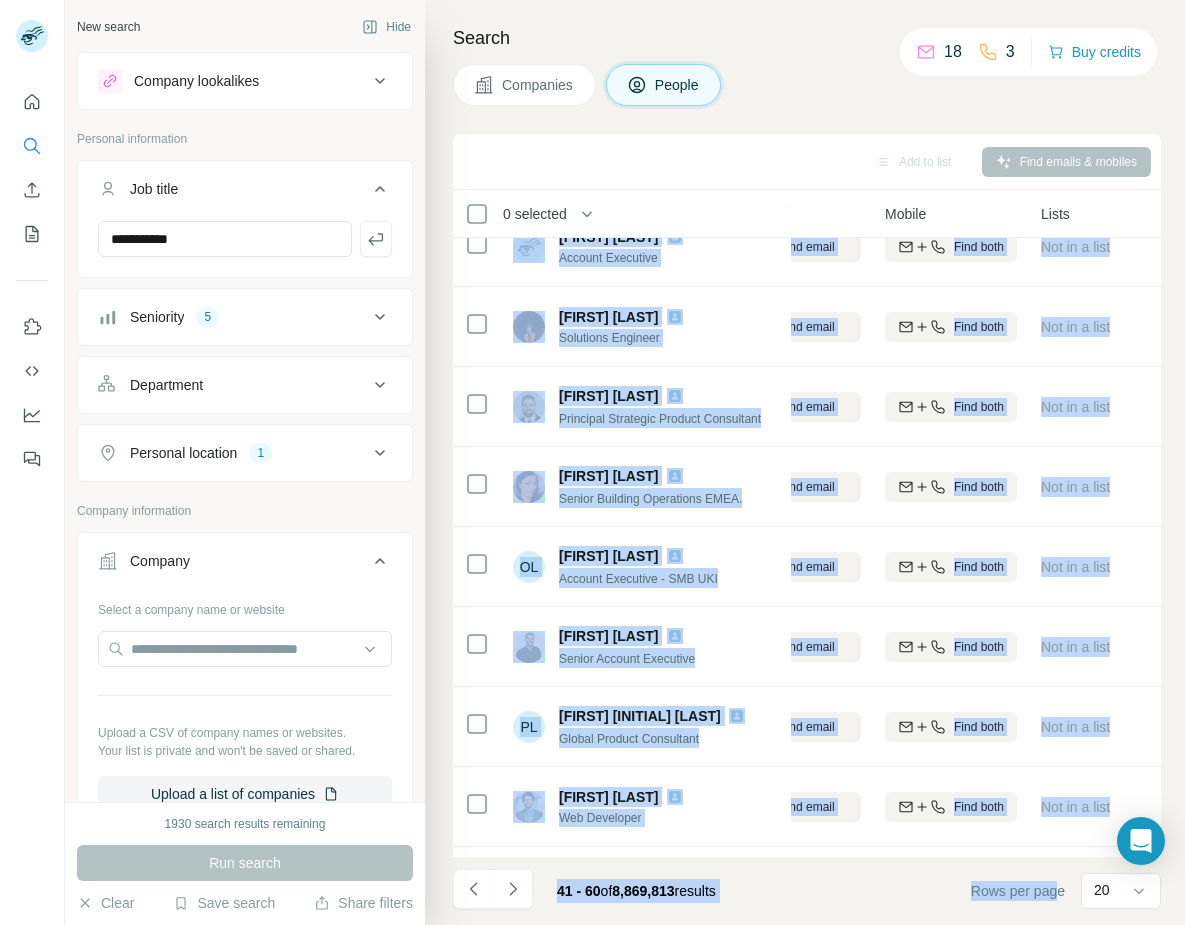 scroll, scrollTop: 991, scrollLeft: 296, axis: both 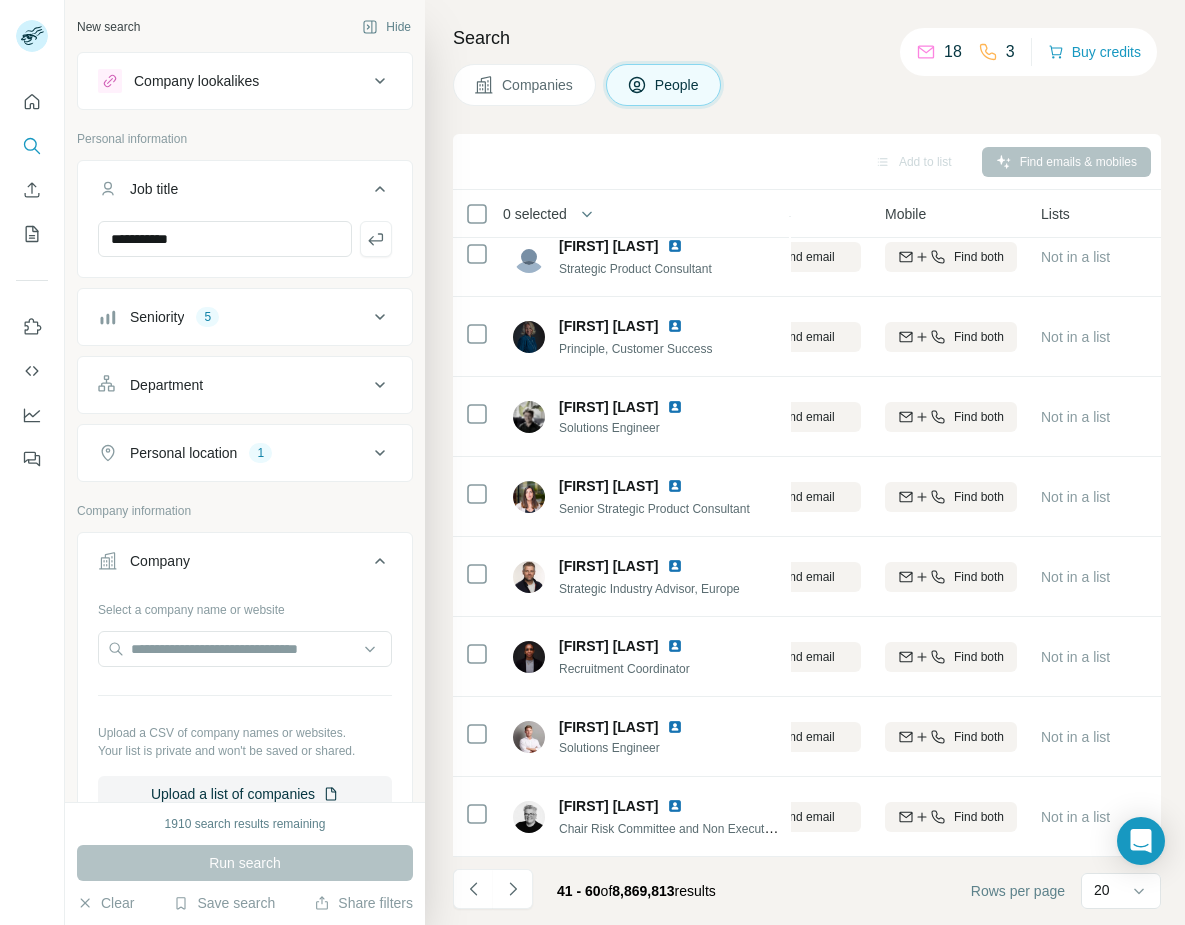 click on "Find email first [FIRST] [LAST] Enterprise Account Executive Procore Technologies Find email Find both Not in a list 🇬🇧 United Kingdom Other Sales Find email first [FIRST] [LAST] Solution Engineer - Commercial, Europe Procore Technologies Find email Find both Not in a list 🇬🇧 United Kingdom Other R&D Find email first [FIRST] [LAST] Account Executive Procore Technologies Find email Find both Not in a list 🇬🇧 United Kingdom Other Sales Find email first [FIRST] [LAST] Solutions Engineer Procore Technologies Find email Find both Not in a list 🇬🇧 United Kingdom Other R&D, Engineering Find email first [FIRST] [LAST] Principal Strategic Product Consultant Procore Technologies Find email Find both Not in a list 🇬🇧 United Kingdom Other Product Find email first [FIRST] [LAST] CIWFM Senior Building Operations EMEA. Procore Technologies Find email Find both Not in a list OL" at bounding box center [805, 462] 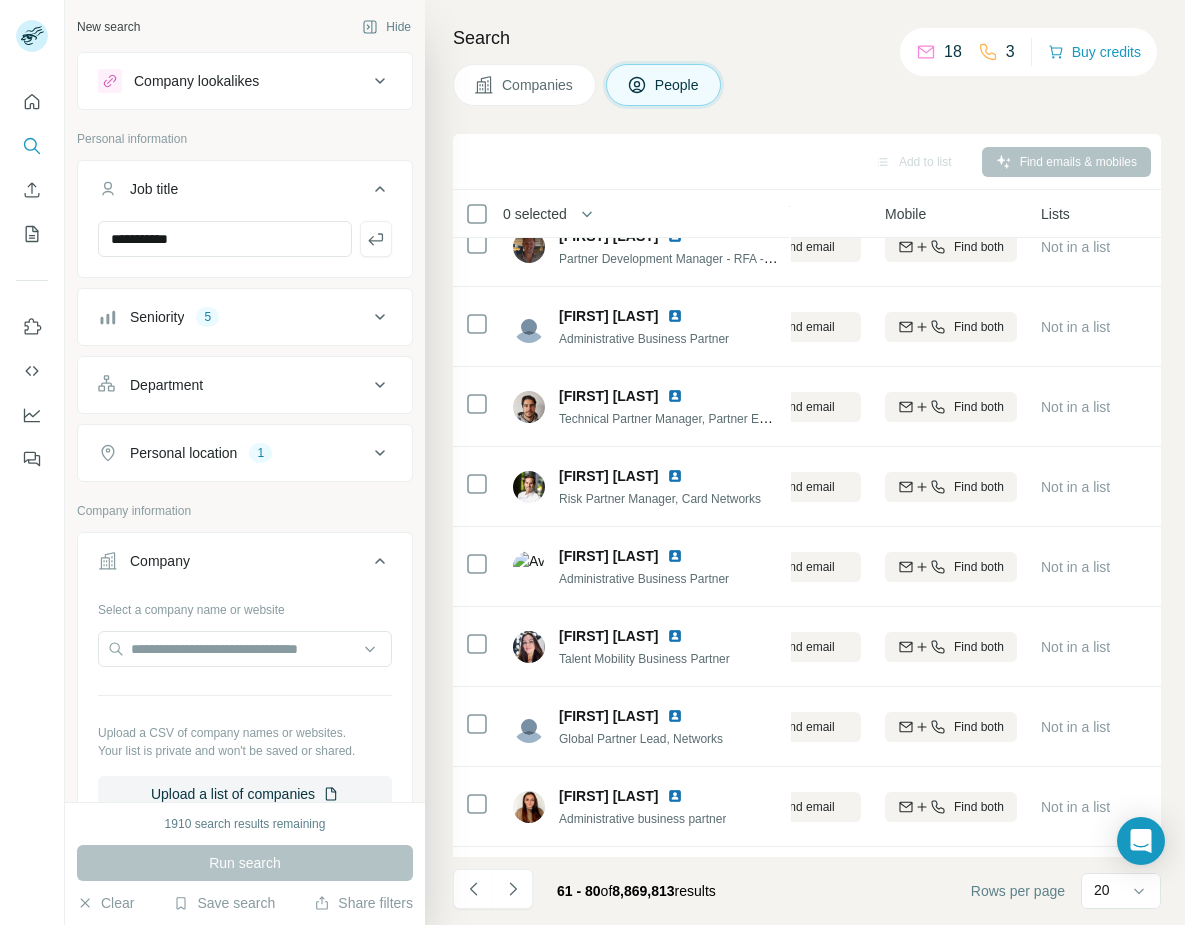 scroll, scrollTop: 991, scrollLeft: 296, axis: both 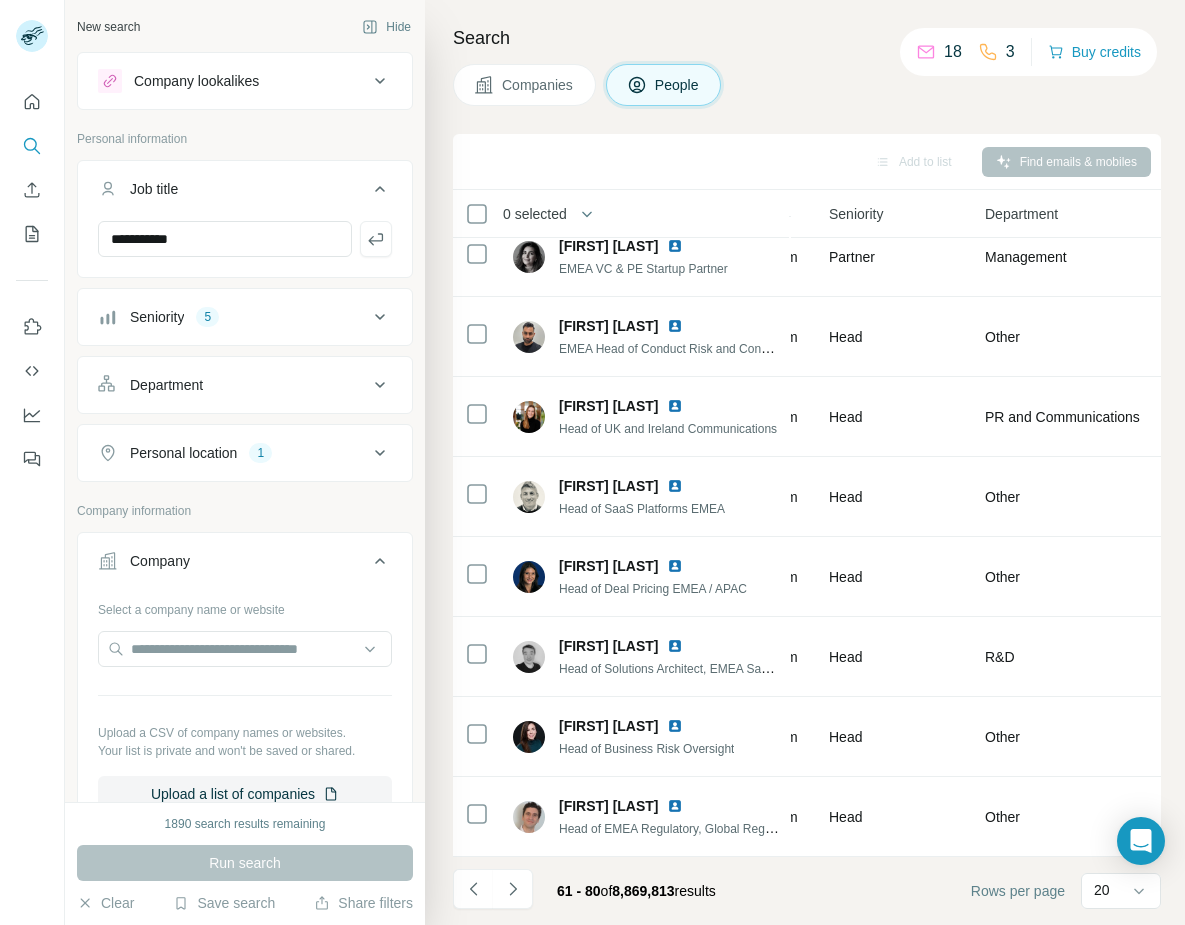 drag, startPoint x: 520, startPoint y: 896, endPoint x: 562, endPoint y: 886, distance: 43.174065 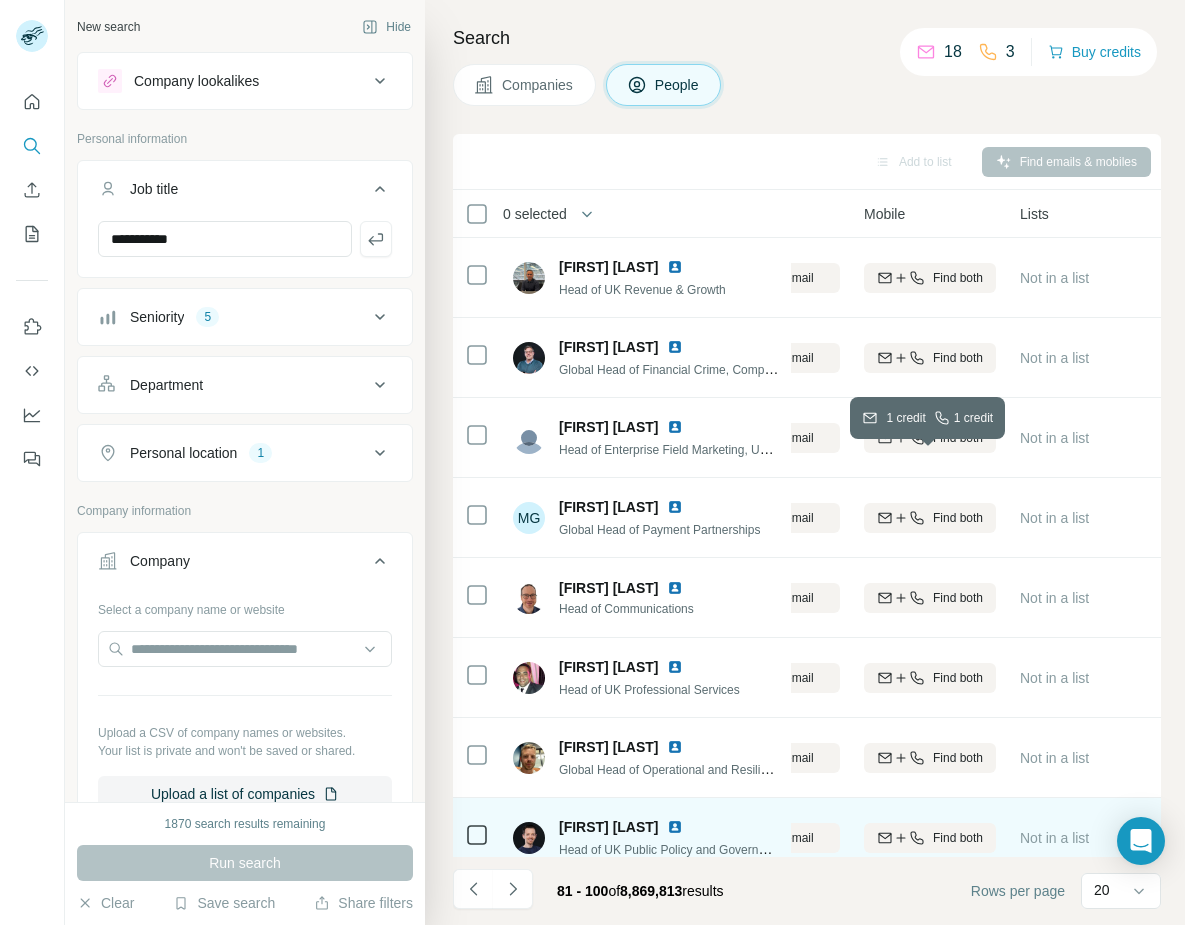 scroll, scrollTop: 991, scrollLeft: 317, axis: both 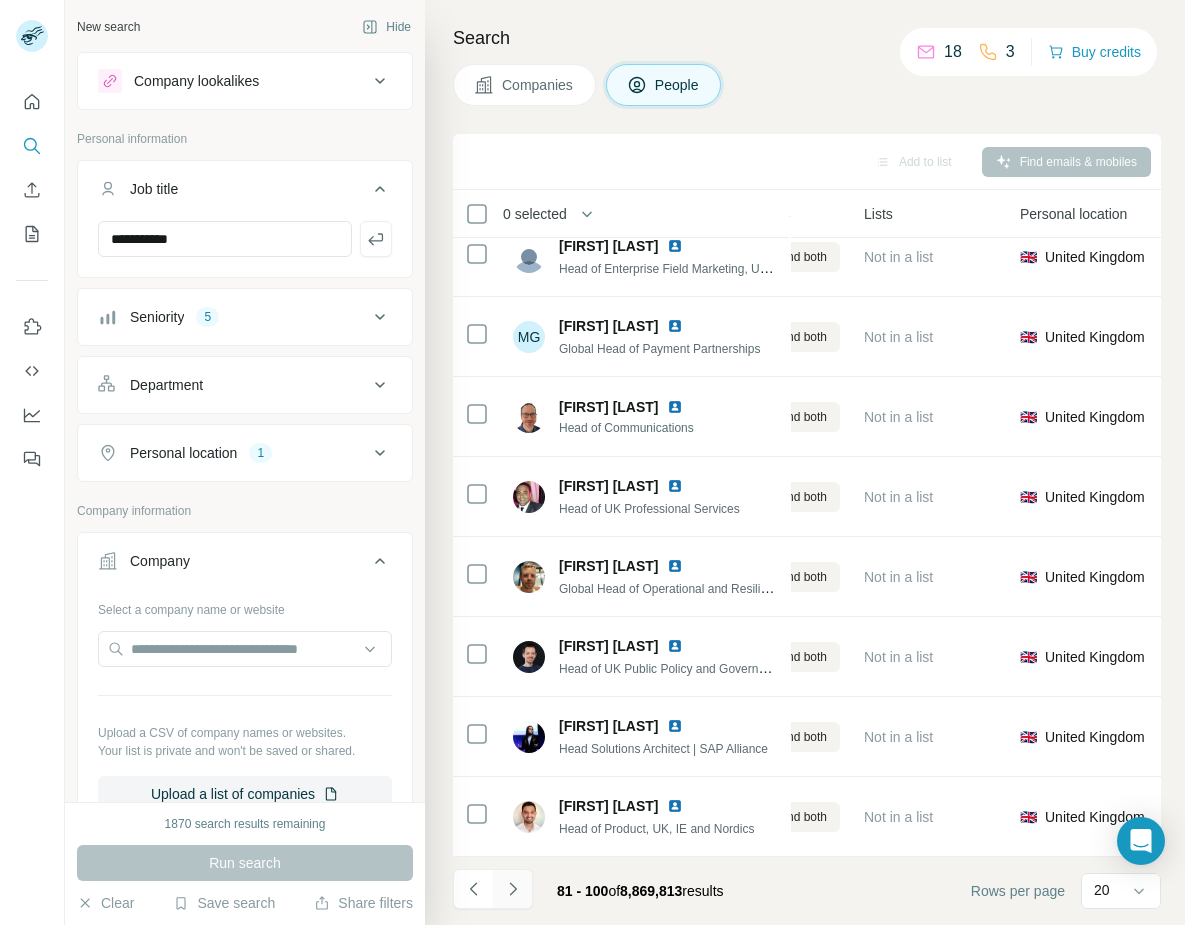 click 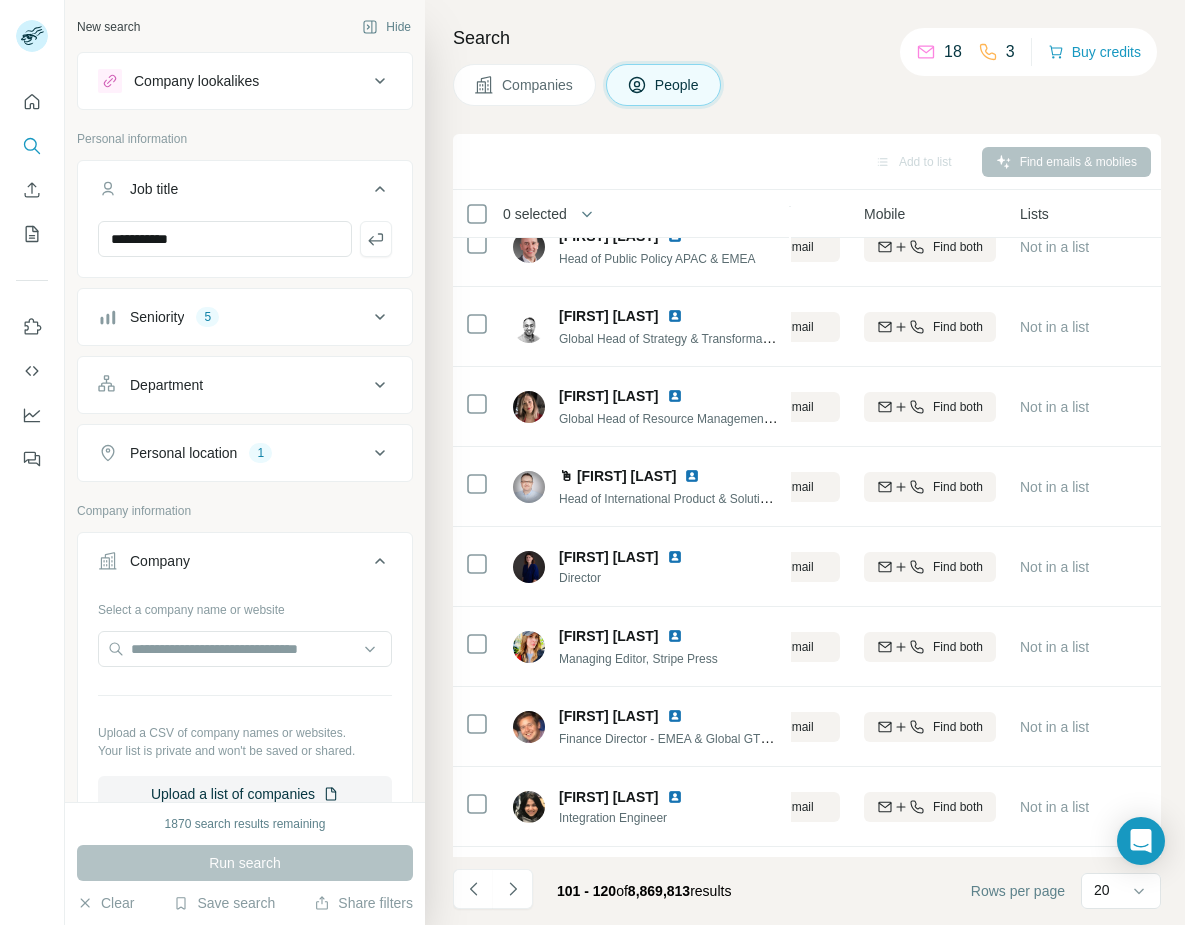 scroll, scrollTop: 991, scrollLeft: 317, axis: both 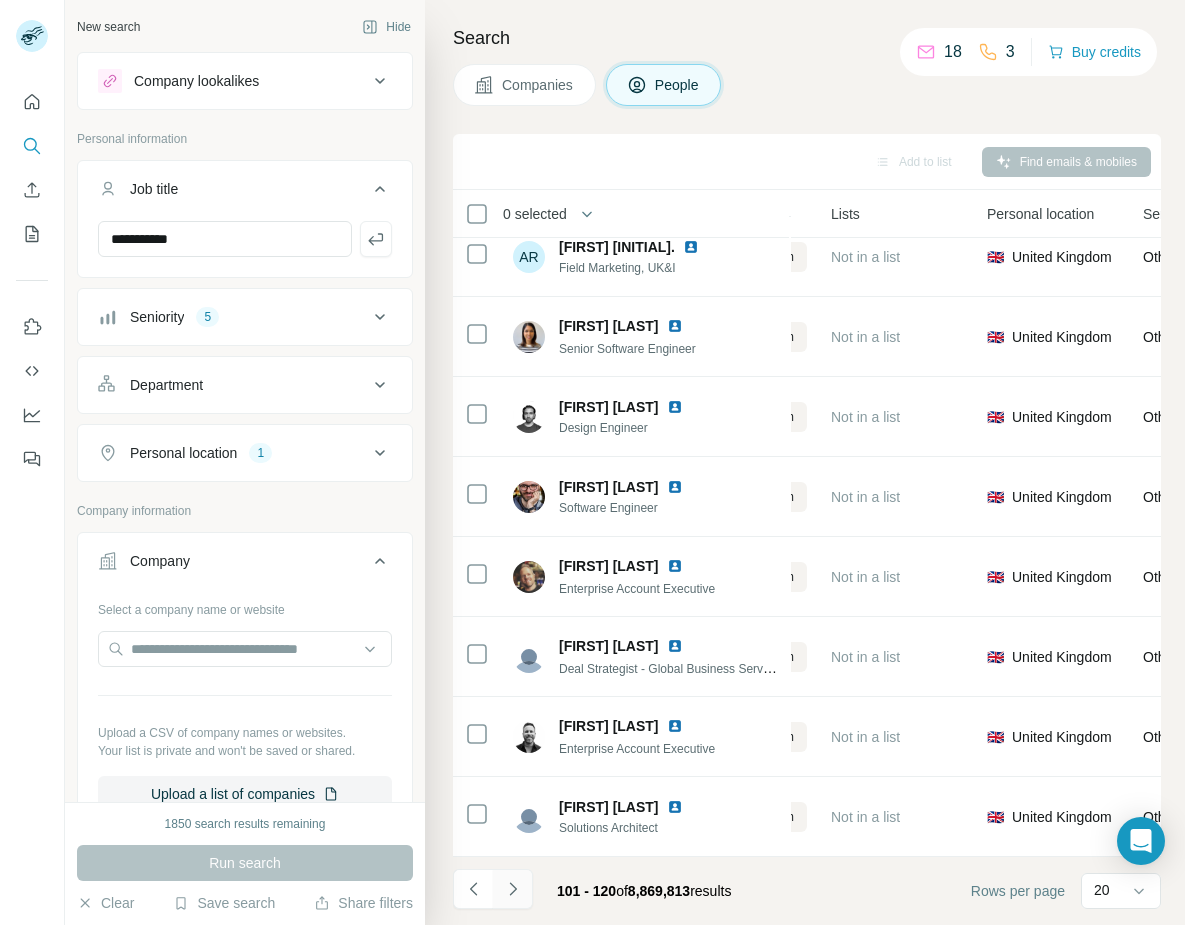 click at bounding box center (513, 889) 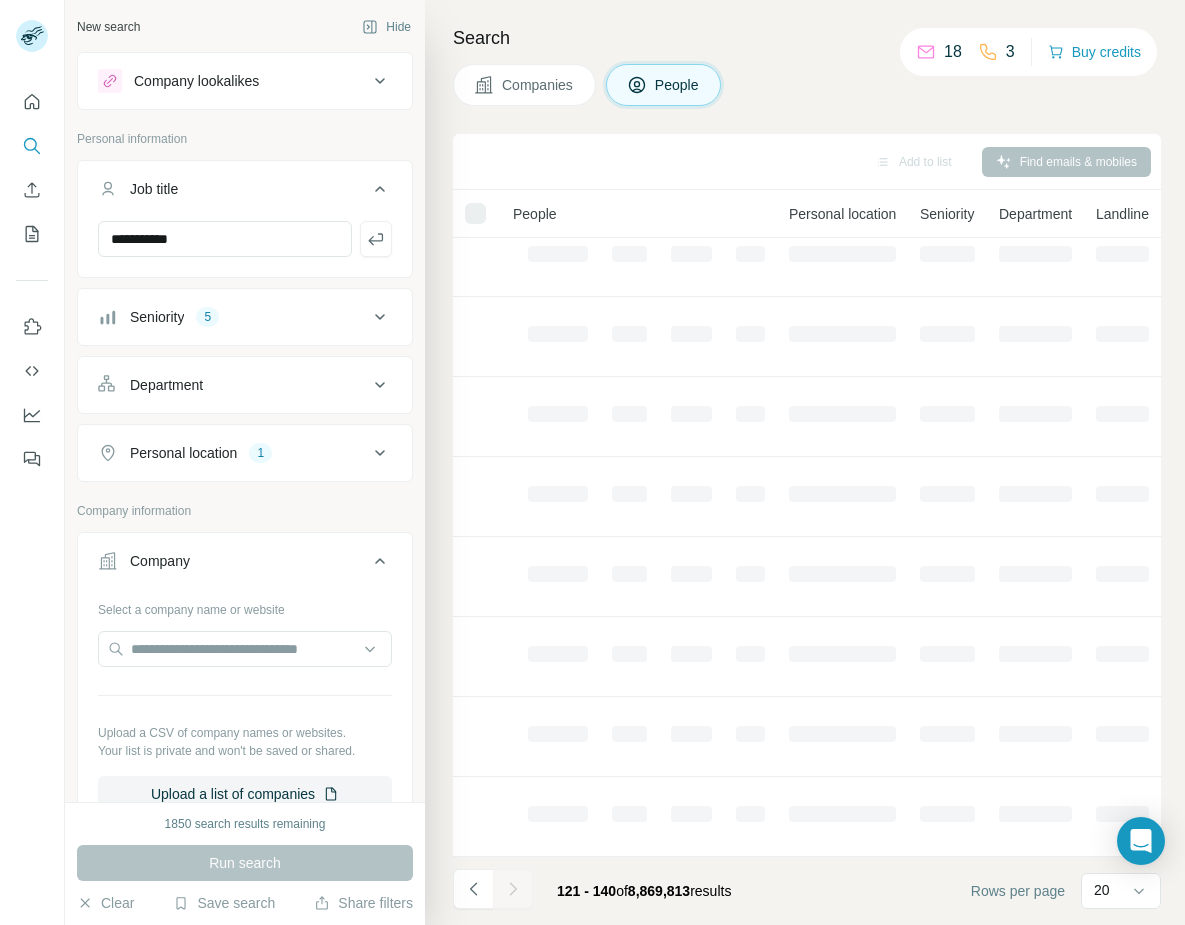 scroll, scrollTop: 191, scrollLeft: 317, axis: both 